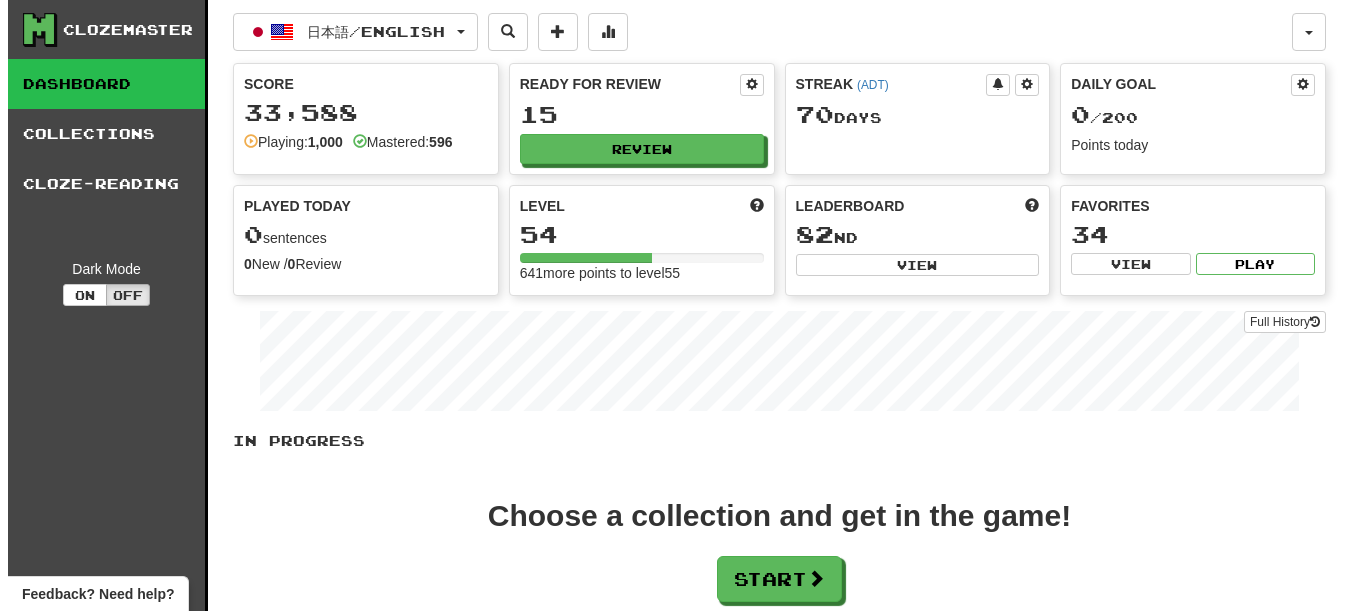 scroll, scrollTop: 0, scrollLeft: 0, axis: both 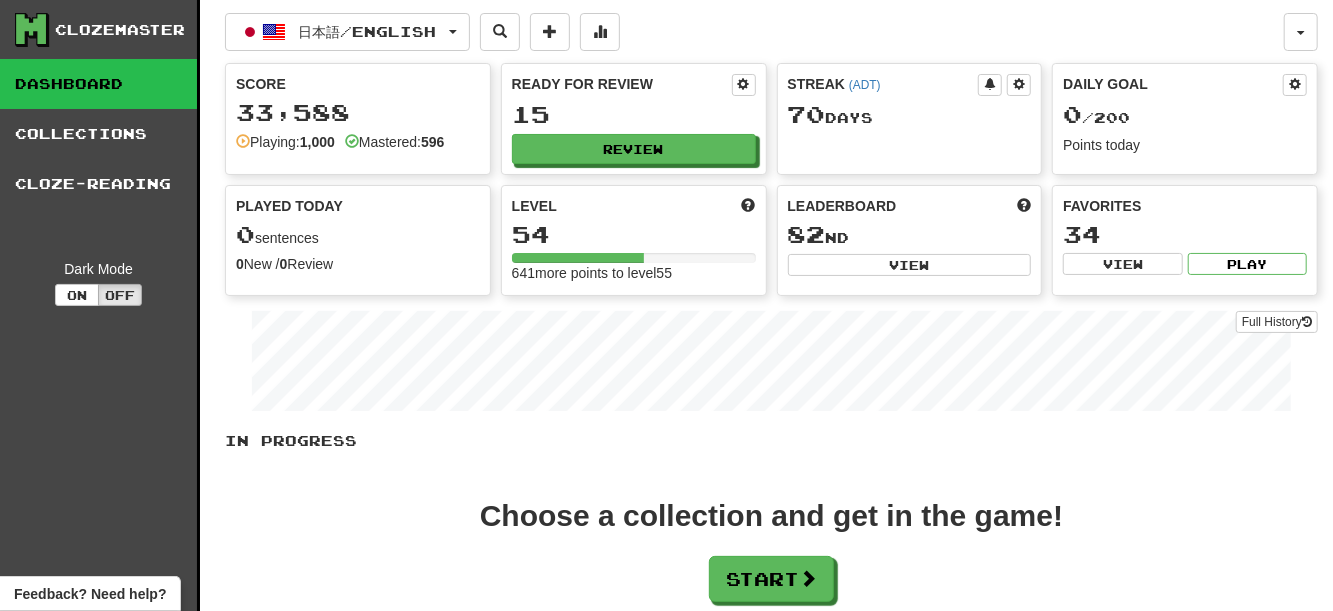click on "15" at bounding box center [634, 114] 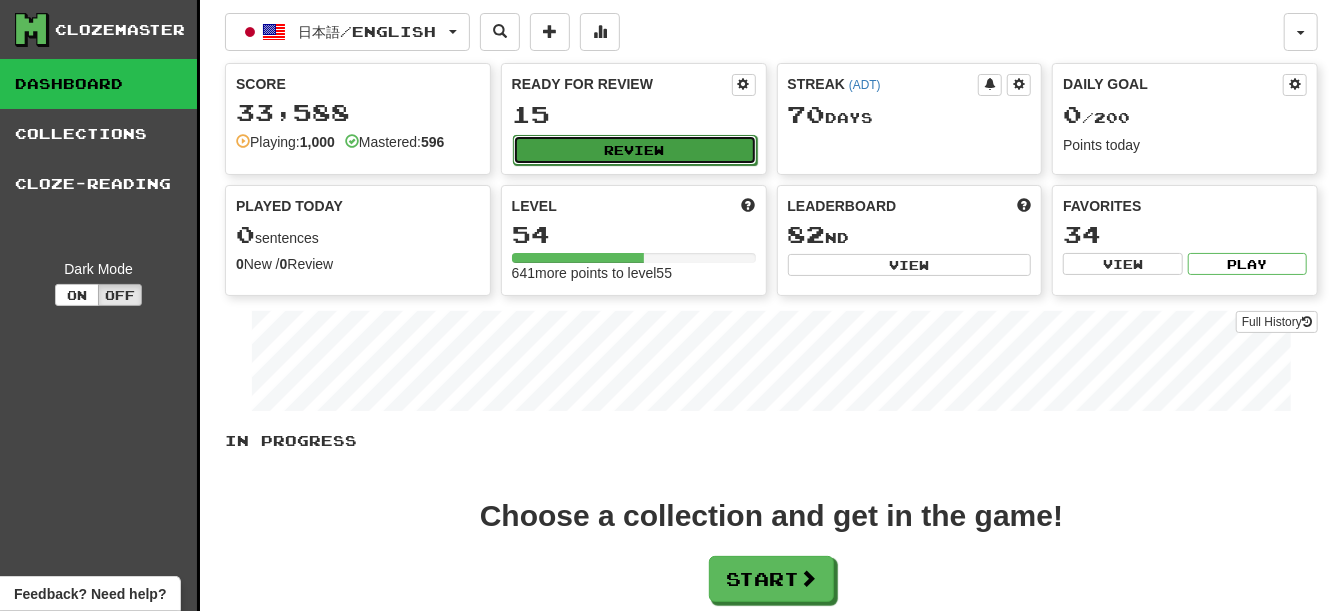click on "Review" at bounding box center (635, 150) 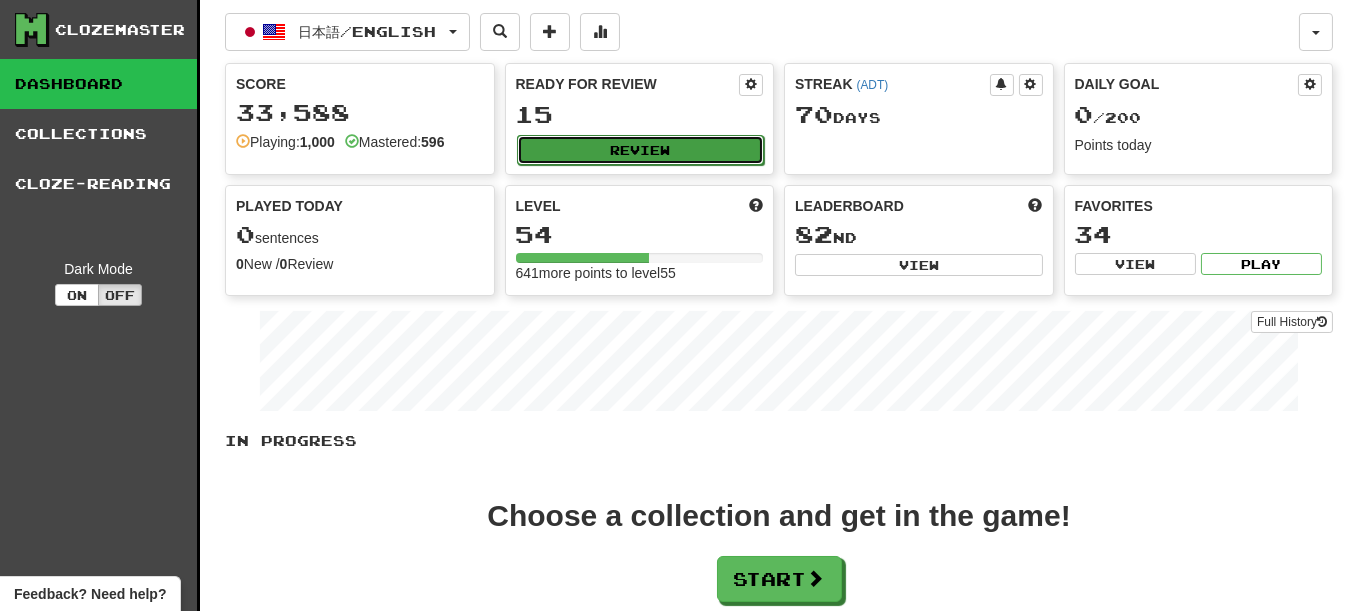select on "**" 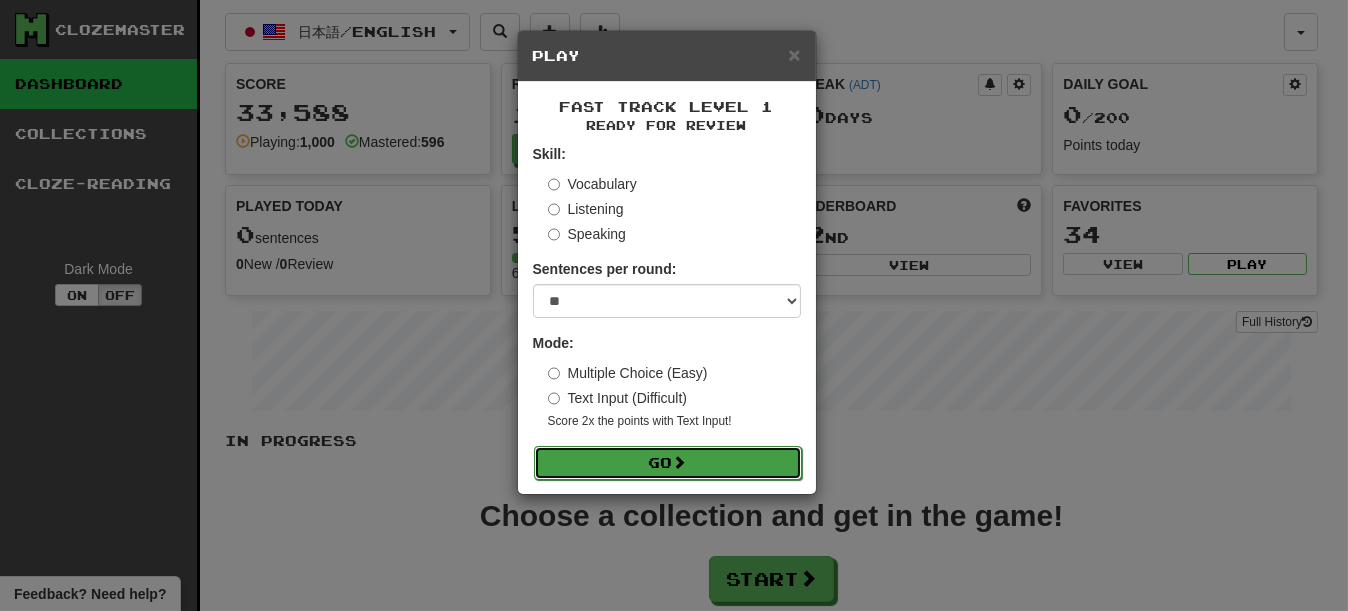 click on "Go" at bounding box center [668, 463] 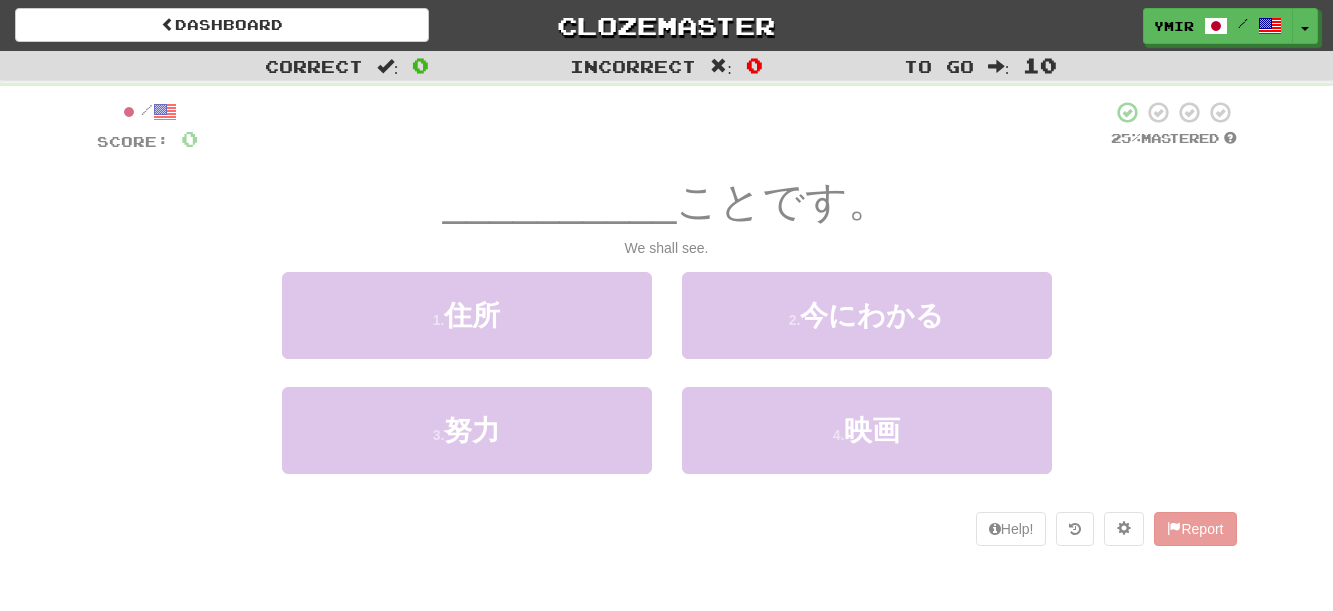 scroll, scrollTop: 0, scrollLeft: 0, axis: both 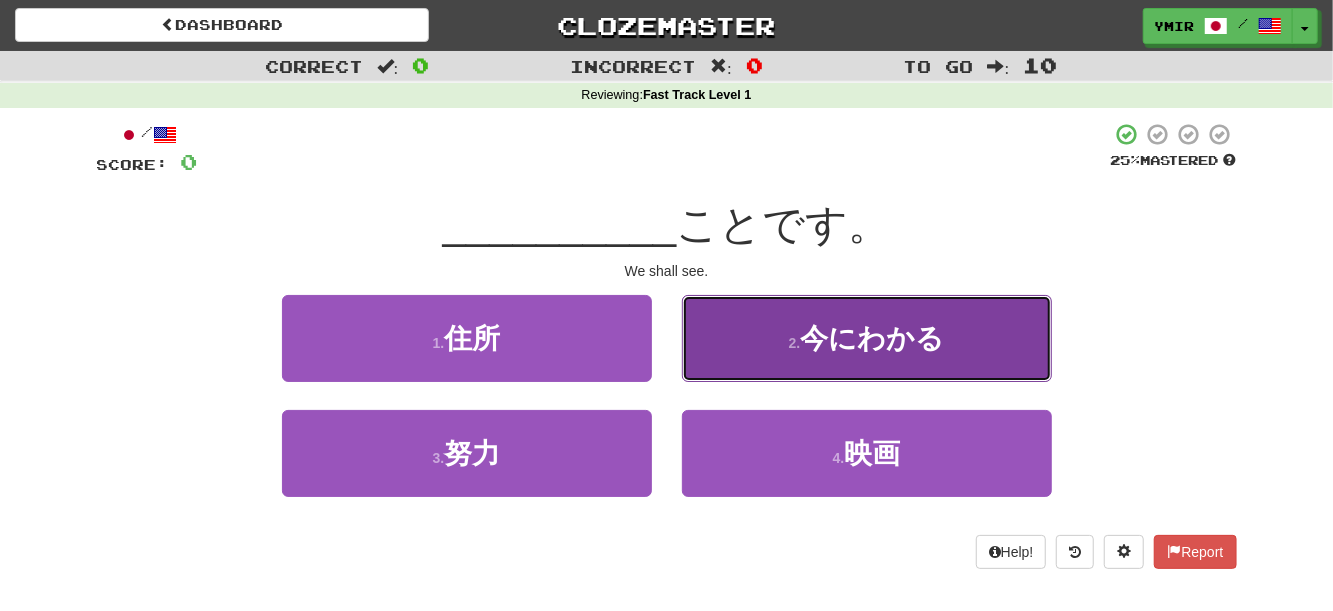 click on "2 .  今にわかる" at bounding box center (867, 338) 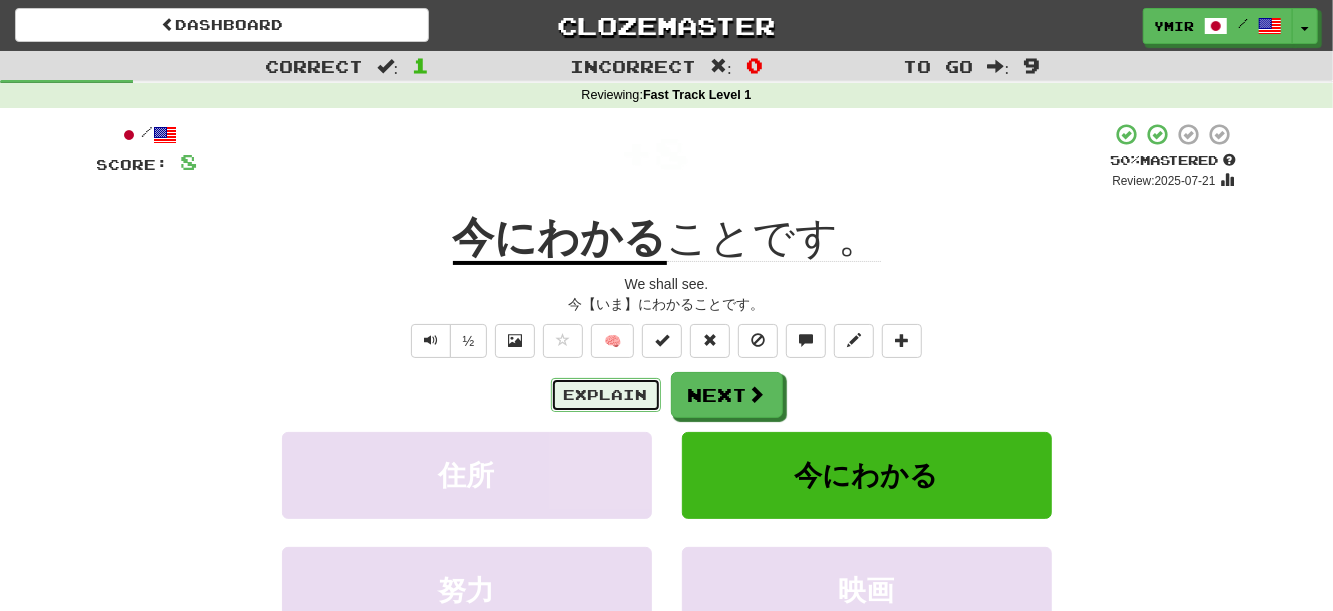 click on "Explain" at bounding box center [606, 395] 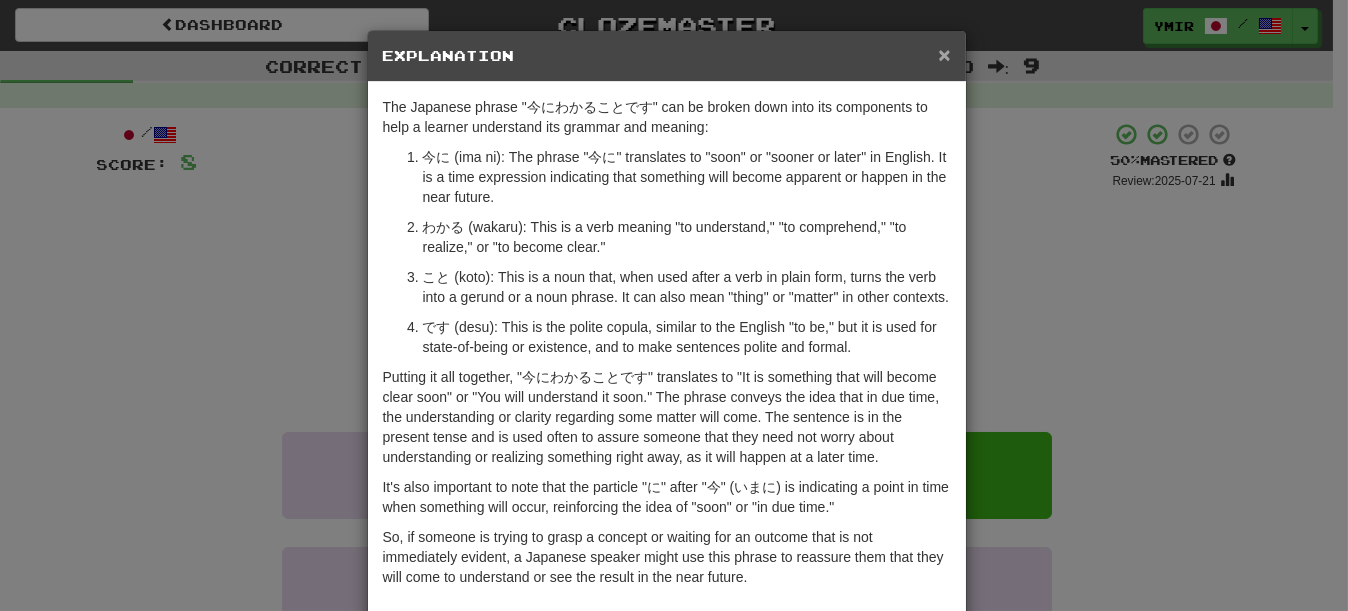 click on "×" at bounding box center (944, 54) 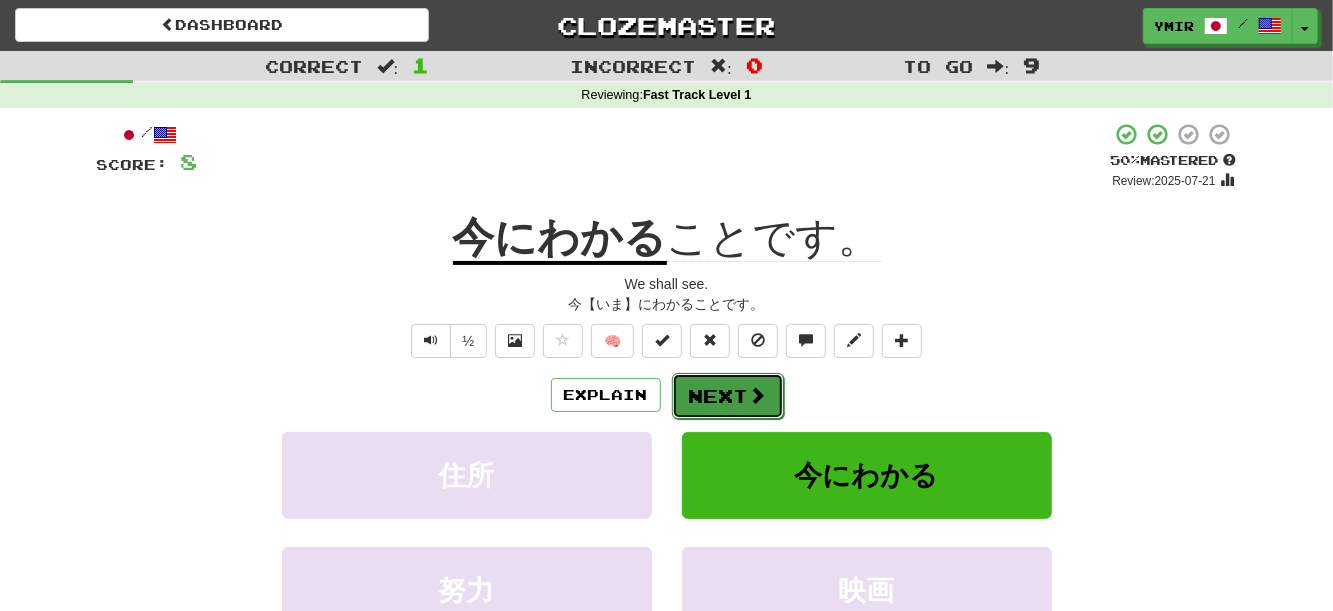click on "Next" at bounding box center [728, 396] 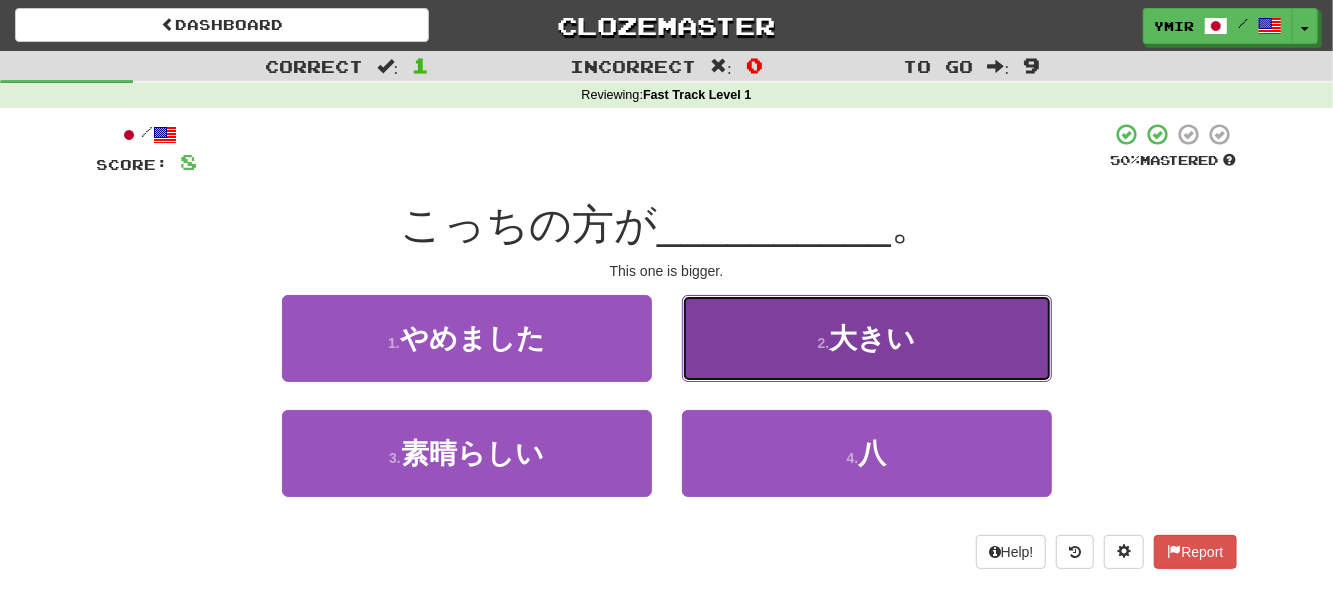 click on "2 .  大きい" at bounding box center (867, 338) 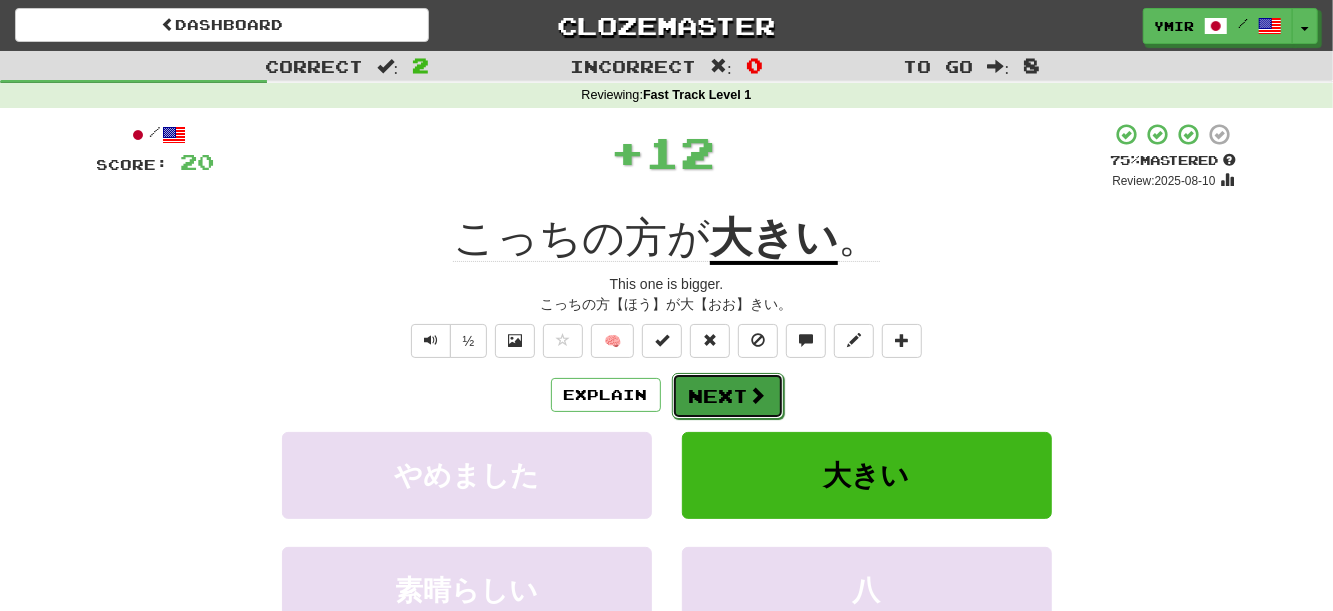click on "Next" at bounding box center (728, 396) 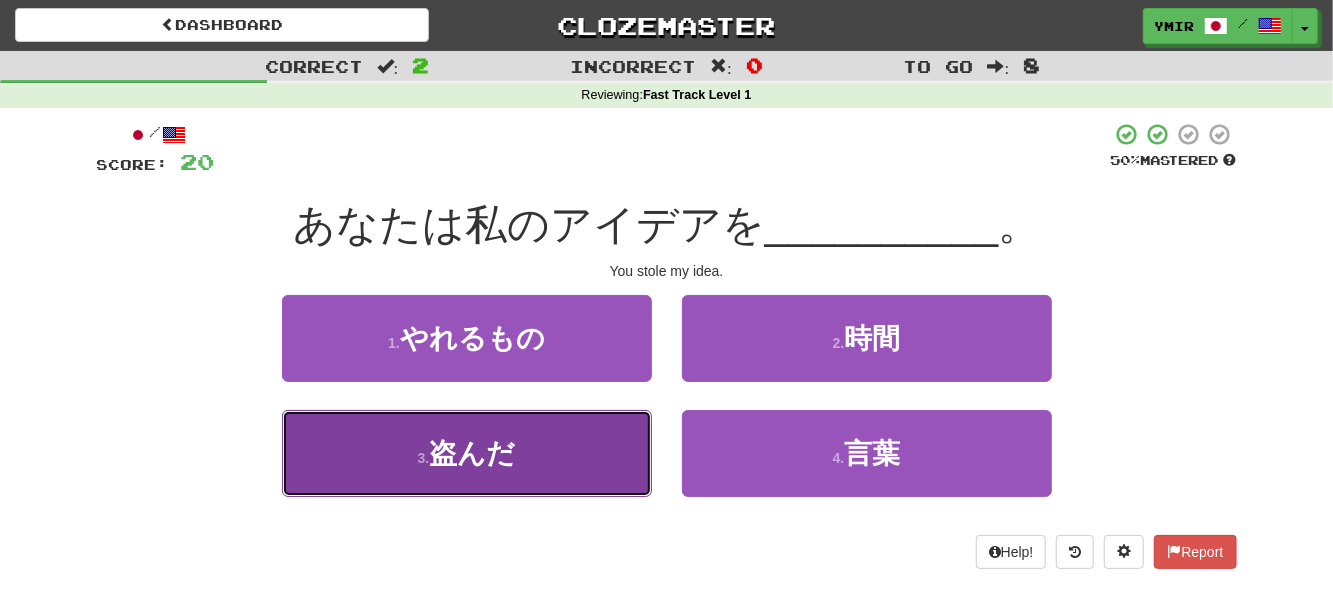 click on "3 .  盗んだ" at bounding box center (467, 453) 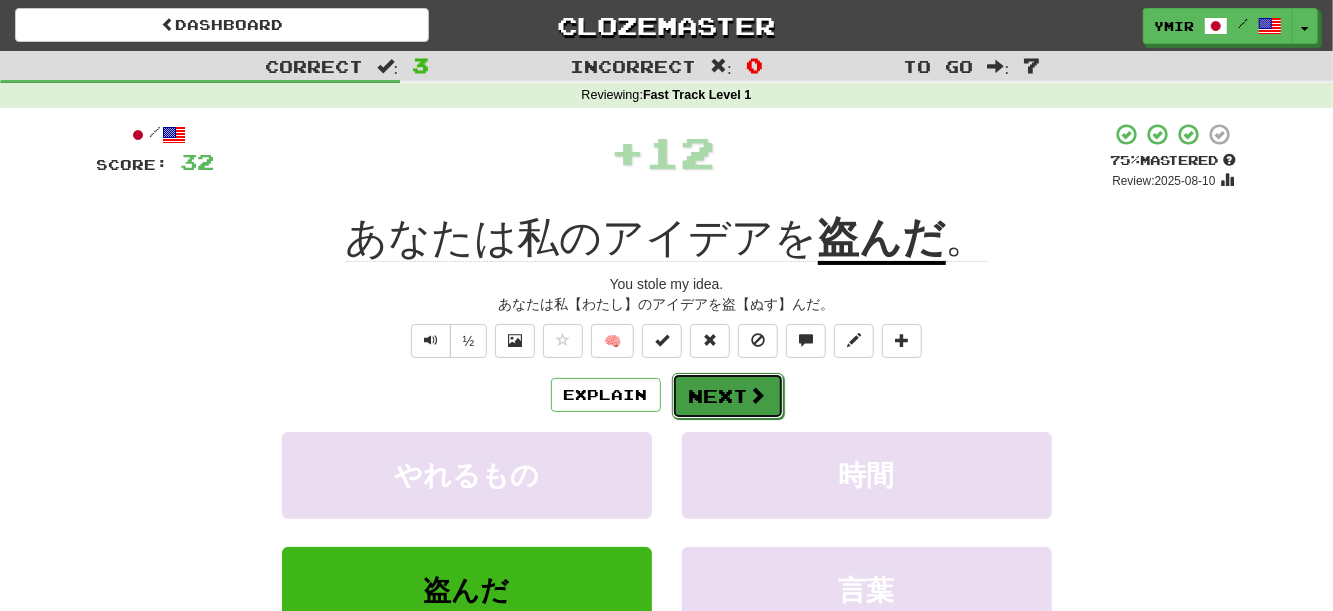 click on "Next" at bounding box center (728, 396) 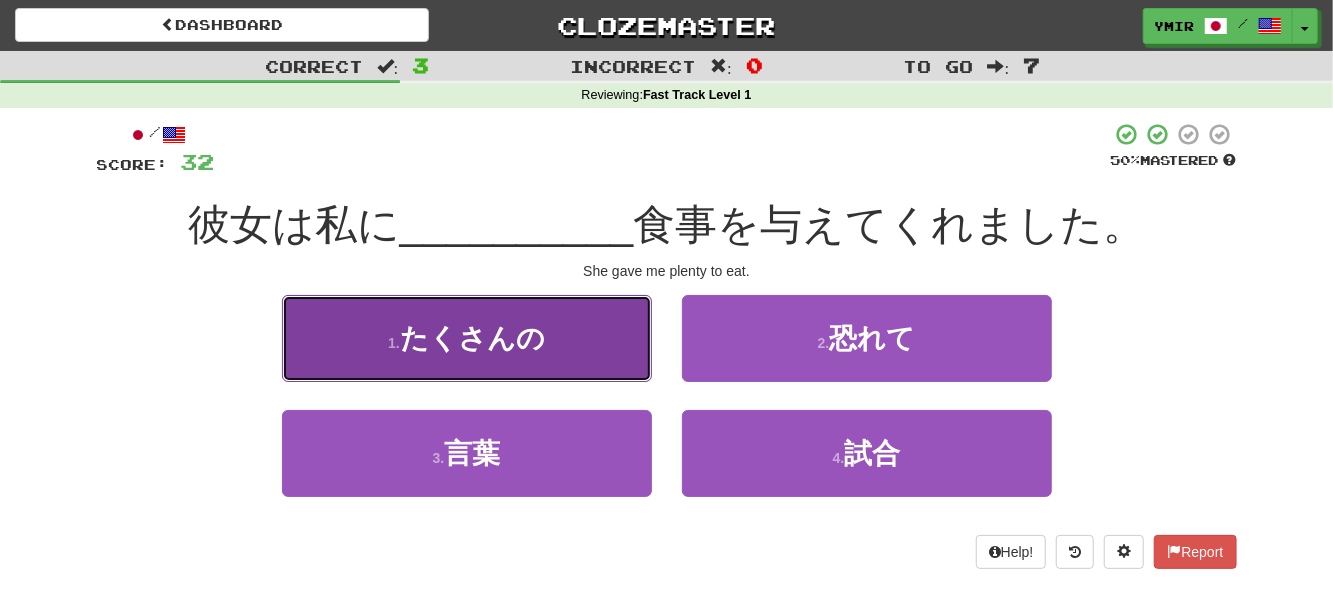 click on "1 .  たくさんの" at bounding box center [467, 338] 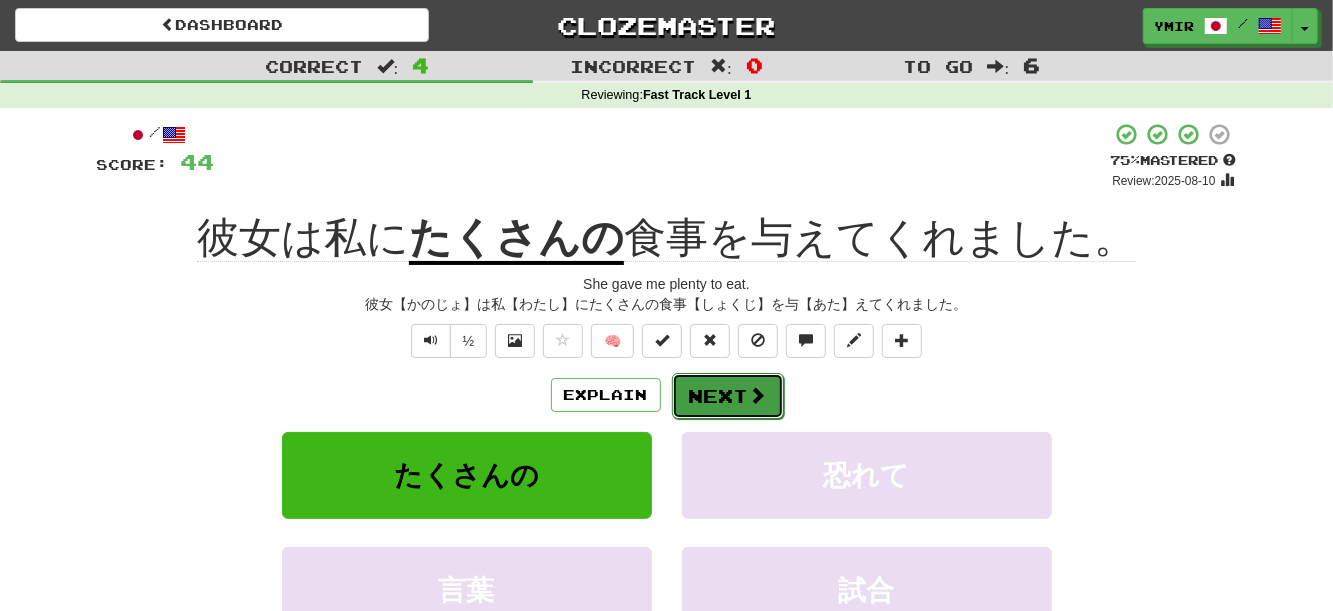click on "Next" at bounding box center [728, 396] 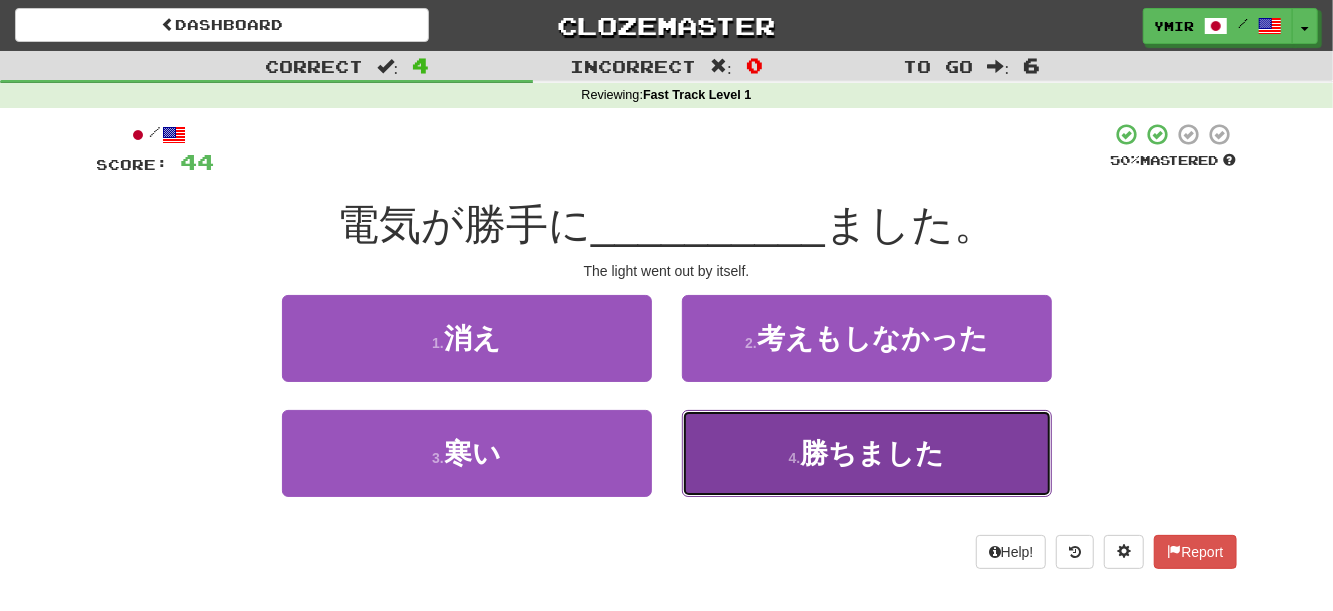 click on "4 .  勝ちました" at bounding box center [867, 453] 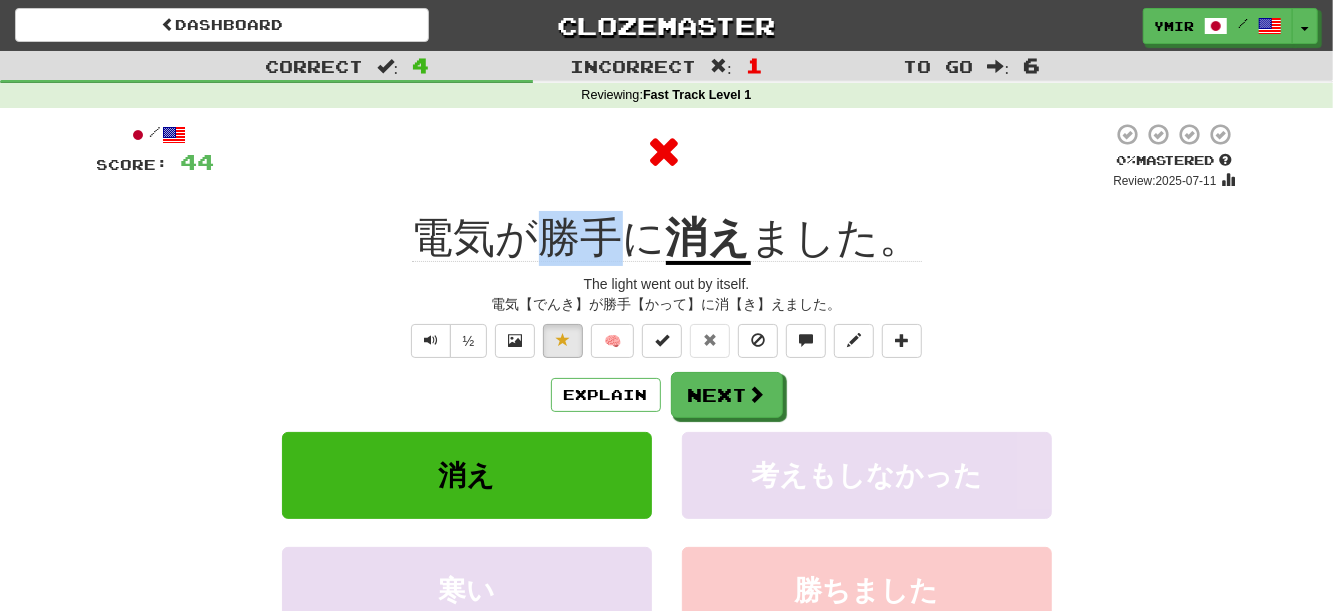 drag, startPoint x: 551, startPoint y: 215, endPoint x: 616, endPoint y: 214, distance: 65.00769 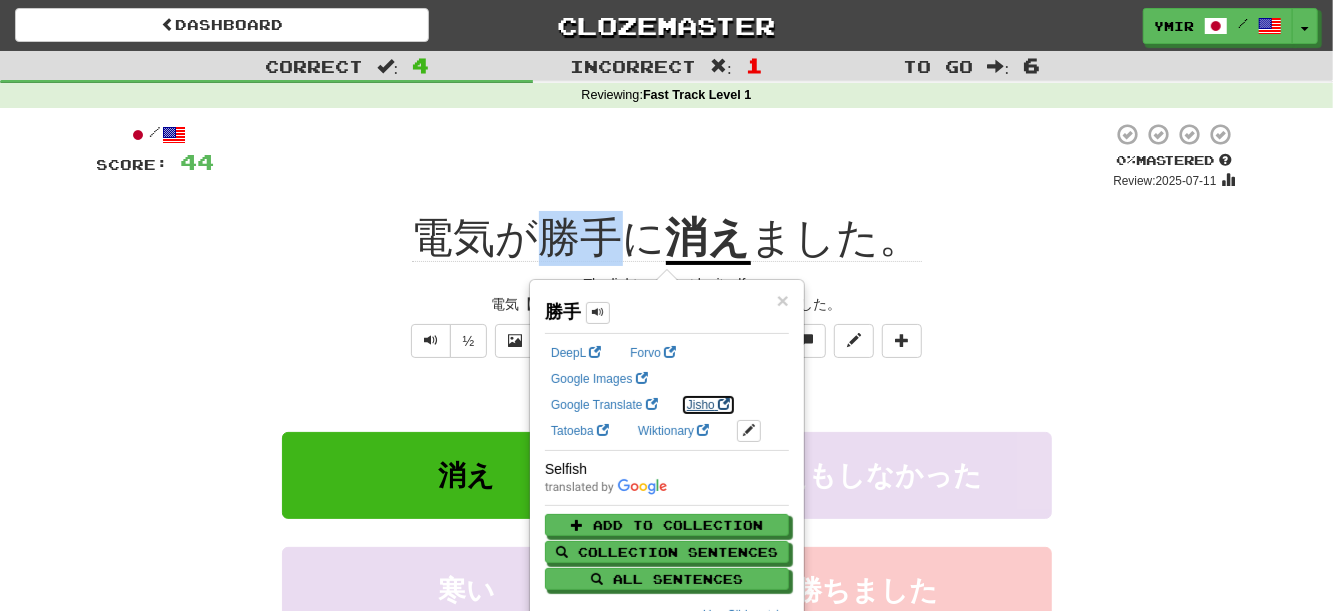click on "Jisho" at bounding box center (708, 405) 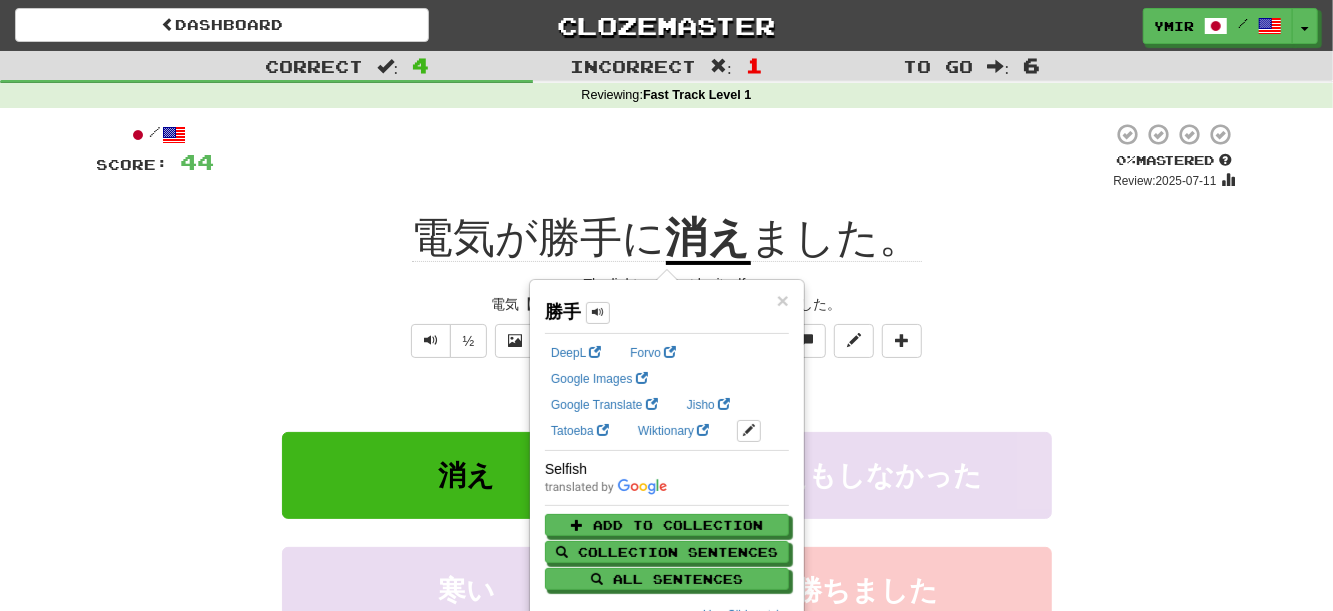 click on "The light went out by itself." at bounding box center [667, 284] 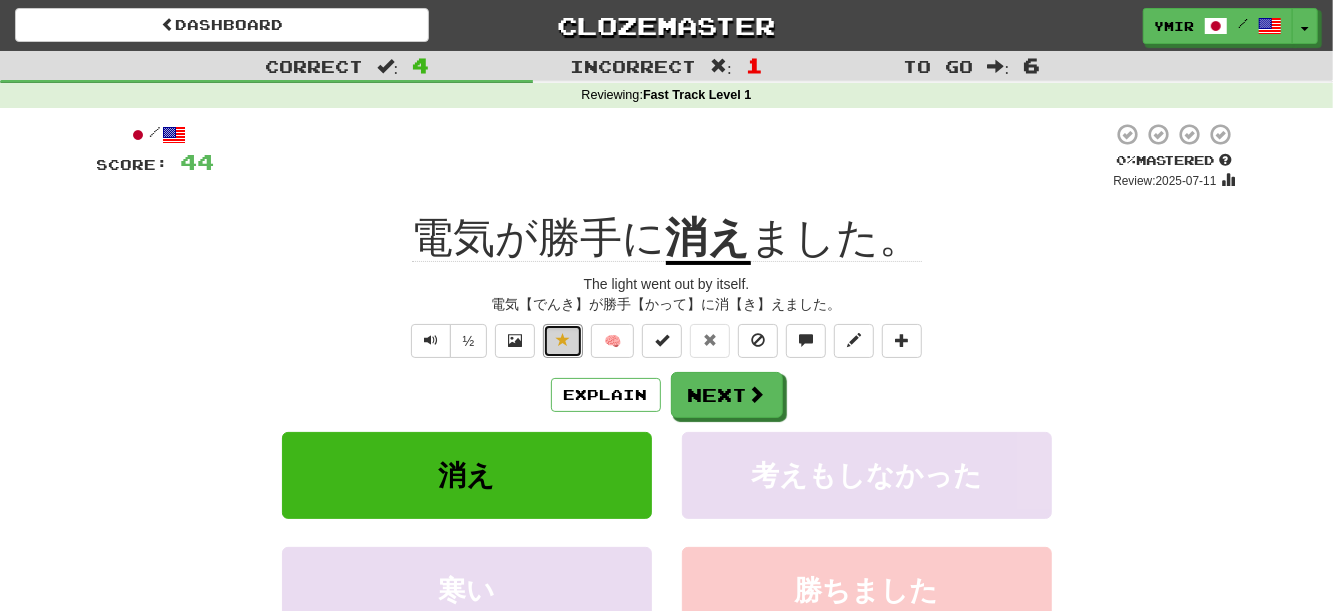 click at bounding box center [563, 340] 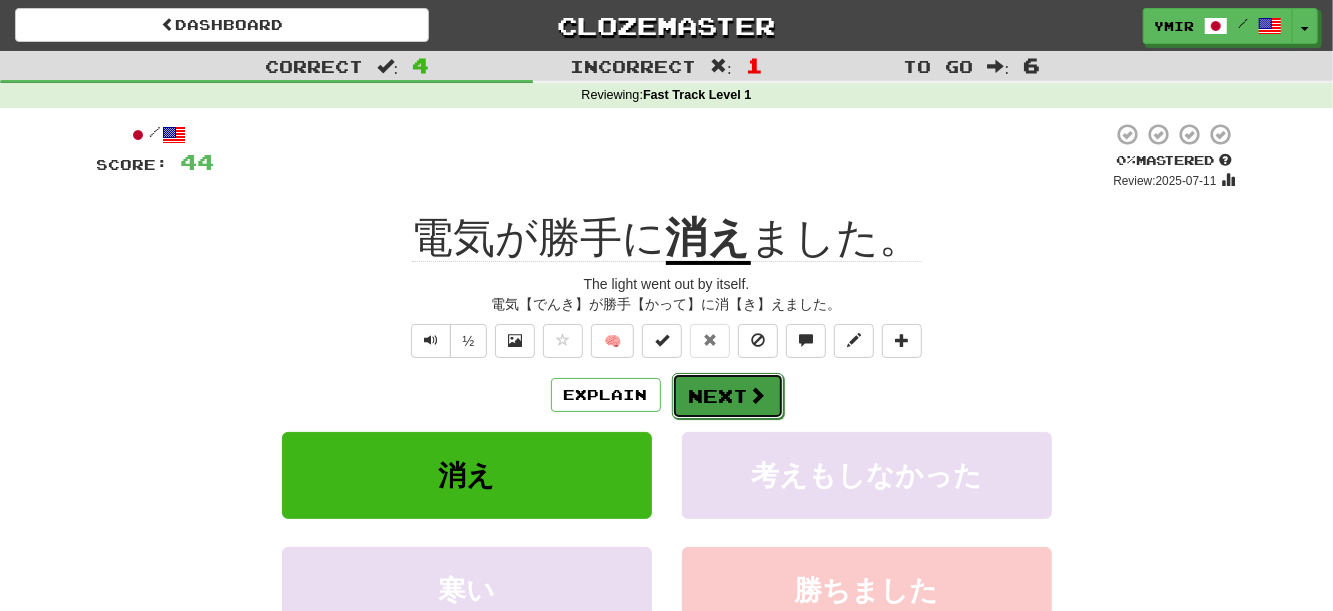click on "Next" at bounding box center [728, 396] 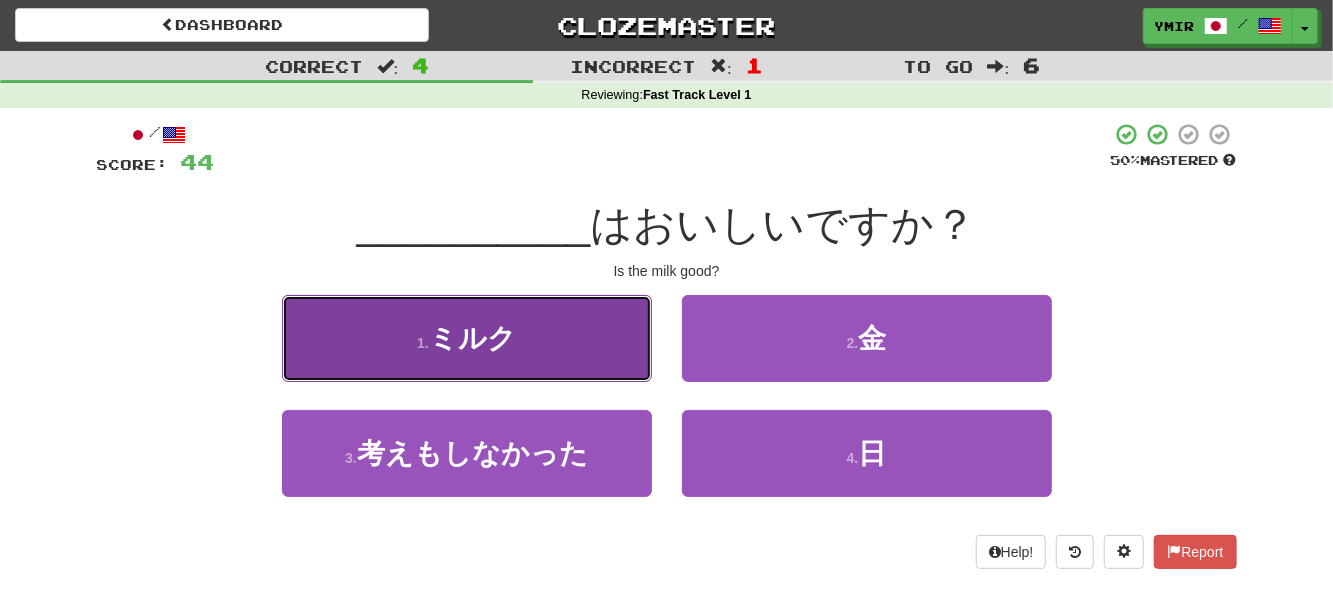 click on "1 .  ミルク" at bounding box center (467, 338) 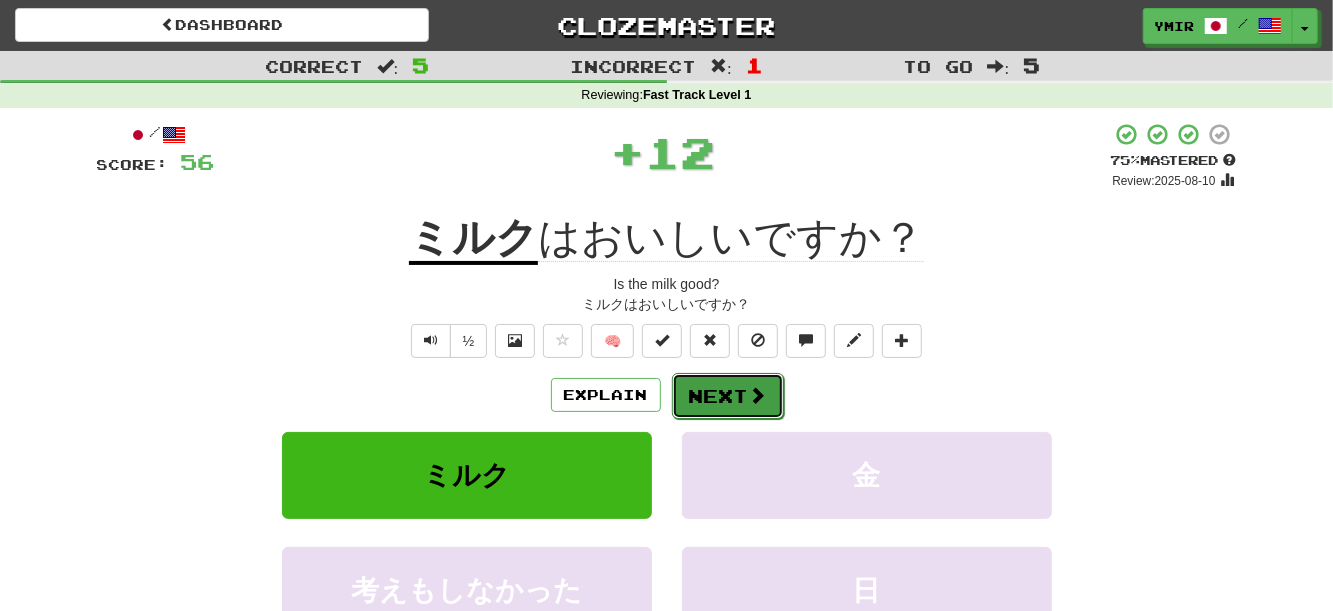 click on "Next" at bounding box center [728, 396] 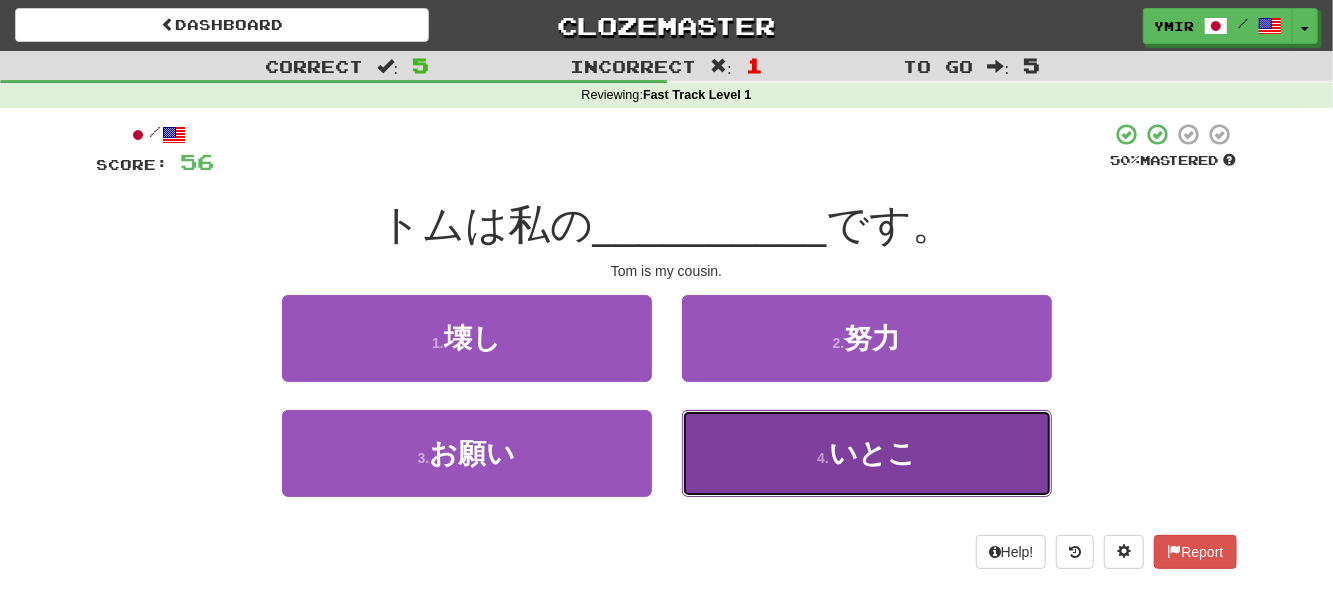 click on "4 .  いとこ" at bounding box center [867, 453] 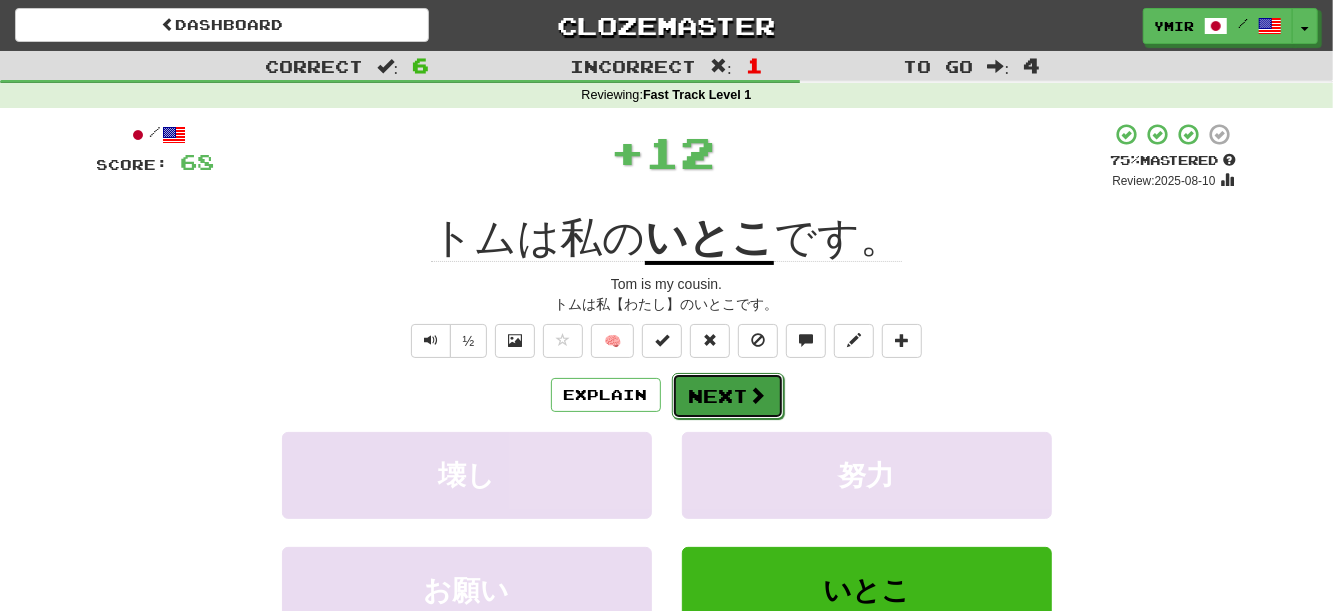 click on "Next" at bounding box center [728, 396] 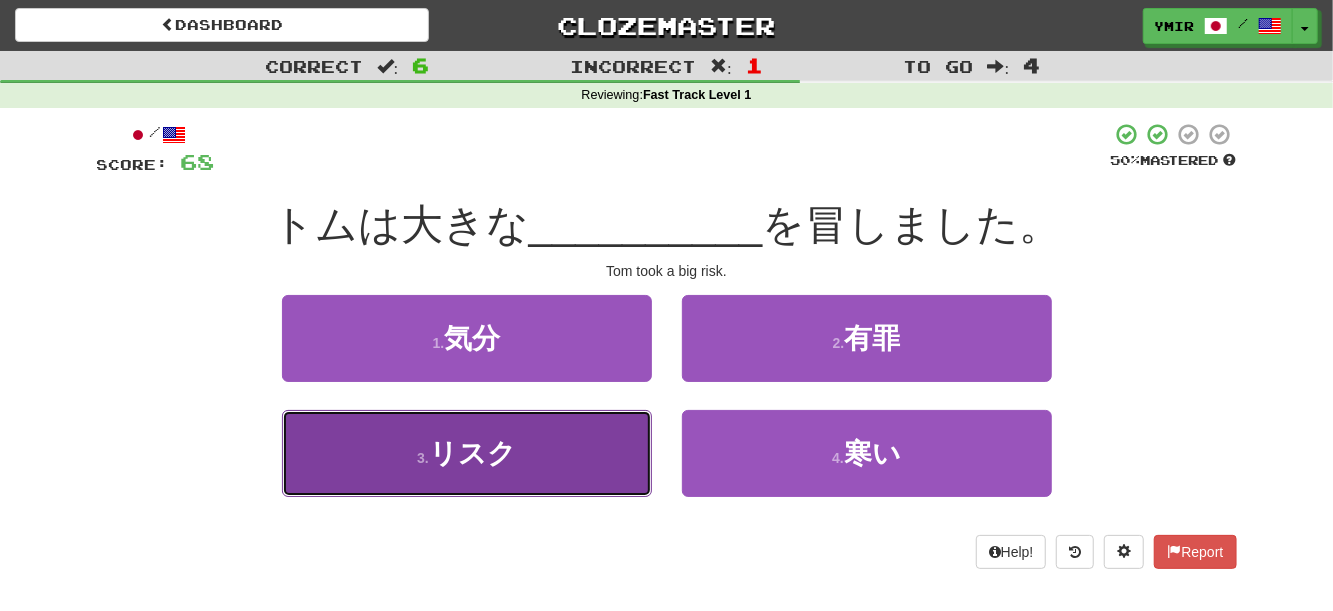click on "3 .  リスク" at bounding box center [467, 453] 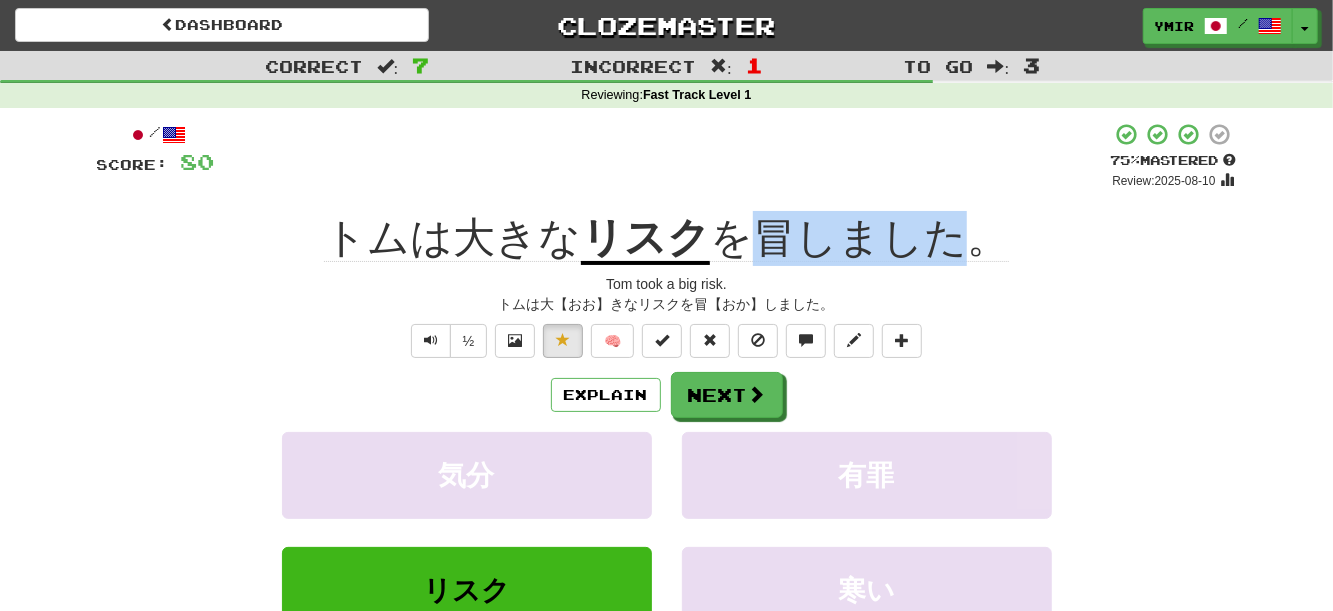 drag, startPoint x: 752, startPoint y: 198, endPoint x: 944, endPoint y: 206, distance: 192.1666 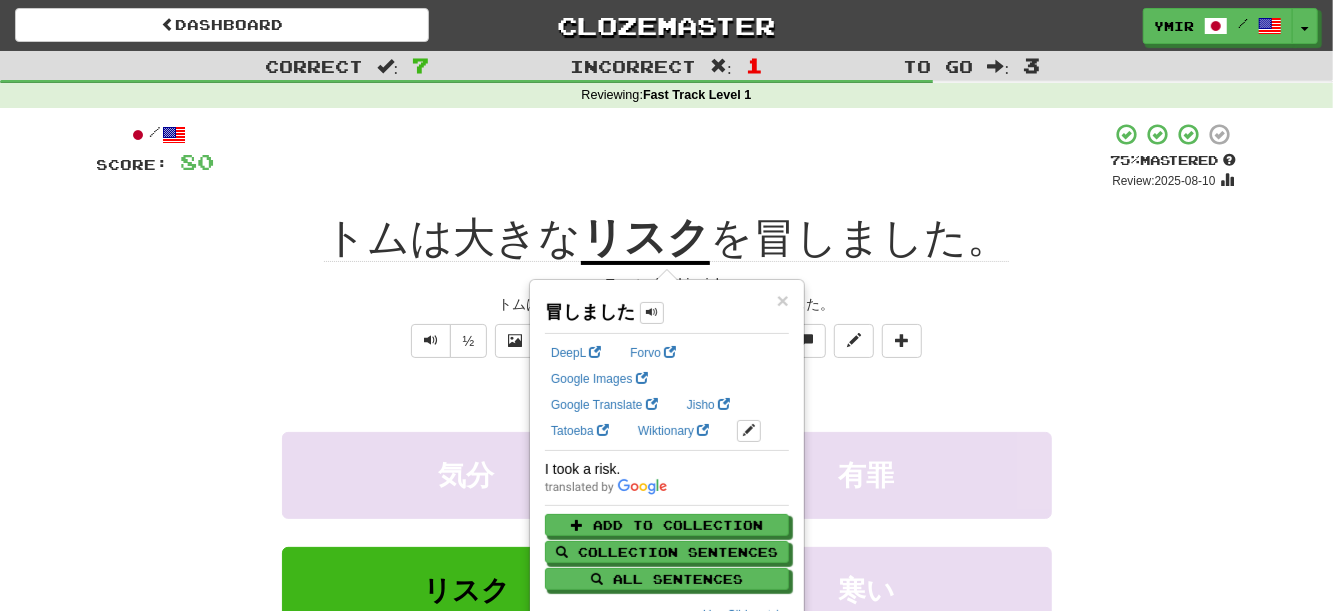 click on "トムは大きな" at bounding box center [452, 238] 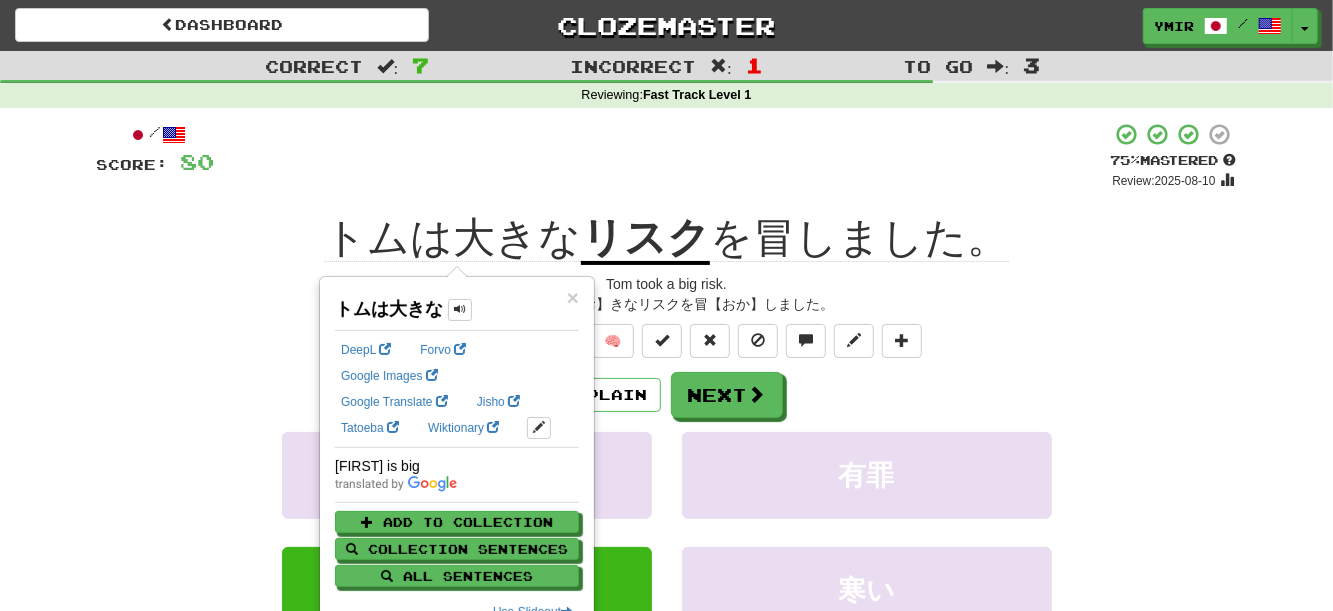 click on "+ 12" at bounding box center (663, 156) 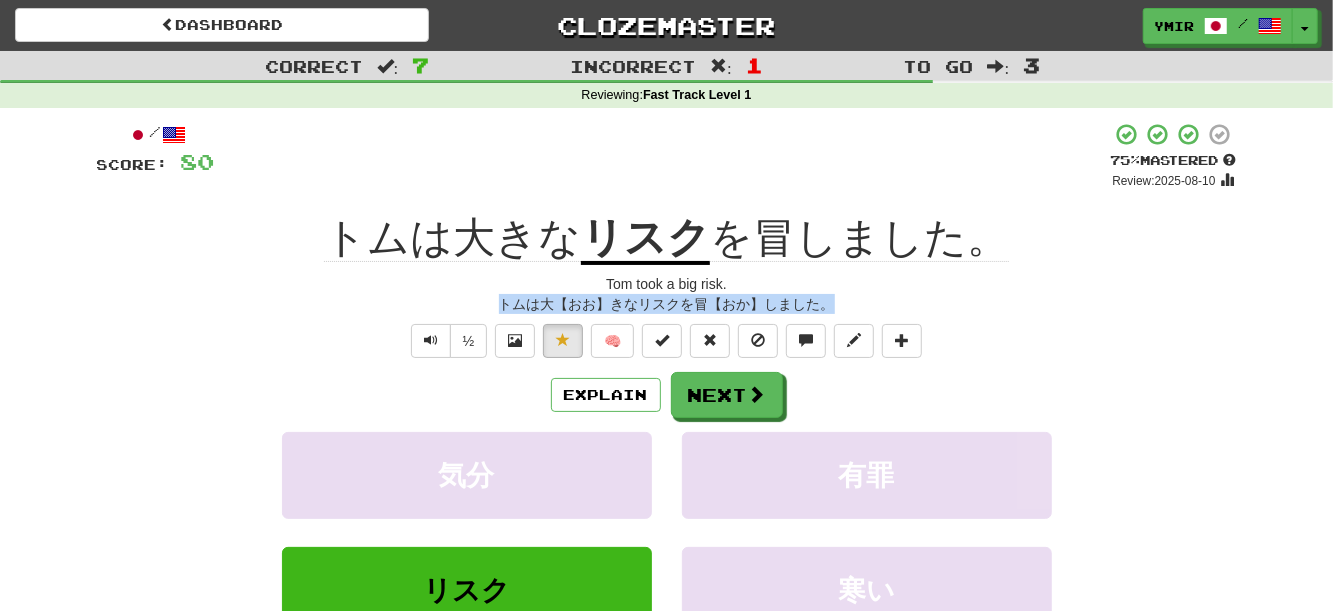 drag, startPoint x: 501, startPoint y: 304, endPoint x: 846, endPoint y: 311, distance: 345.071 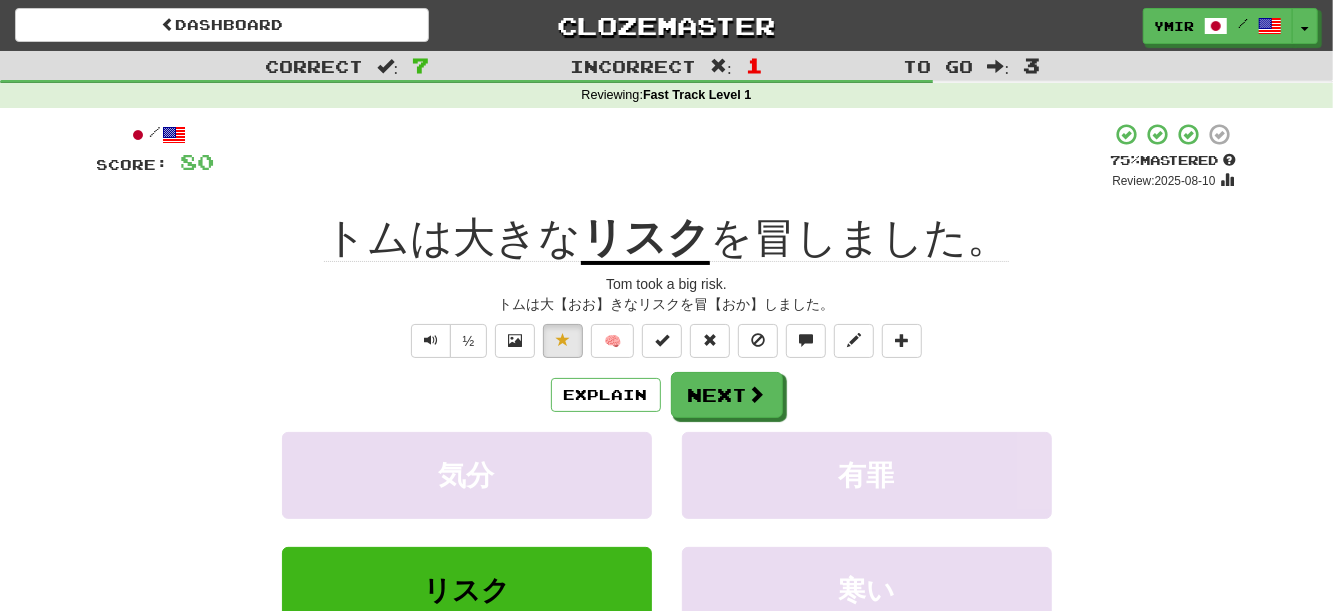 click on "½ 🧠" at bounding box center [667, 341] 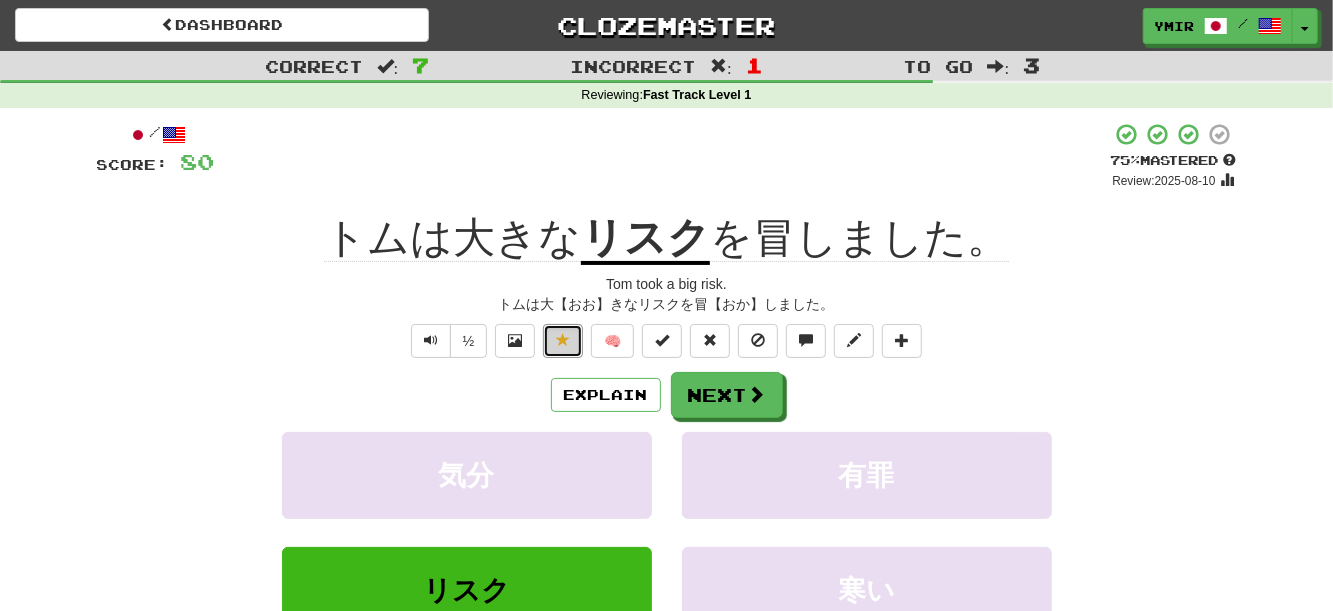 click at bounding box center (563, 341) 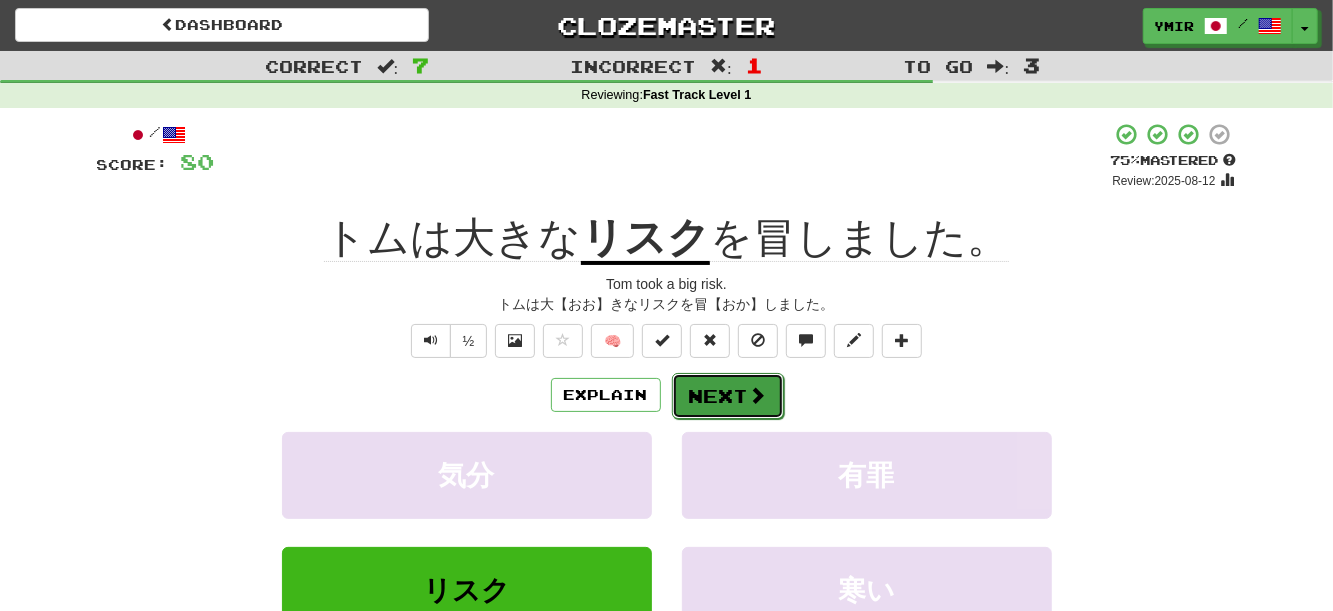 click on "Next" at bounding box center [728, 396] 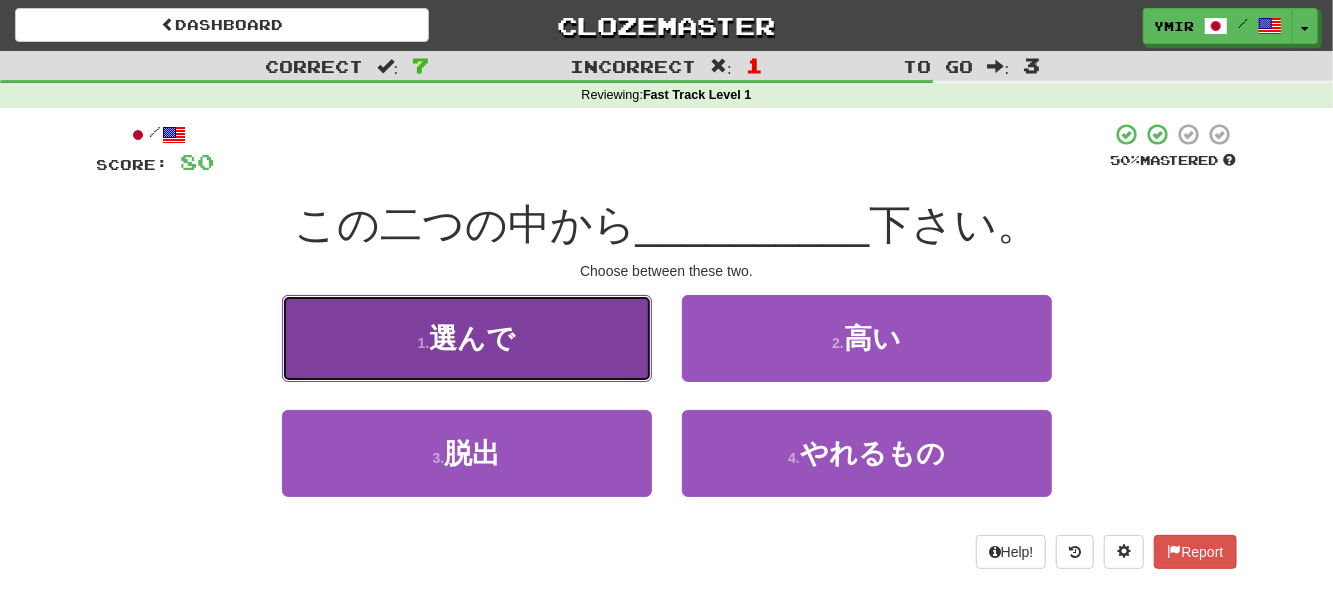 click on "1 .  選んで" at bounding box center (467, 338) 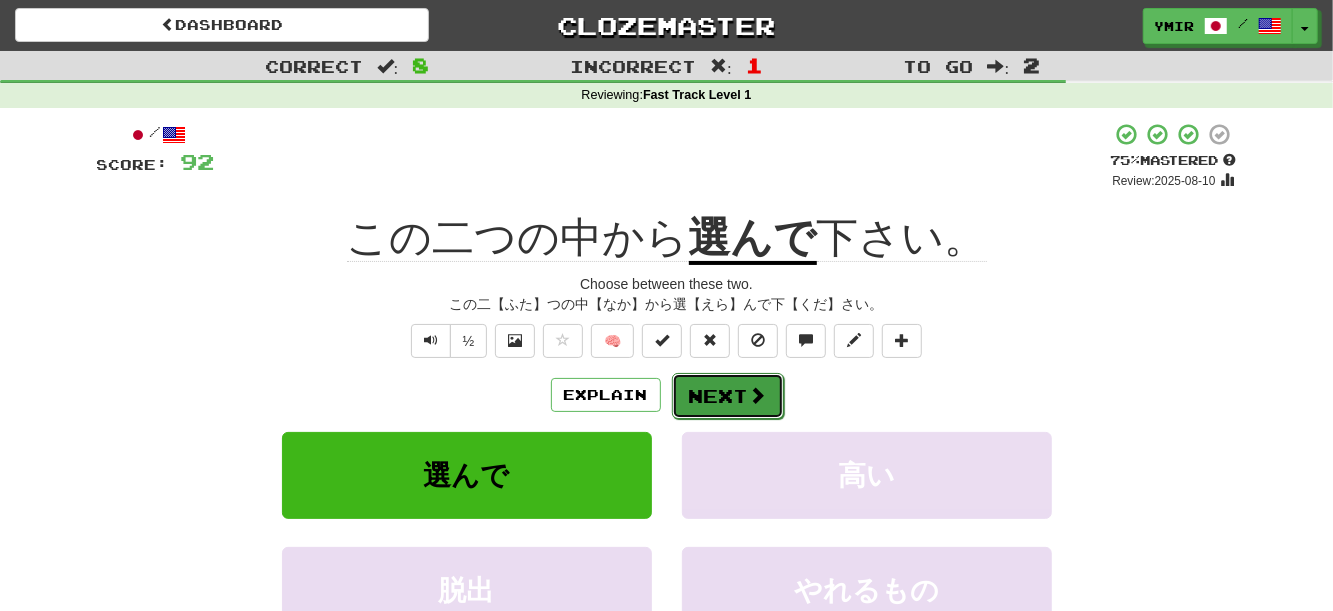 click on "Next" at bounding box center (728, 396) 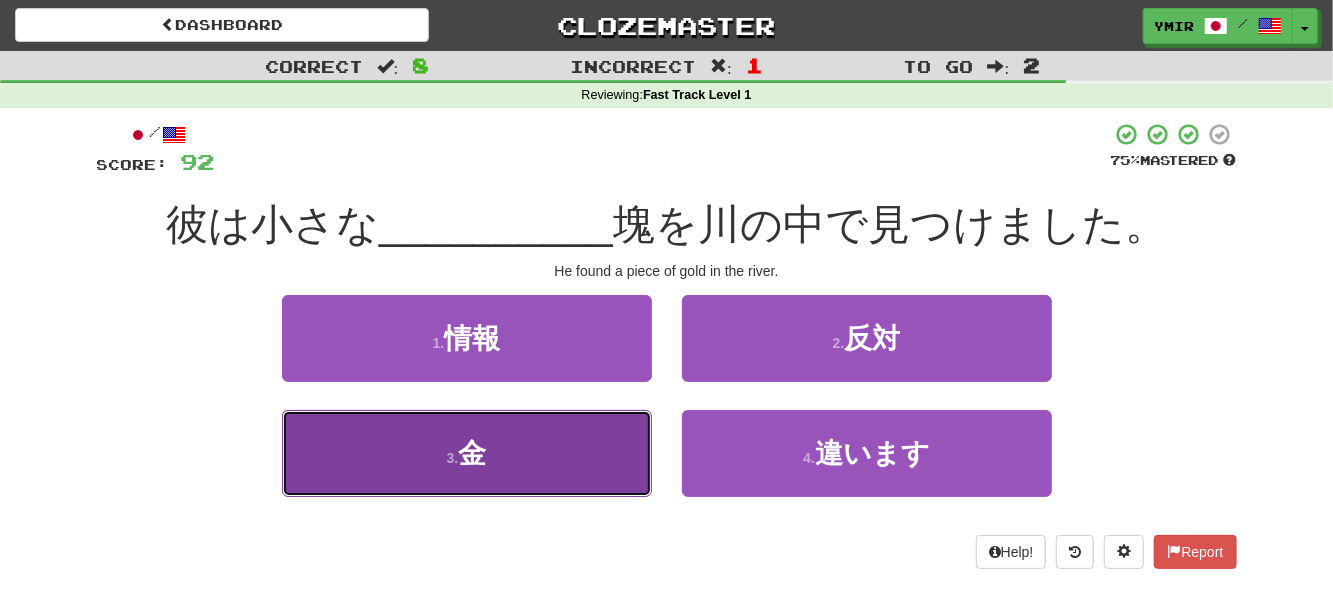 click on "3 .  金" at bounding box center [467, 453] 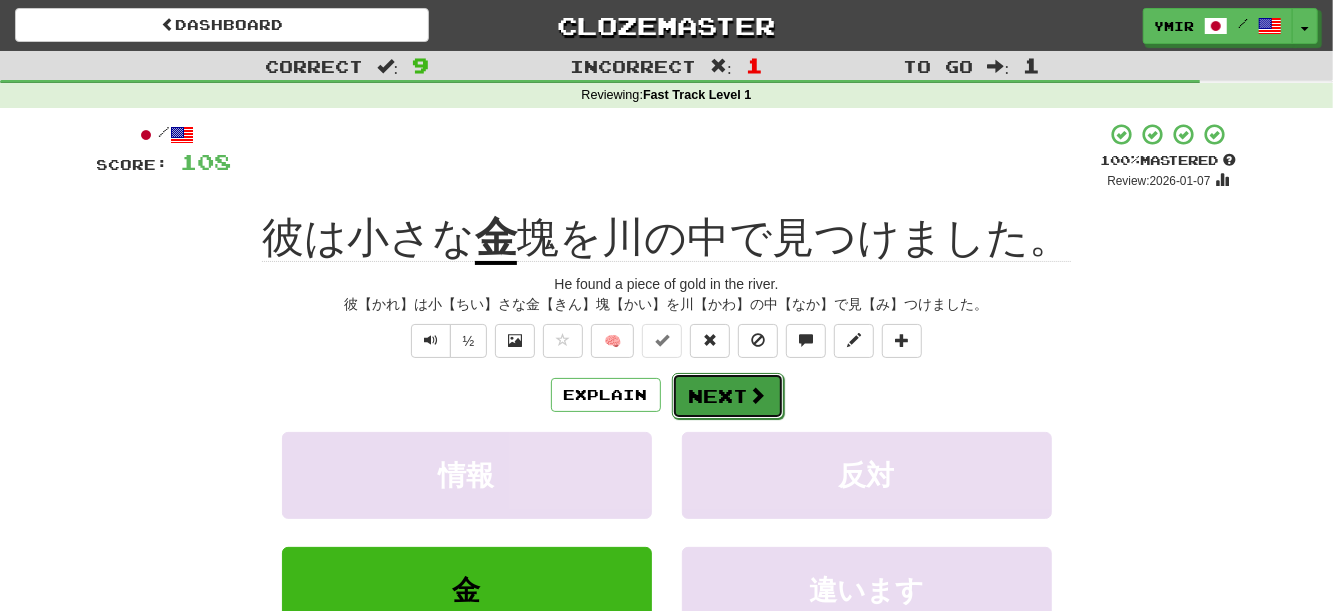 click on "Next" at bounding box center (728, 396) 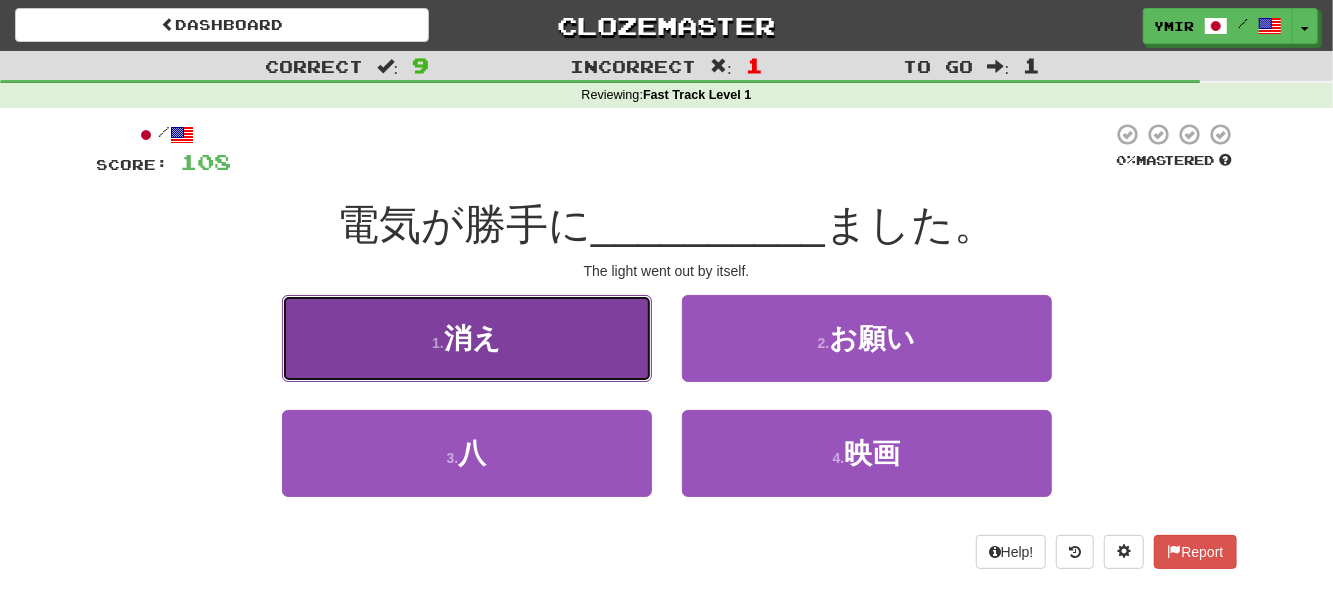 click on "1 .  消え" at bounding box center (467, 338) 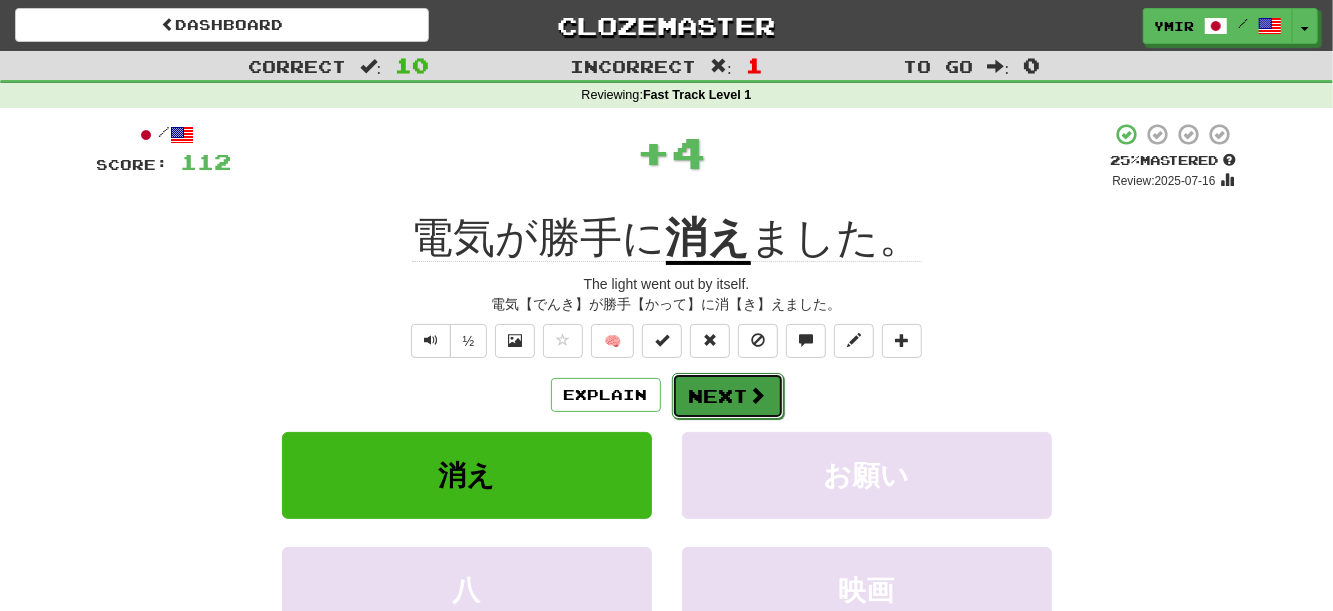 click on "Next" at bounding box center [728, 396] 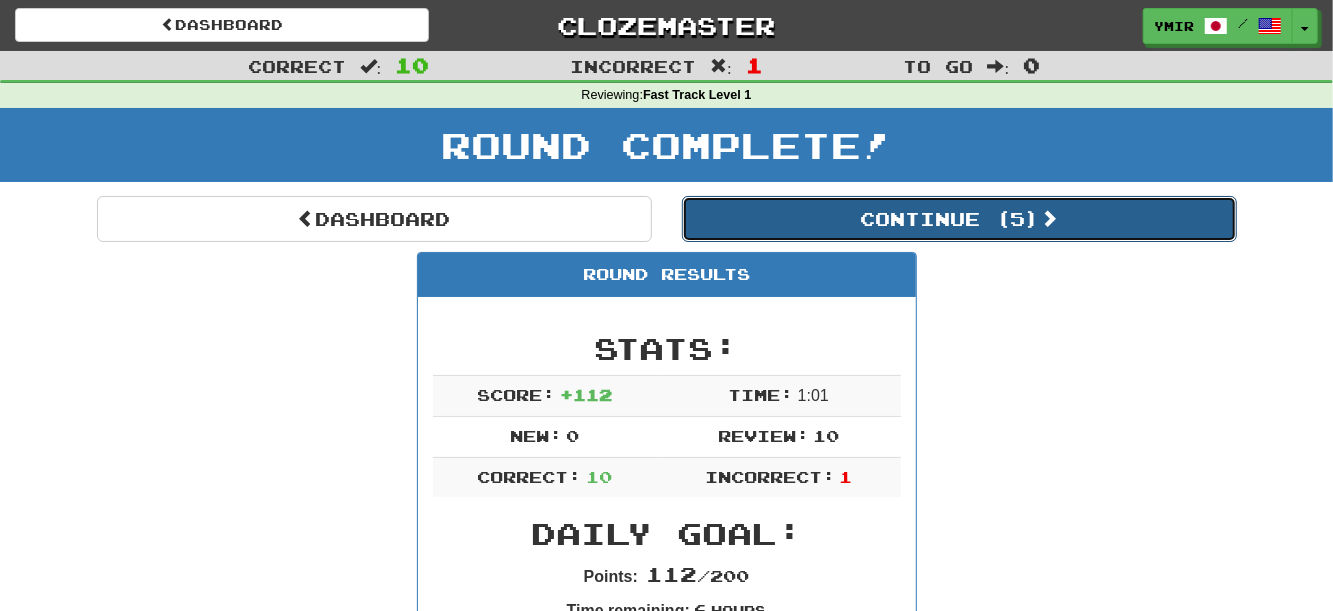 click on "Continue ( 5 )" at bounding box center [959, 219] 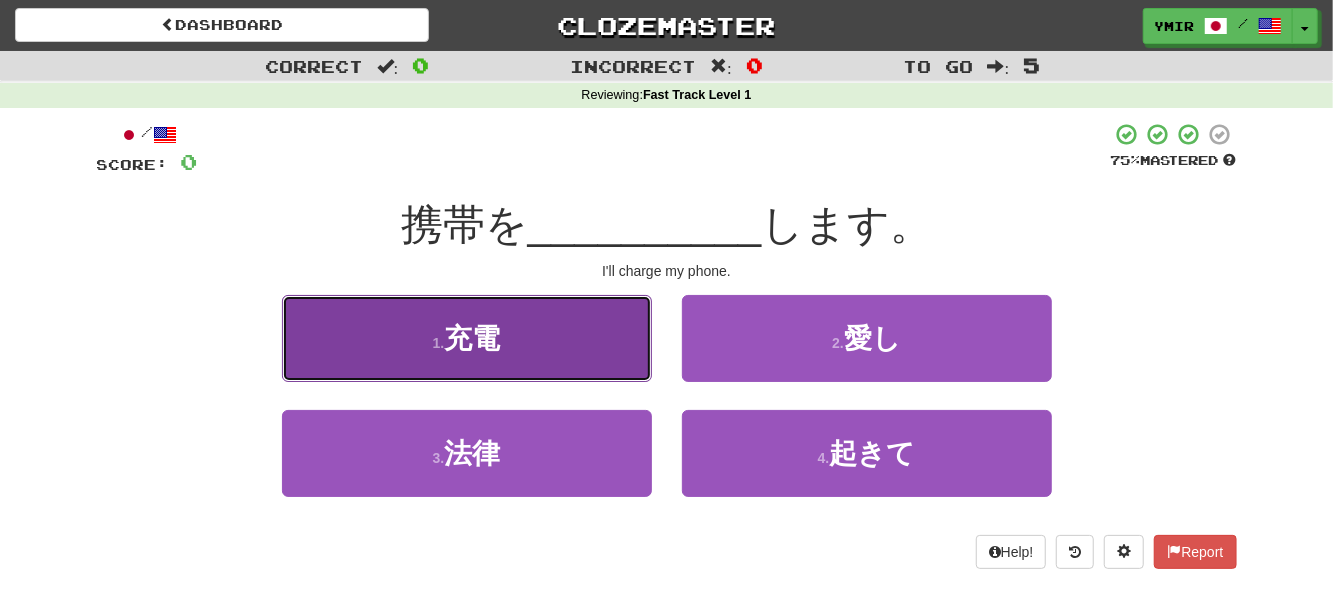 click on "1 .  充電" at bounding box center [467, 338] 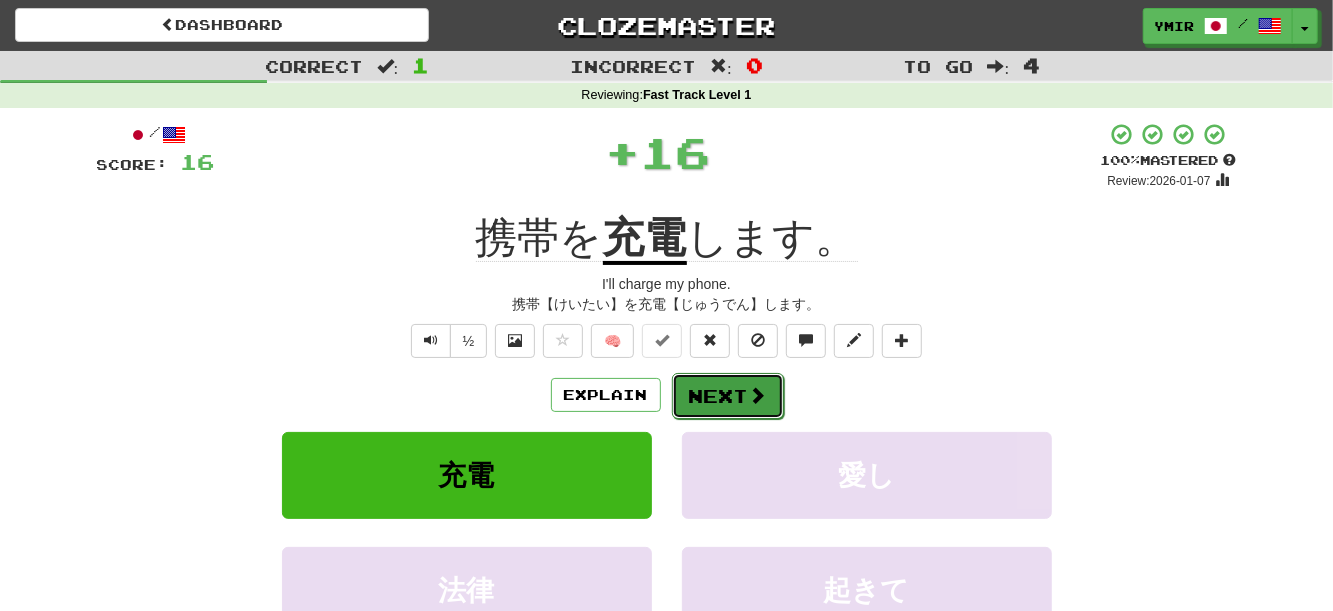 click on "Next" at bounding box center (728, 396) 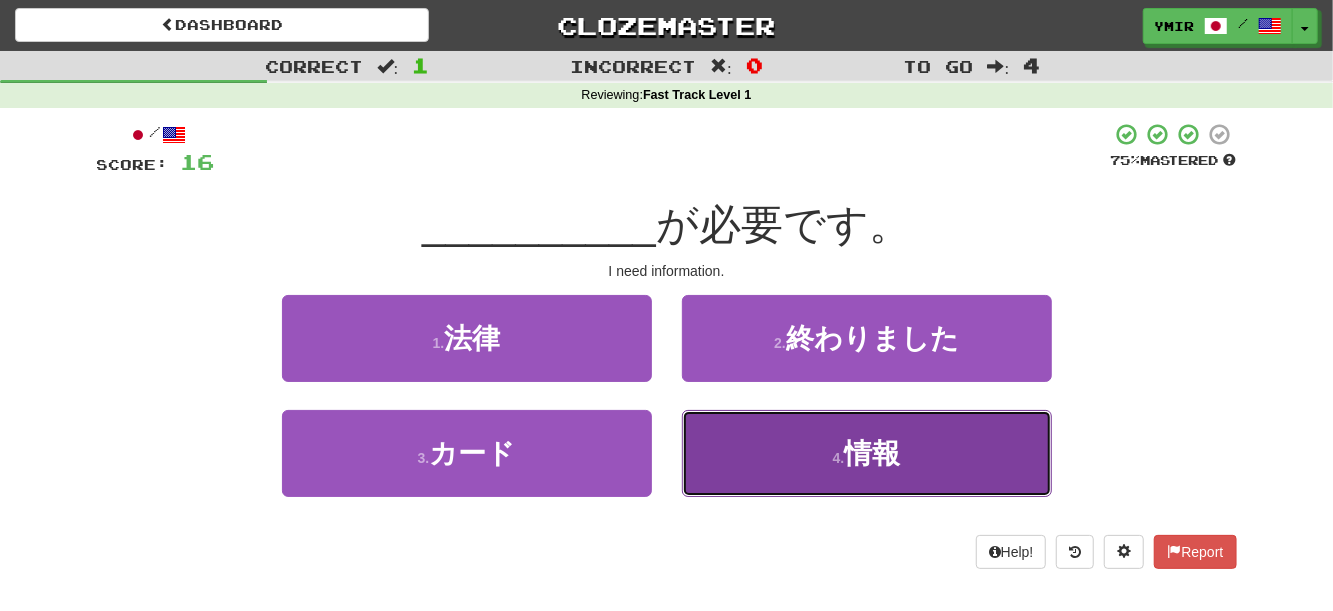 click on "4 .  情報" at bounding box center [867, 453] 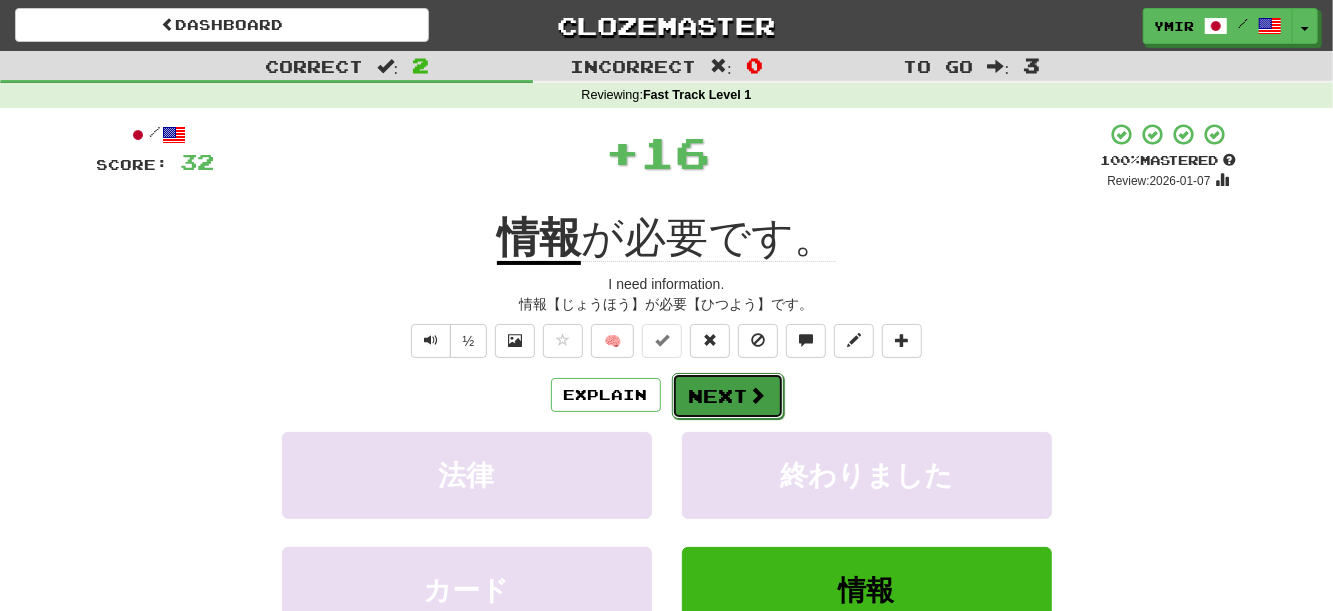 click on "Next" at bounding box center (728, 396) 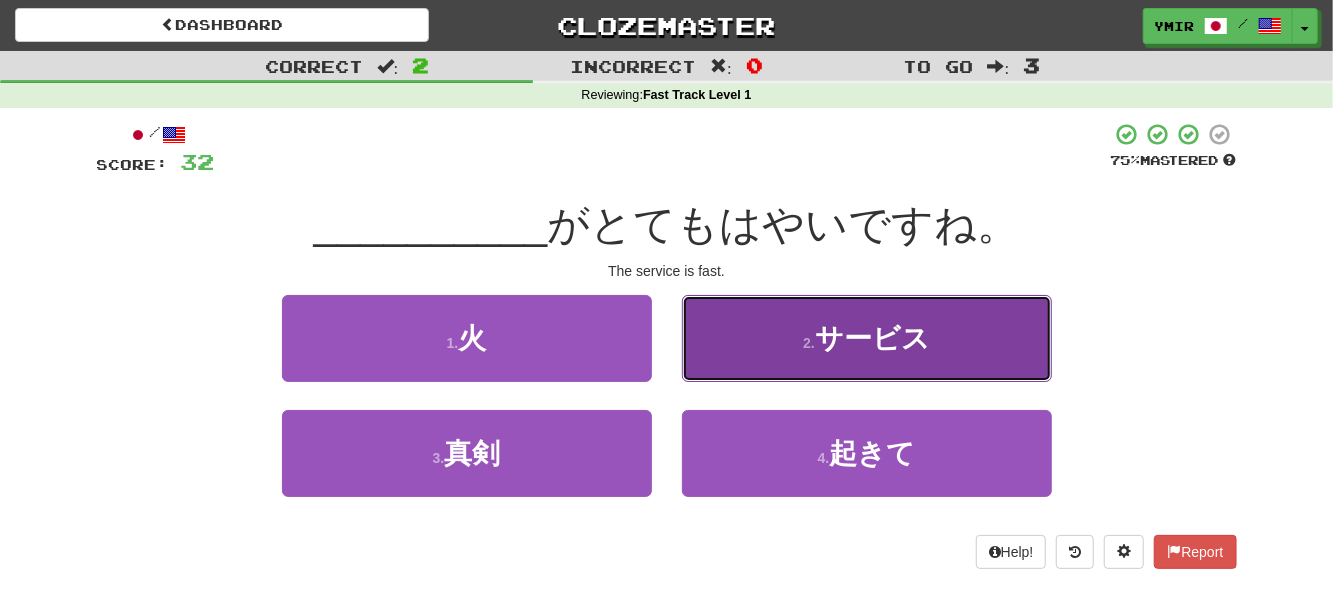 click on "2 .  サービス" at bounding box center (867, 338) 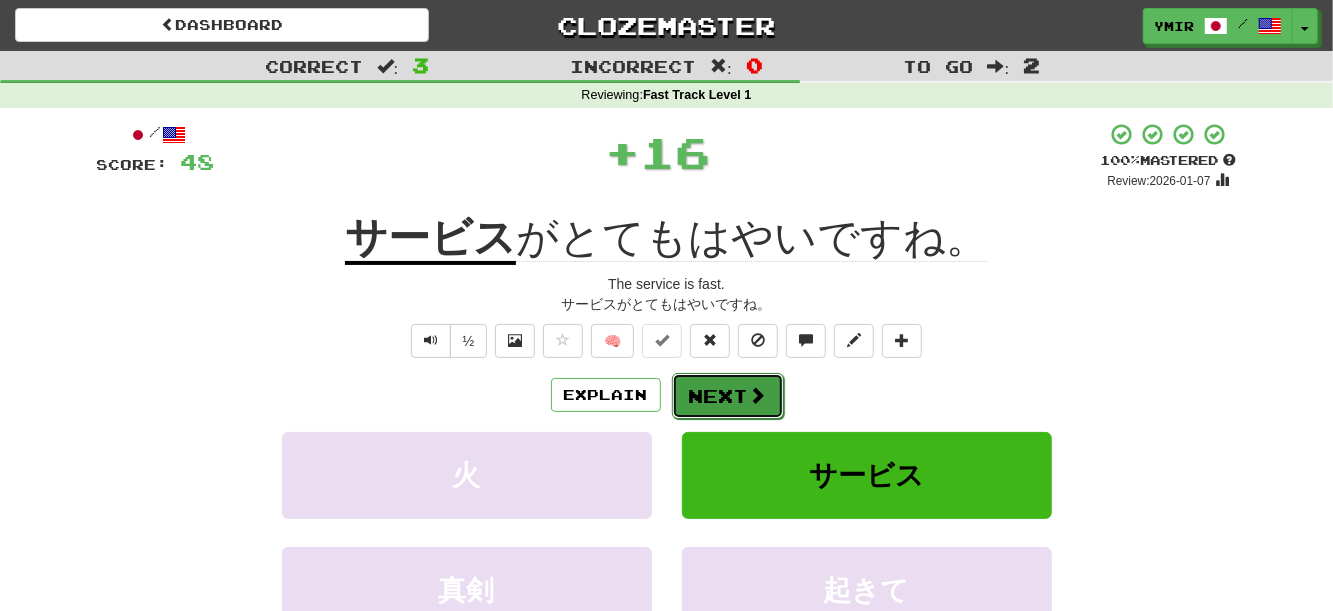 click on "Next" at bounding box center [728, 396] 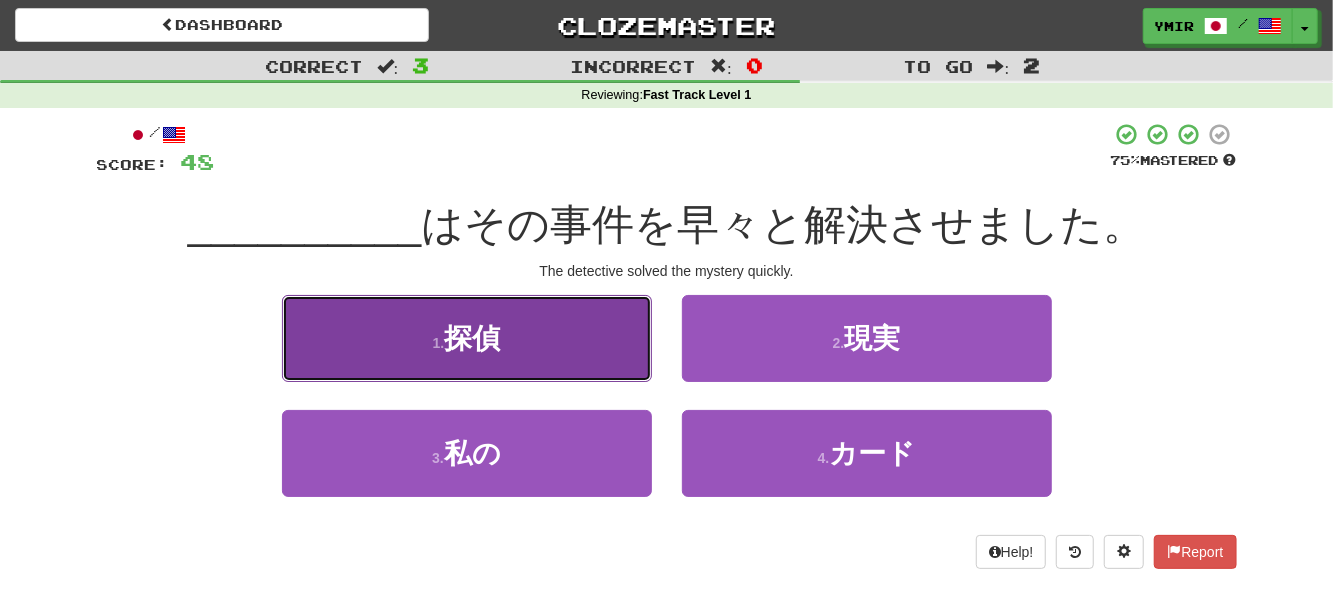 click on "1 .  探偵" at bounding box center [467, 338] 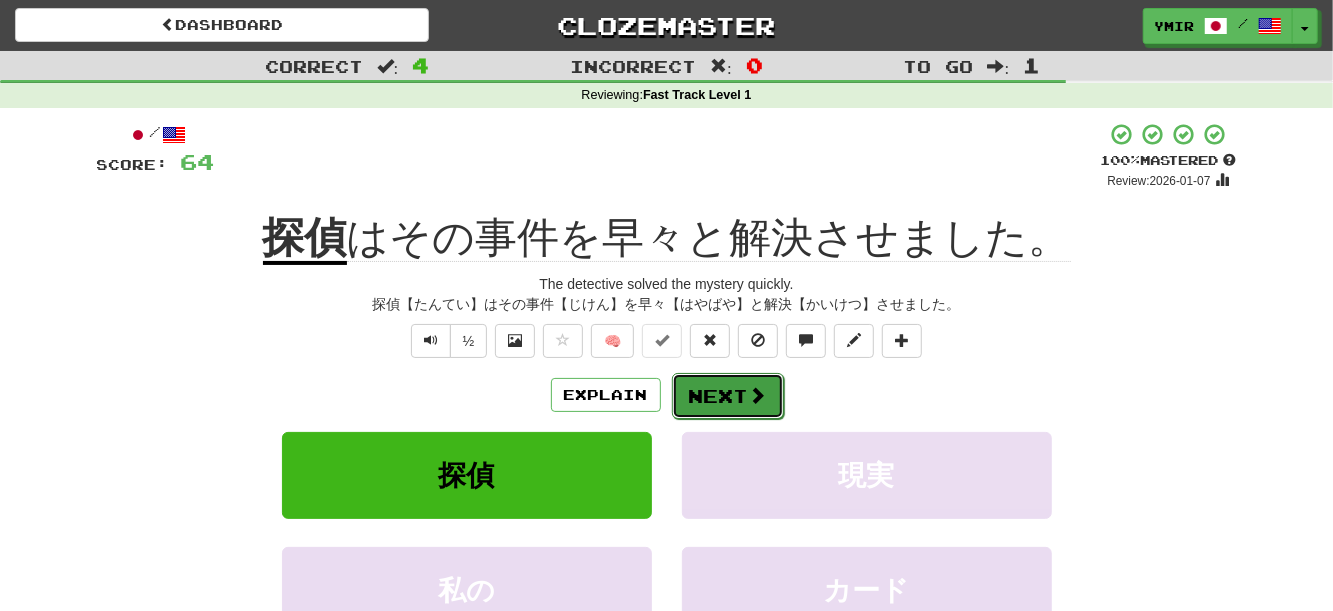 click on "Next" at bounding box center [728, 396] 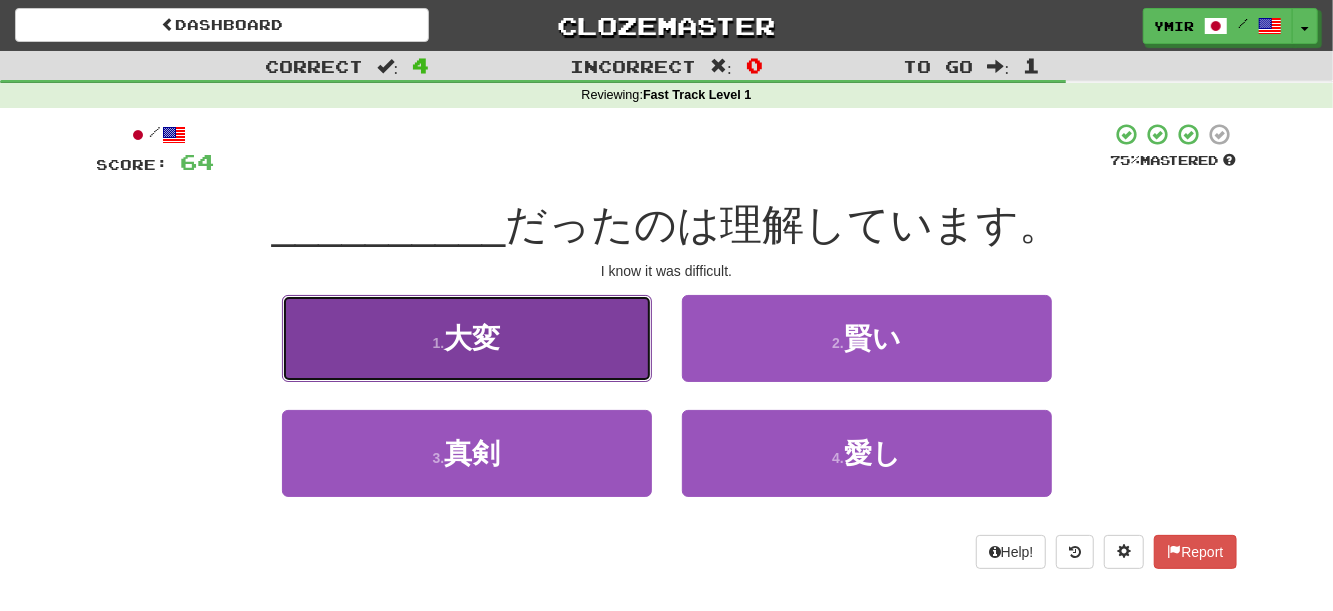 click on "1 .  大変" at bounding box center (467, 338) 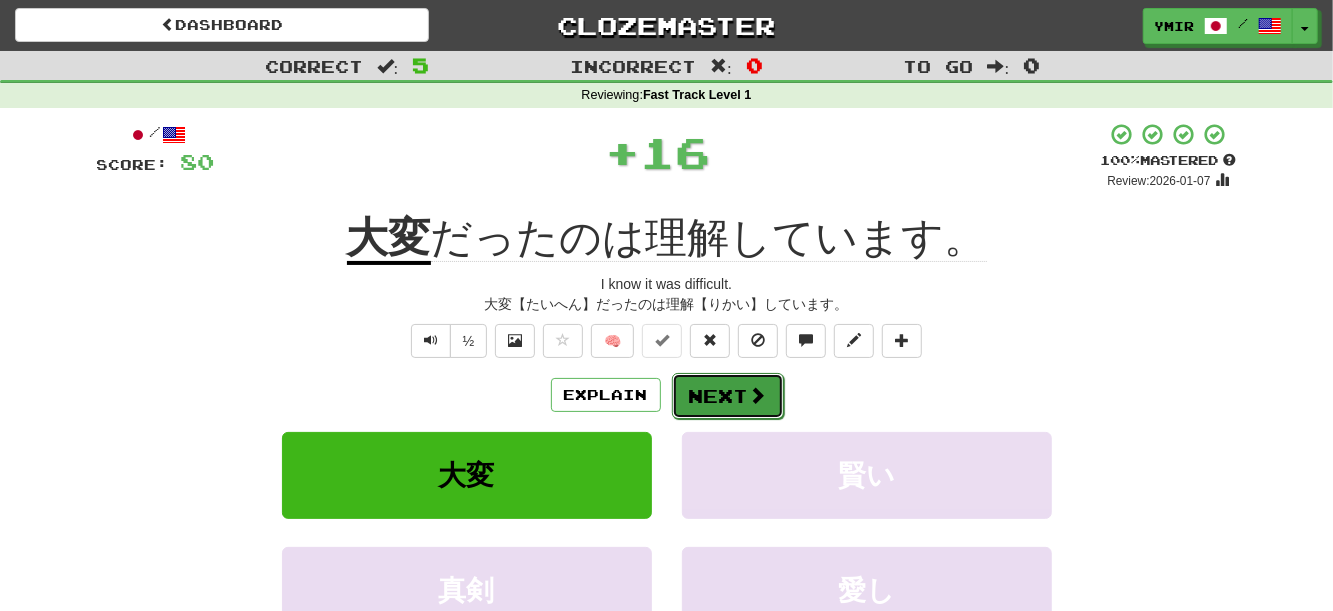 click on "Next" at bounding box center (728, 396) 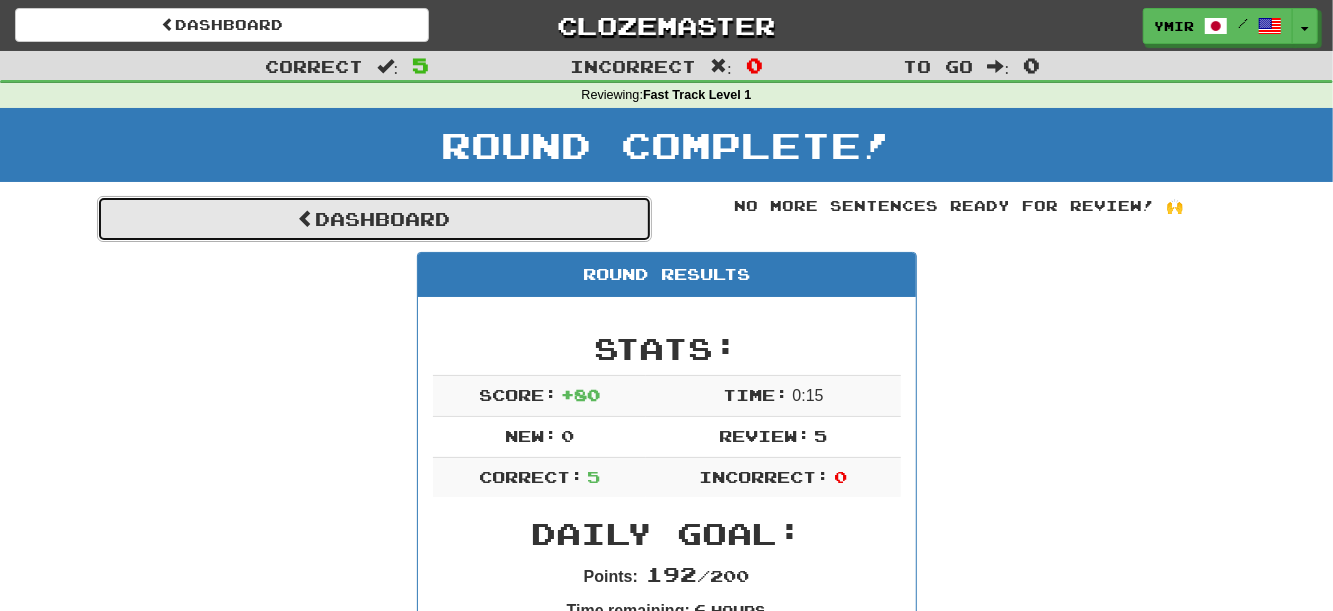 click on "Dashboard" at bounding box center [374, 219] 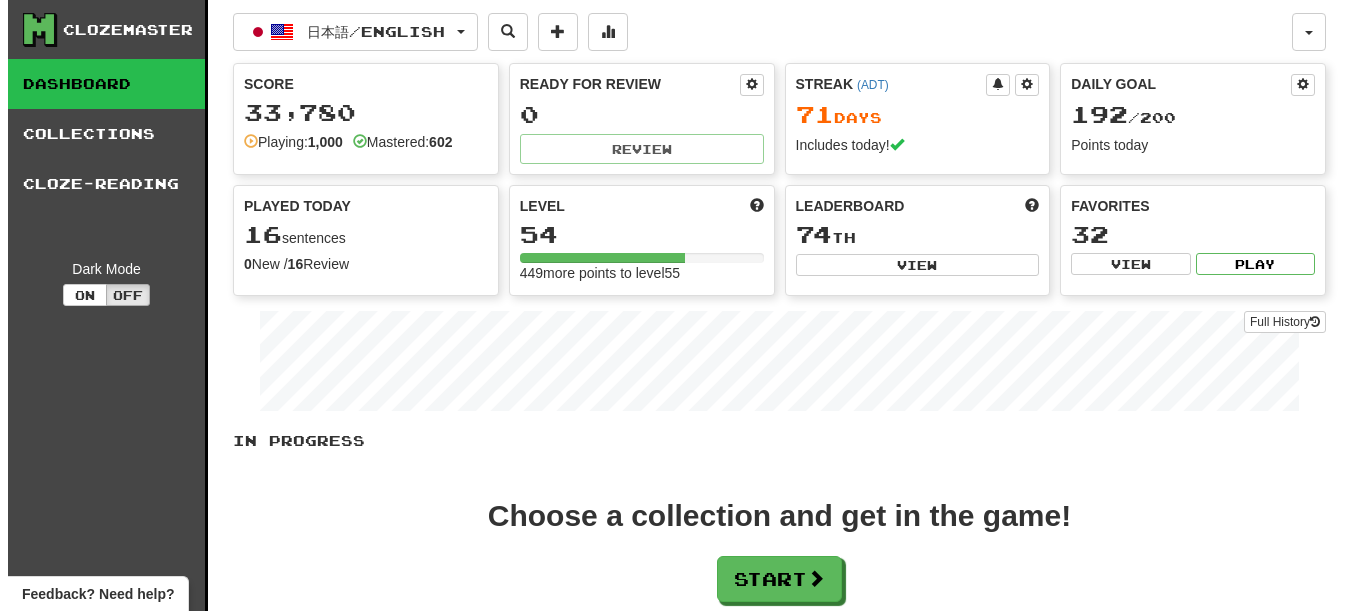 scroll, scrollTop: 0, scrollLeft: 0, axis: both 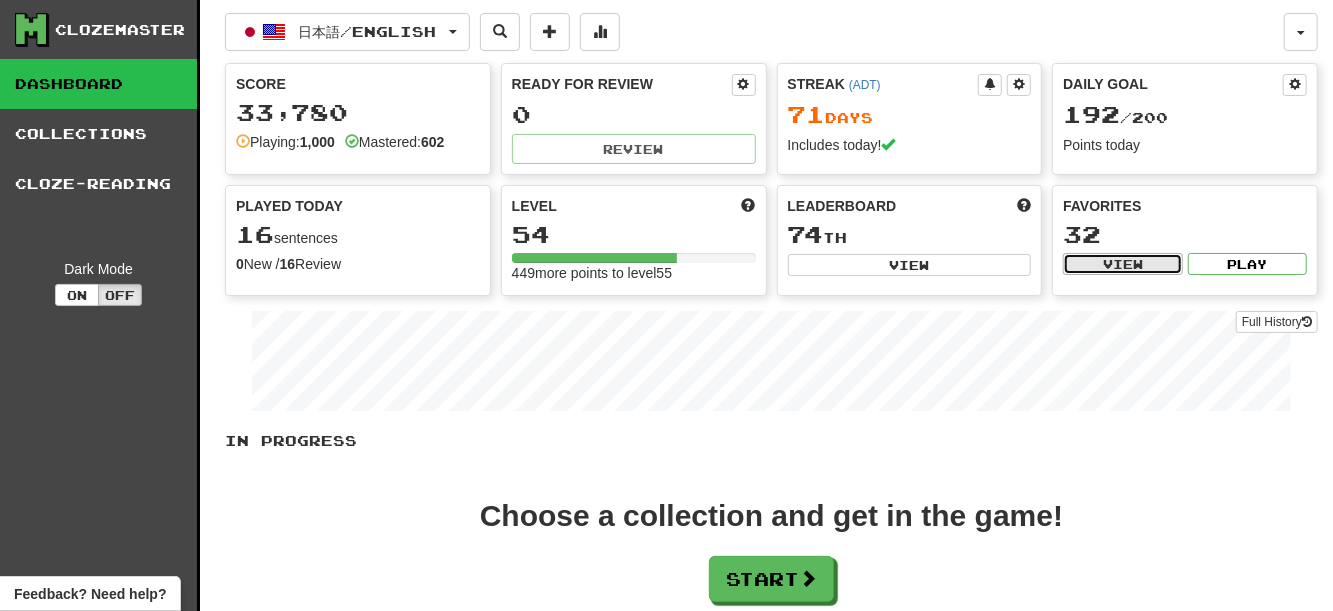 click on "View" at bounding box center (1122, 264) 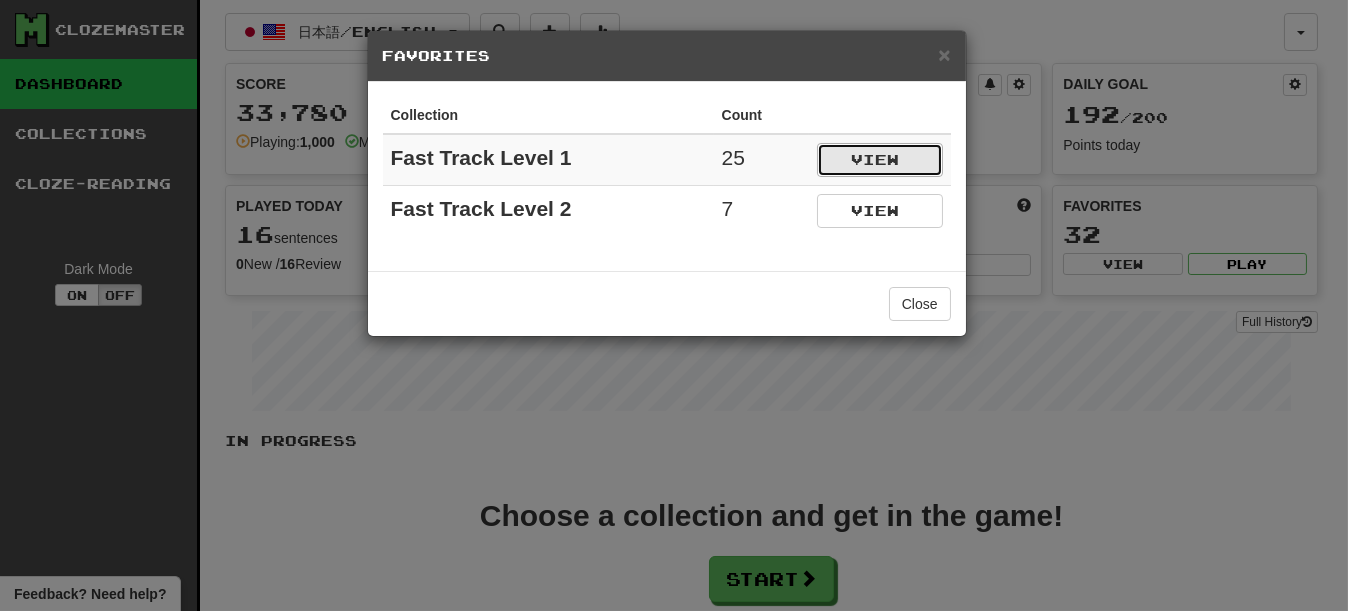 click on "View" at bounding box center [880, 160] 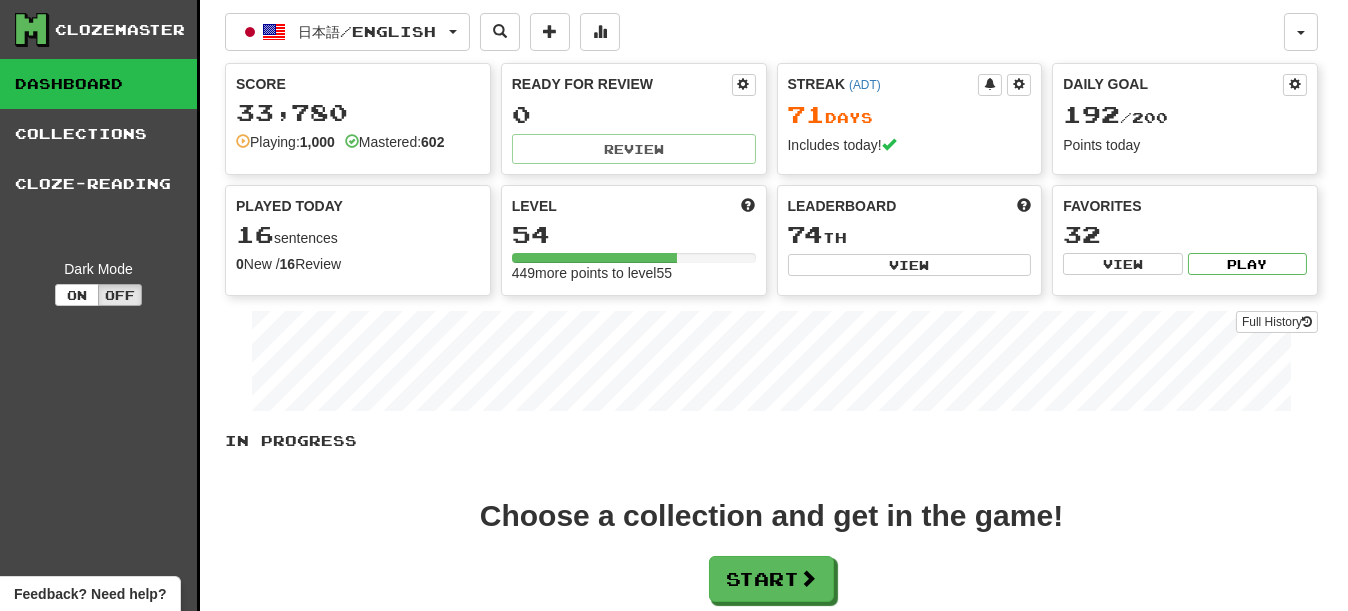 select on "*********" 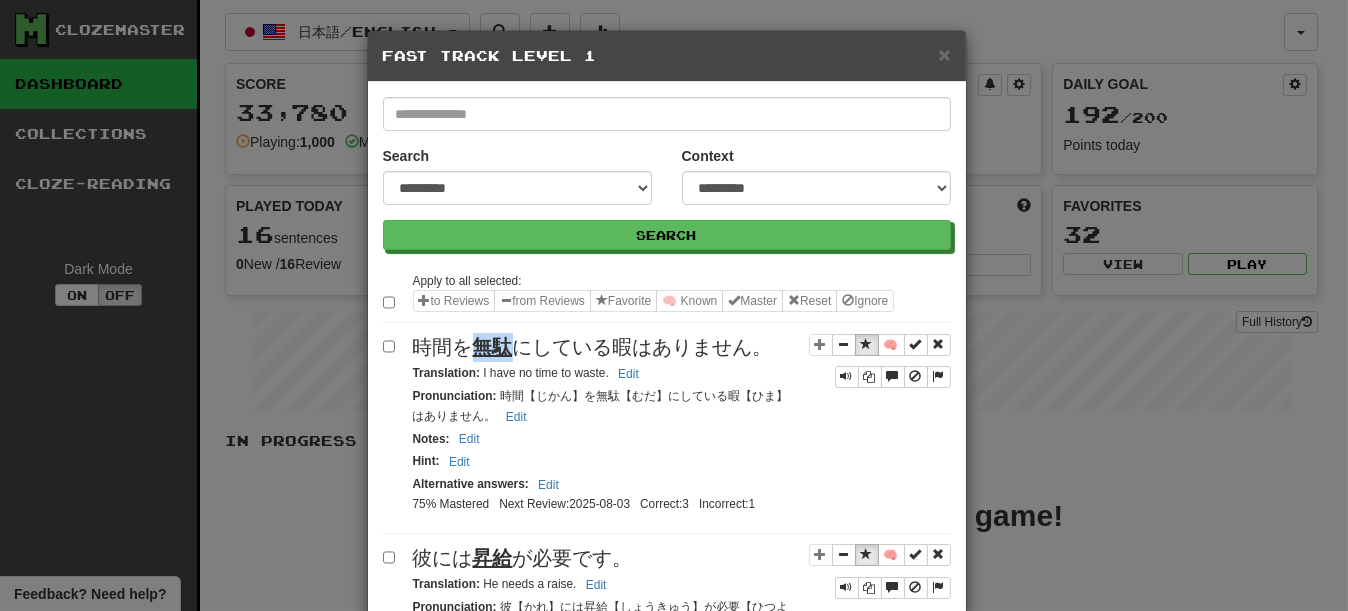 drag, startPoint x: 465, startPoint y: 375, endPoint x: 496, endPoint y: 375, distance: 31 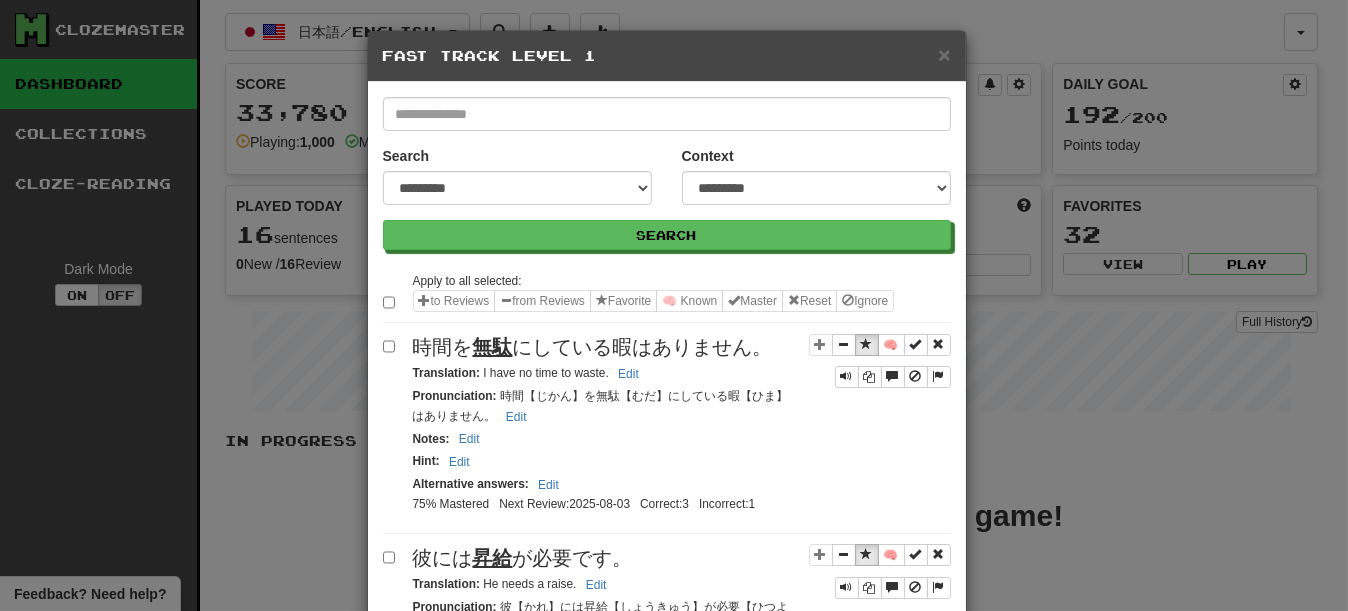 click on "Apply to all selected:  to Reviews  from Reviews  Favorite 🧠 Known  Master  Reset  Ignore" at bounding box center [667, 296] 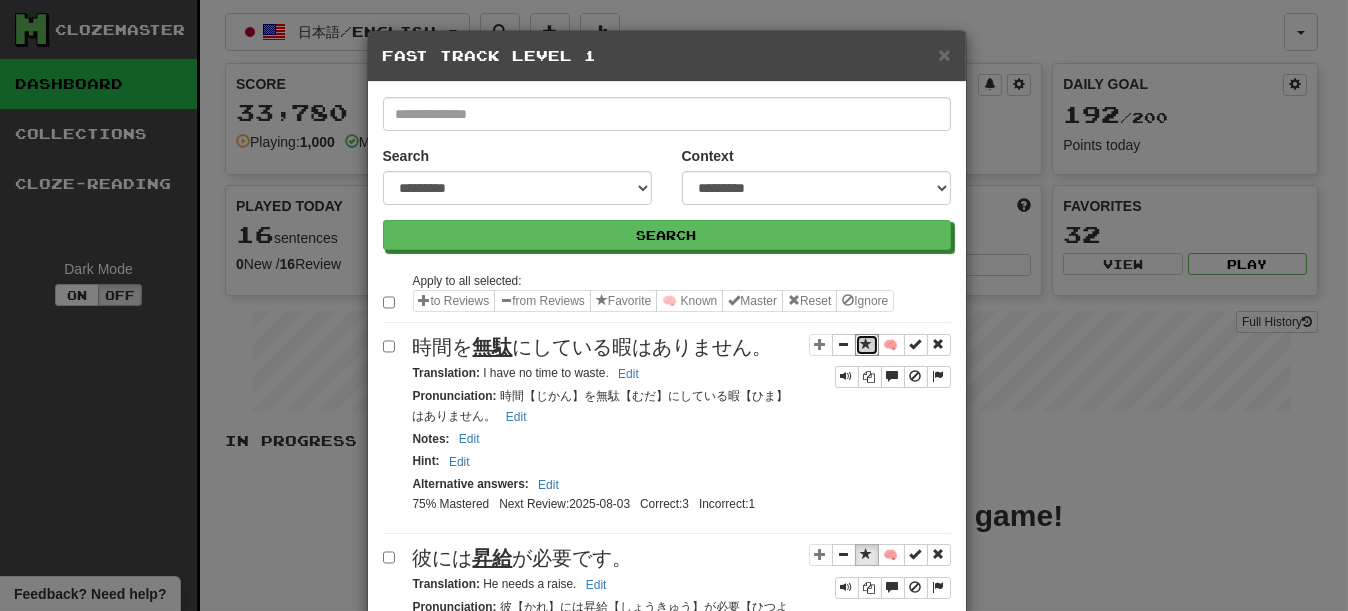 click at bounding box center [867, 344] 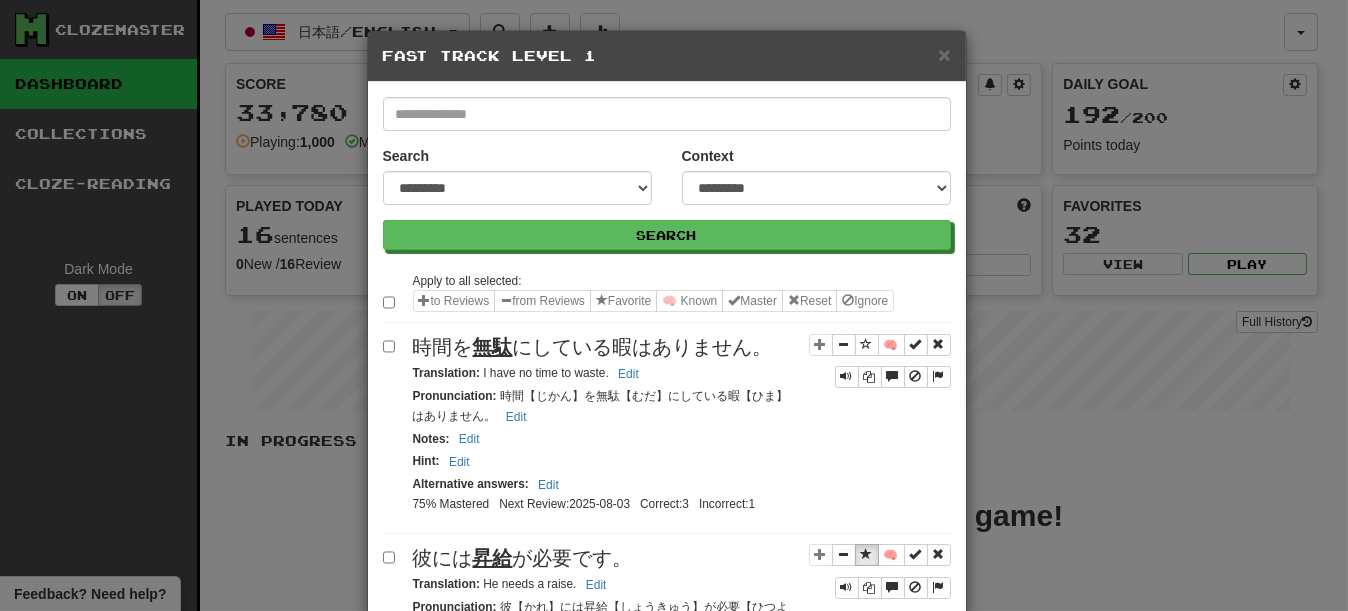 scroll, scrollTop: 200, scrollLeft: 0, axis: vertical 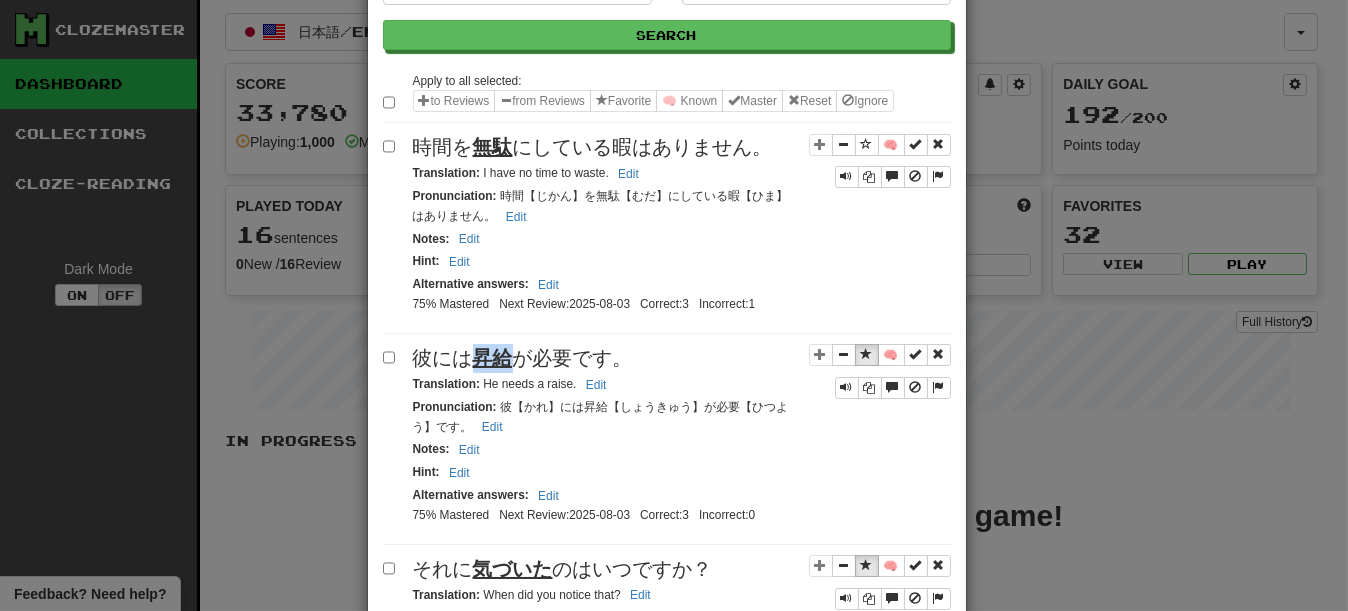 drag, startPoint x: 480, startPoint y: 393, endPoint x: 510, endPoint y: 393, distance: 30 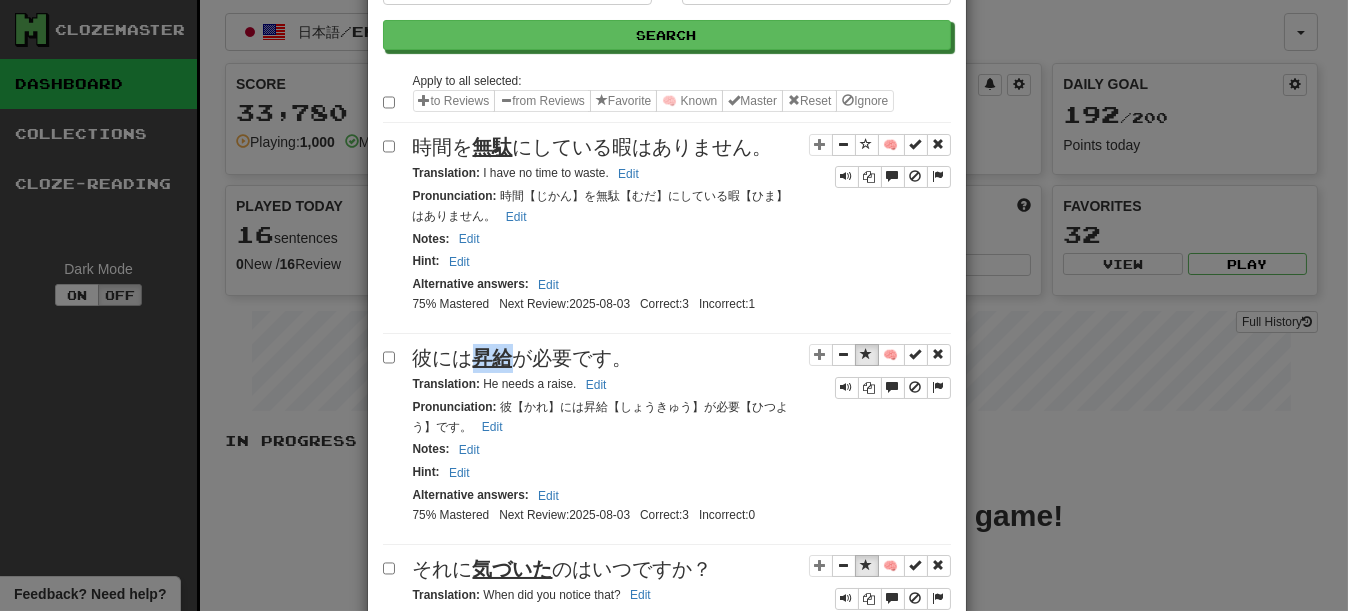 copy on "昇給" 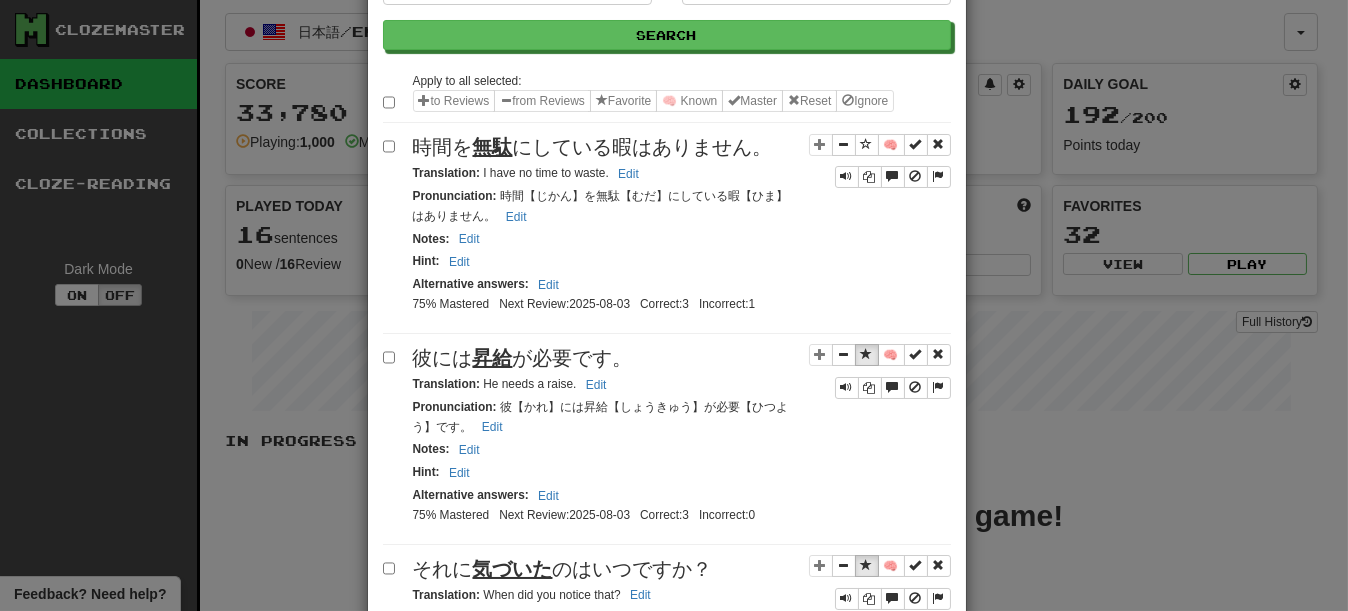 click on "Alternative answers :     Edit" at bounding box center [682, 284] 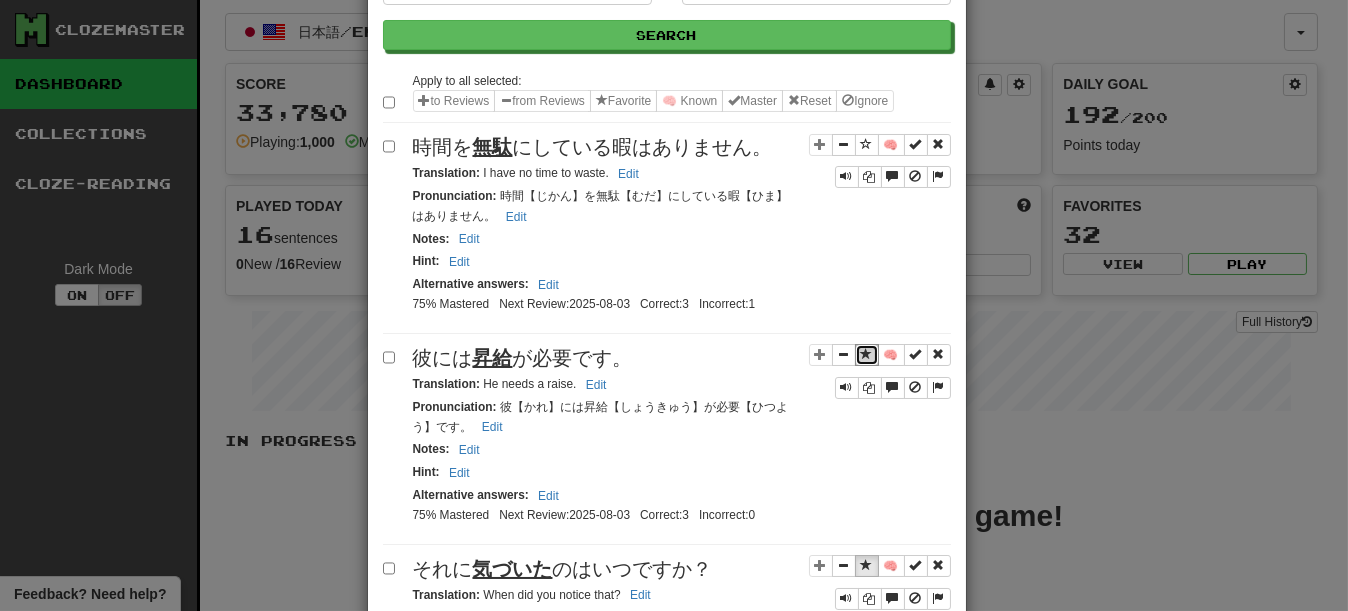 click at bounding box center [867, 354] 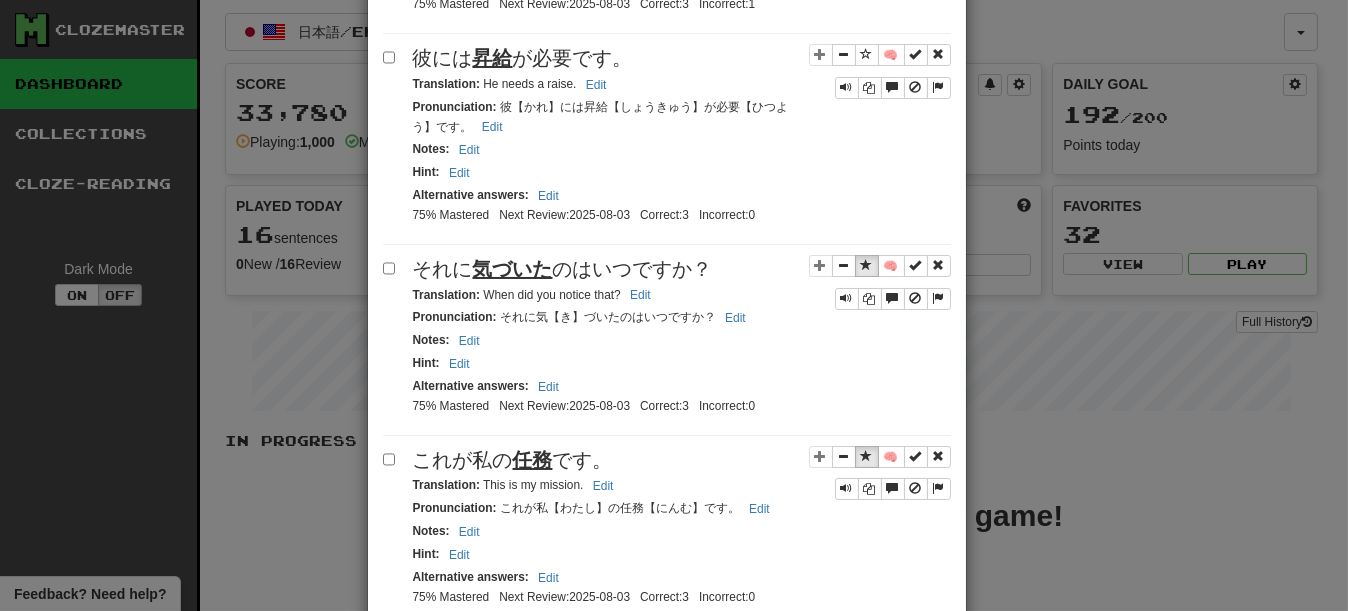 scroll, scrollTop: 600, scrollLeft: 0, axis: vertical 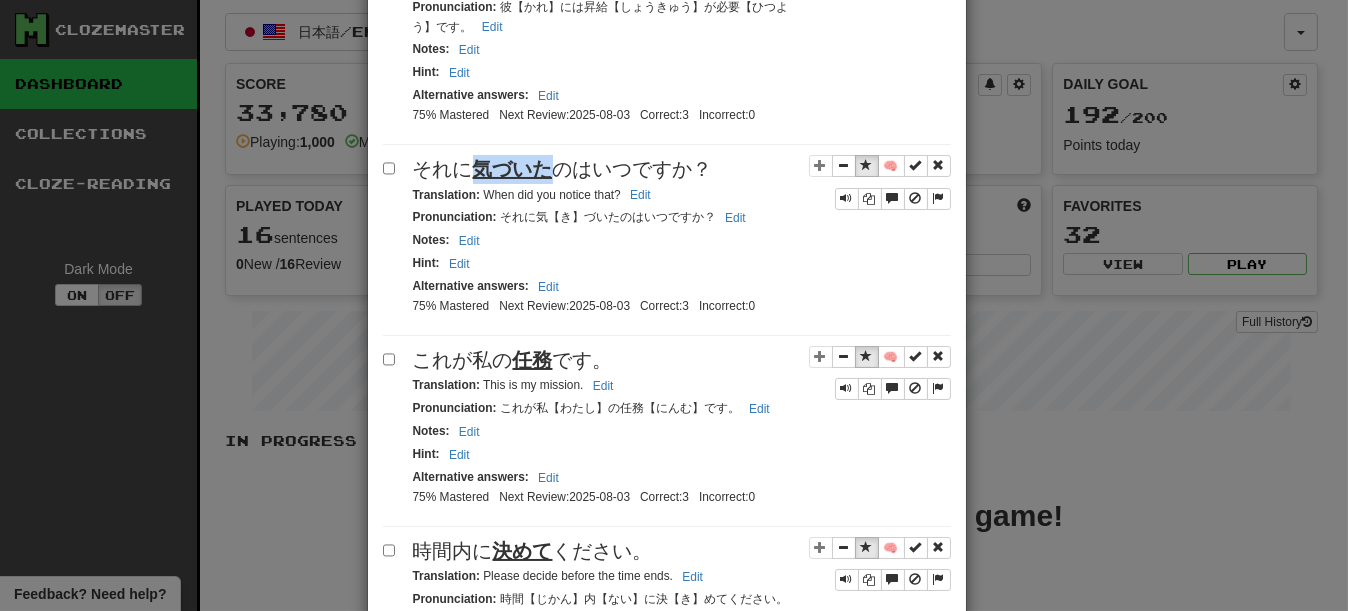 drag, startPoint x: 465, startPoint y: 210, endPoint x: 545, endPoint y: 211, distance: 80.00625 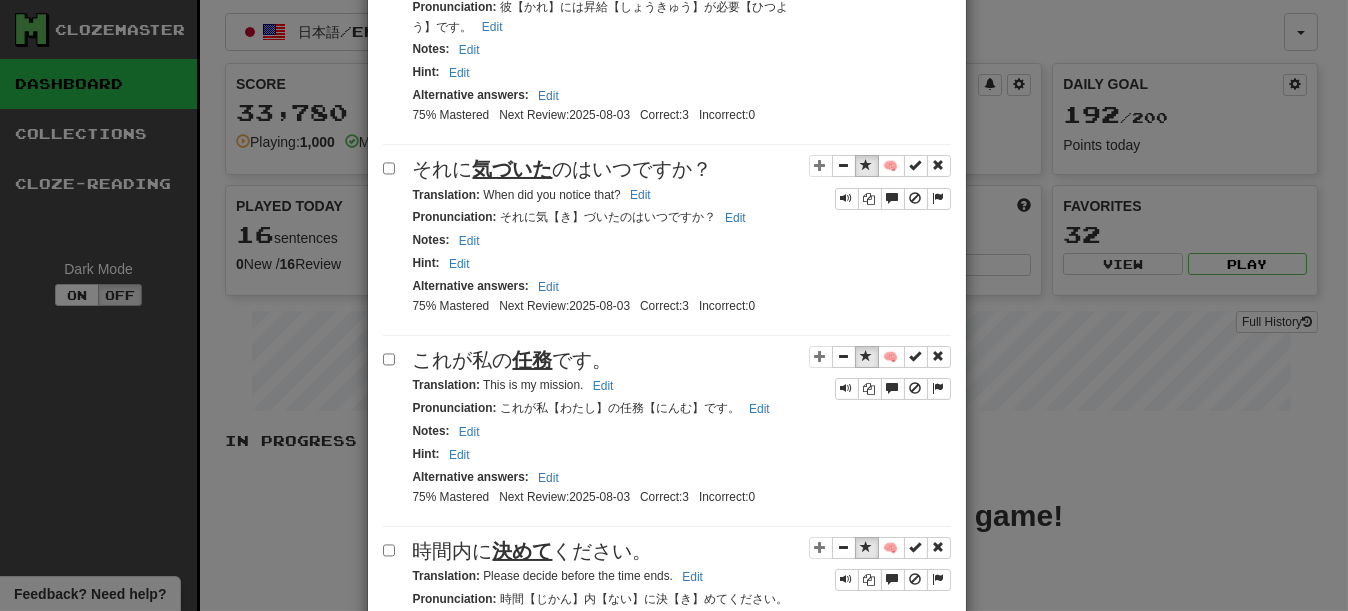 click on "Notes :     Edit" at bounding box center [682, 240] 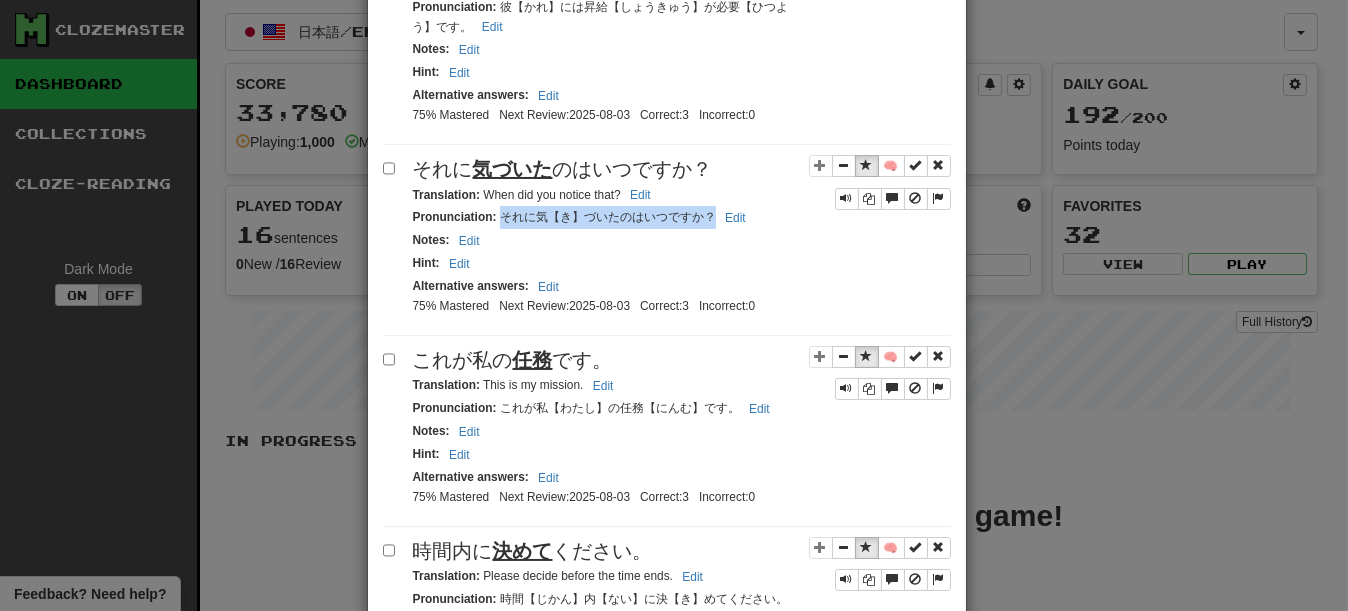 drag, startPoint x: 512, startPoint y: 264, endPoint x: 760, endPoint y: 267, distance: 248.01814 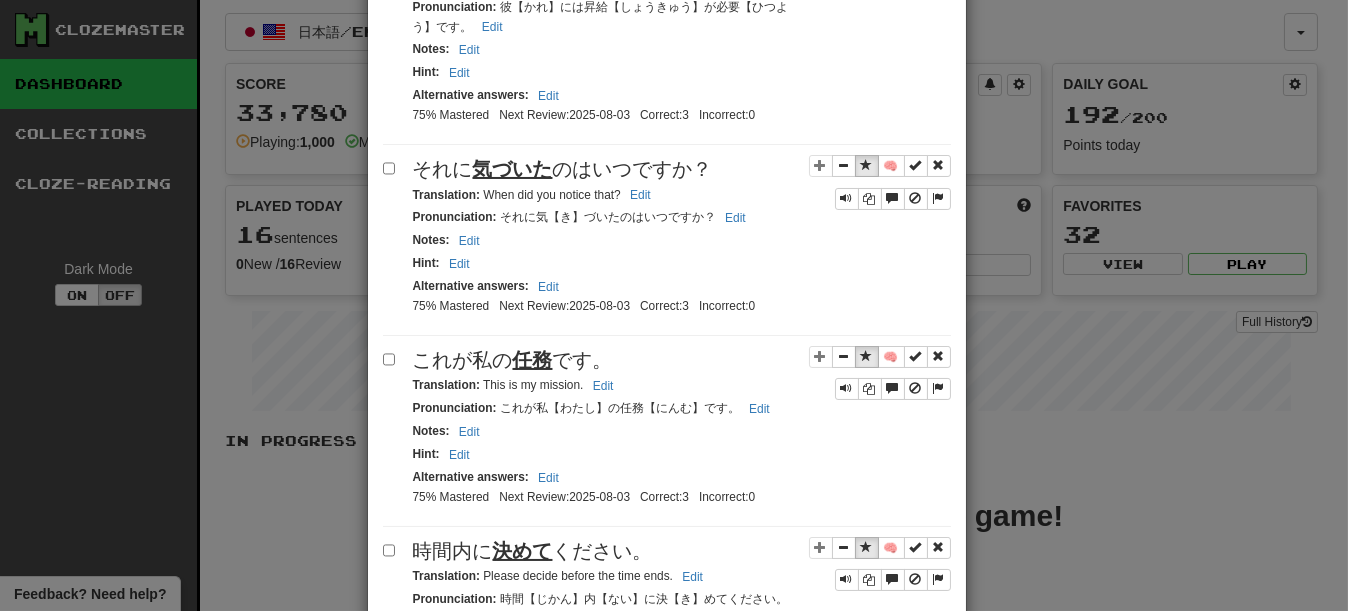 drag, startPoint x: 816, startPoint y: 330, endPoint x: 836, endPoint y: 268, distance: 65.14599 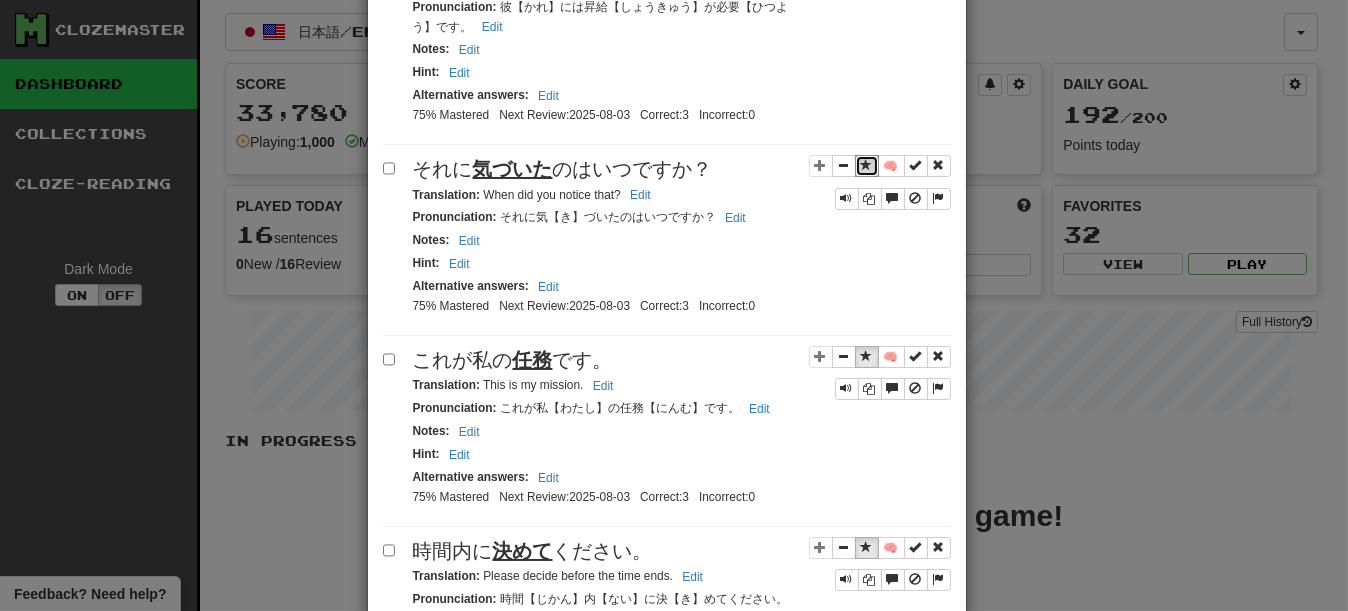 click at bounding box center [867, 166] 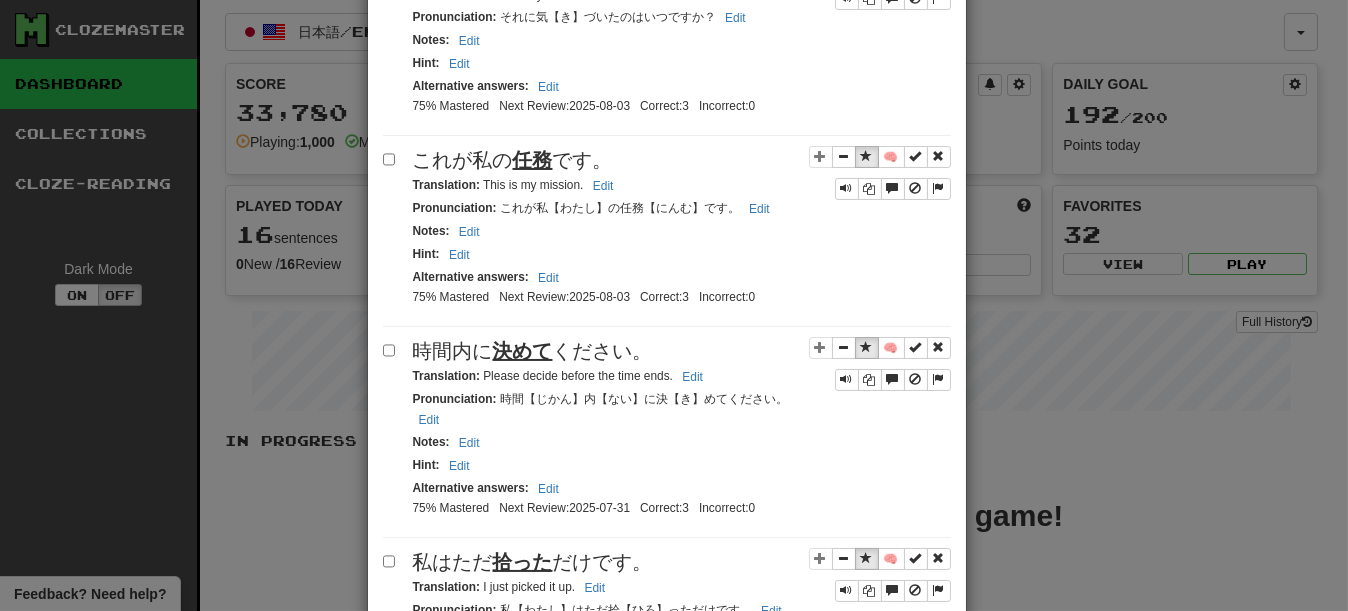 scroll, scrollTop: 900, scrollLeft: 0, axis: vertical 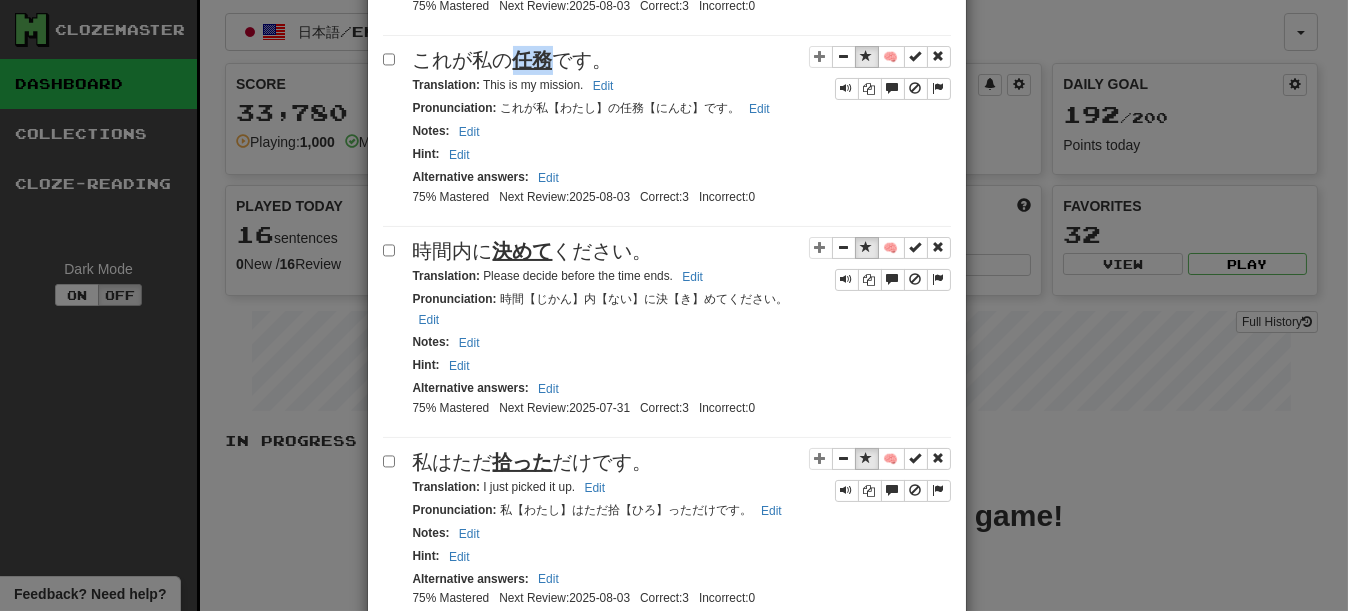 drag, startPoint x: 511, startPoint y: 142, endPoint x: 548, endPoint y: 142, distance: 37 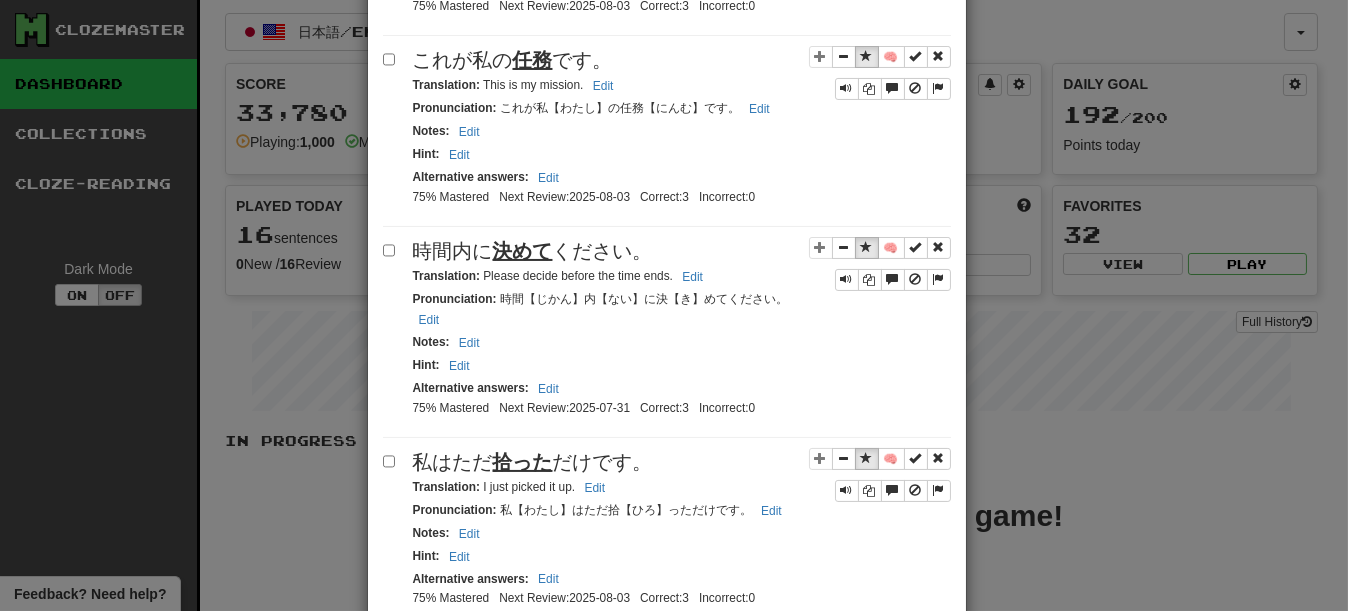 click on "Hint :     Edit" at bounding box center [682, 154] 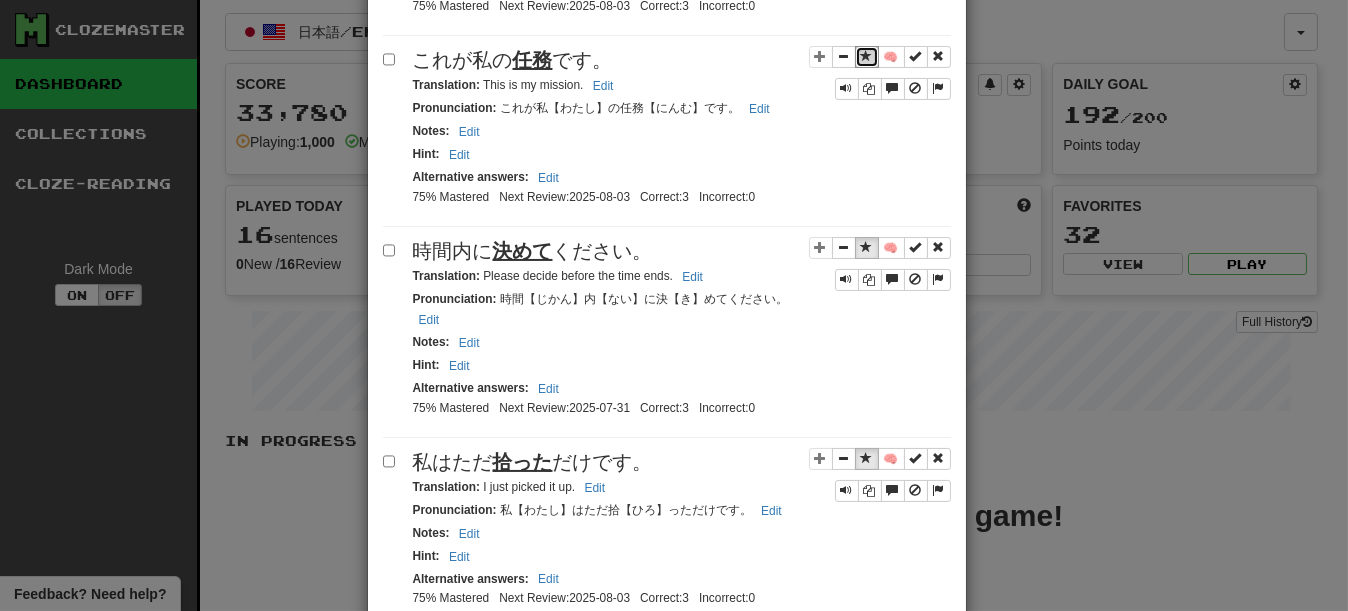 click at bounding box center [867, 56] 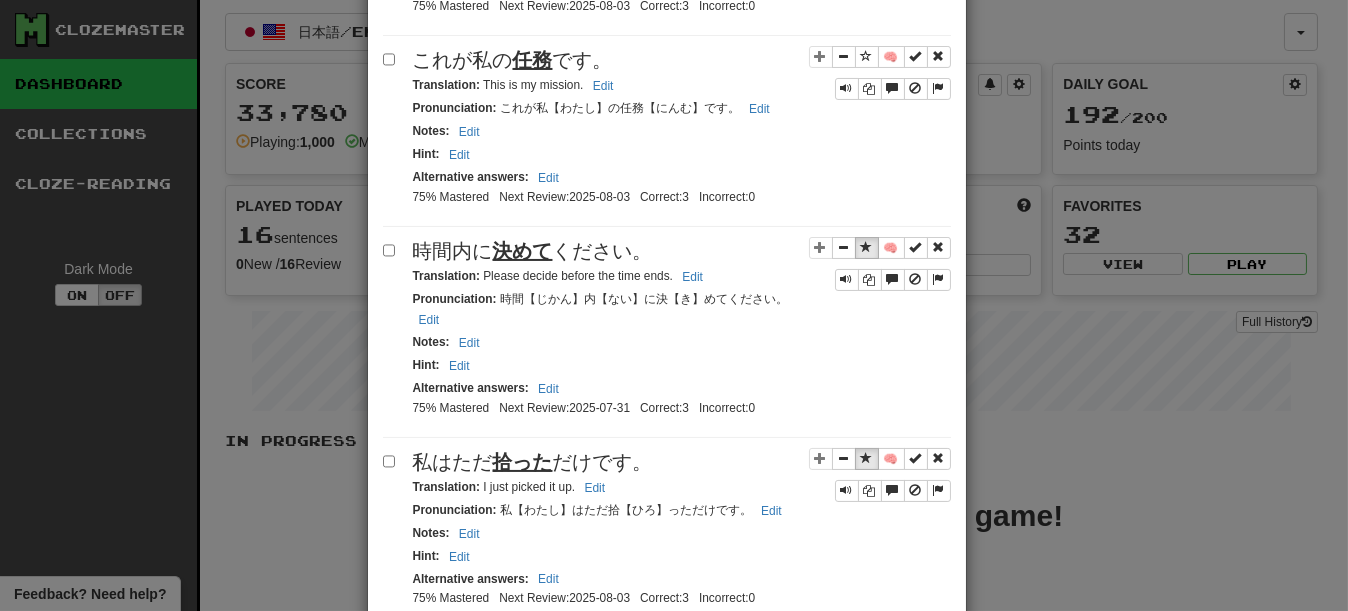 click on "Notes :     Edit" at bounding box center [682, 131] 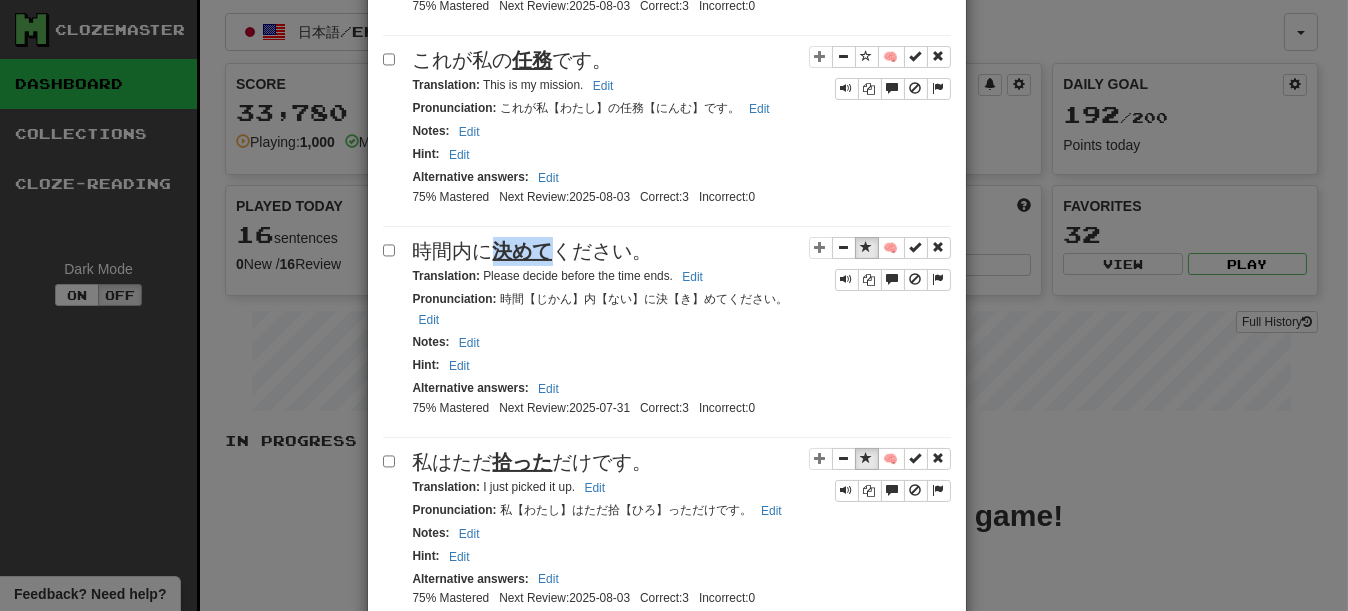 drag, startPoint x: 489, startPoint y: 356, endPoint x: 538, endPoint y: 356, distance: 49 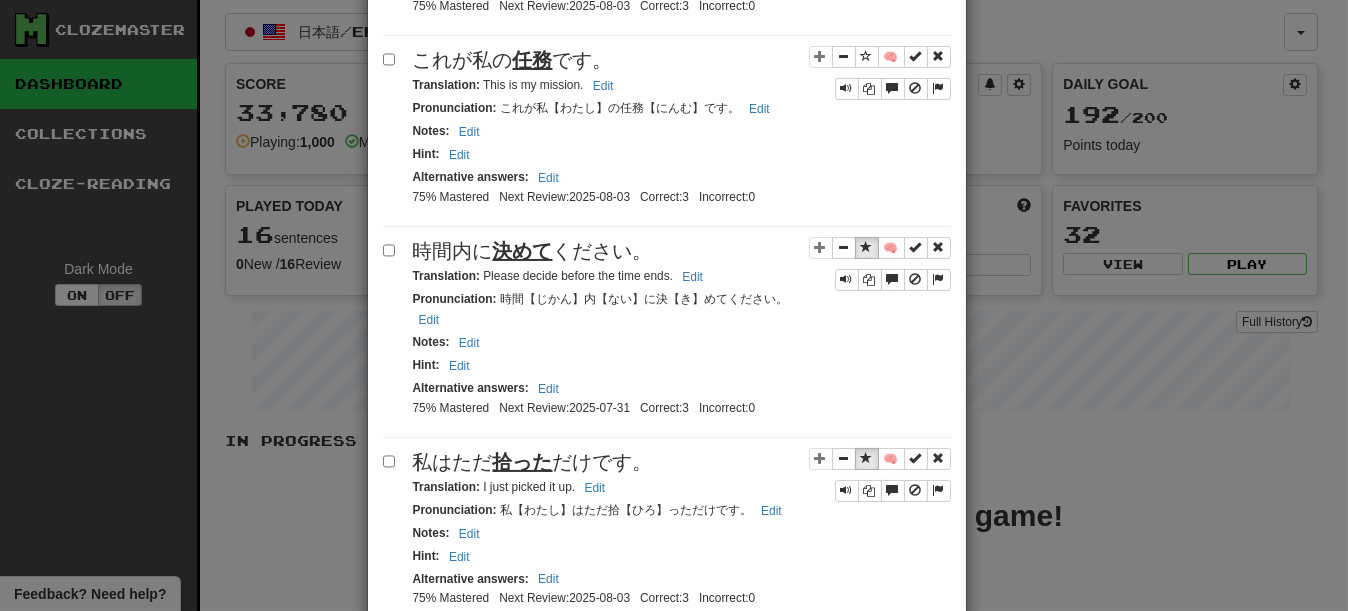 drag, startPoint x: 628, startPoint y: 366, endPoint x: 440, endPoint y: 6, distance: 406.133 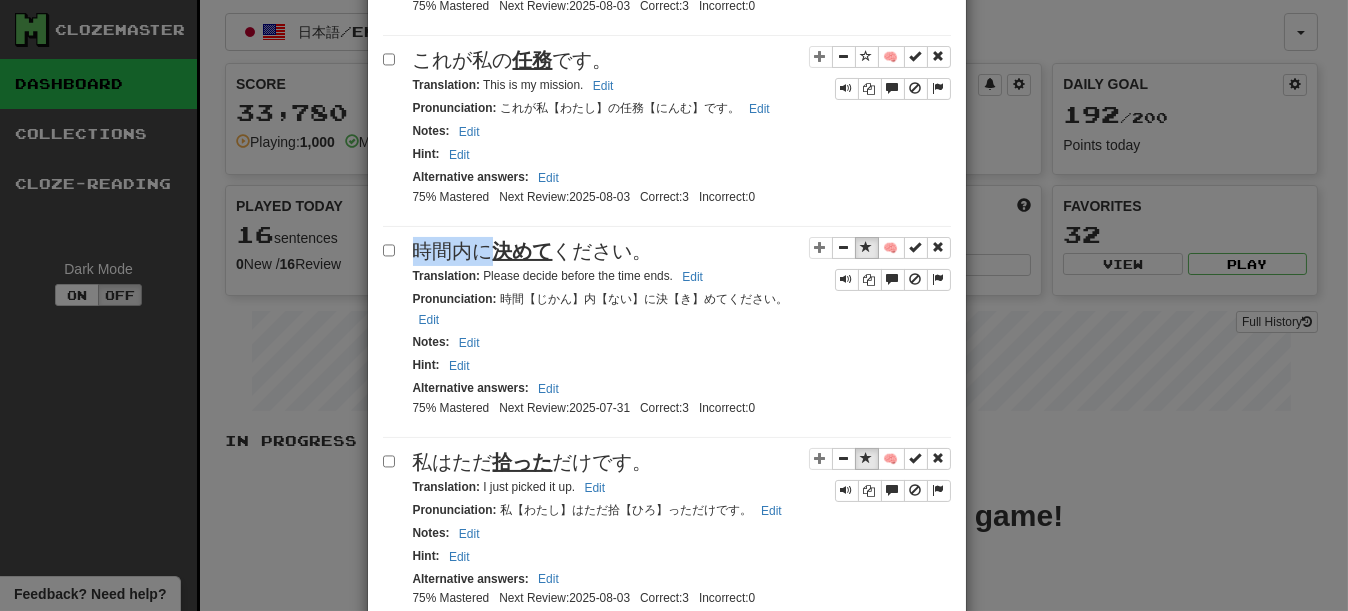 drag, startPoint x: 420, startPoint y: 355, endPoint x: 482, endPoint y: 354, distance: 62.008064 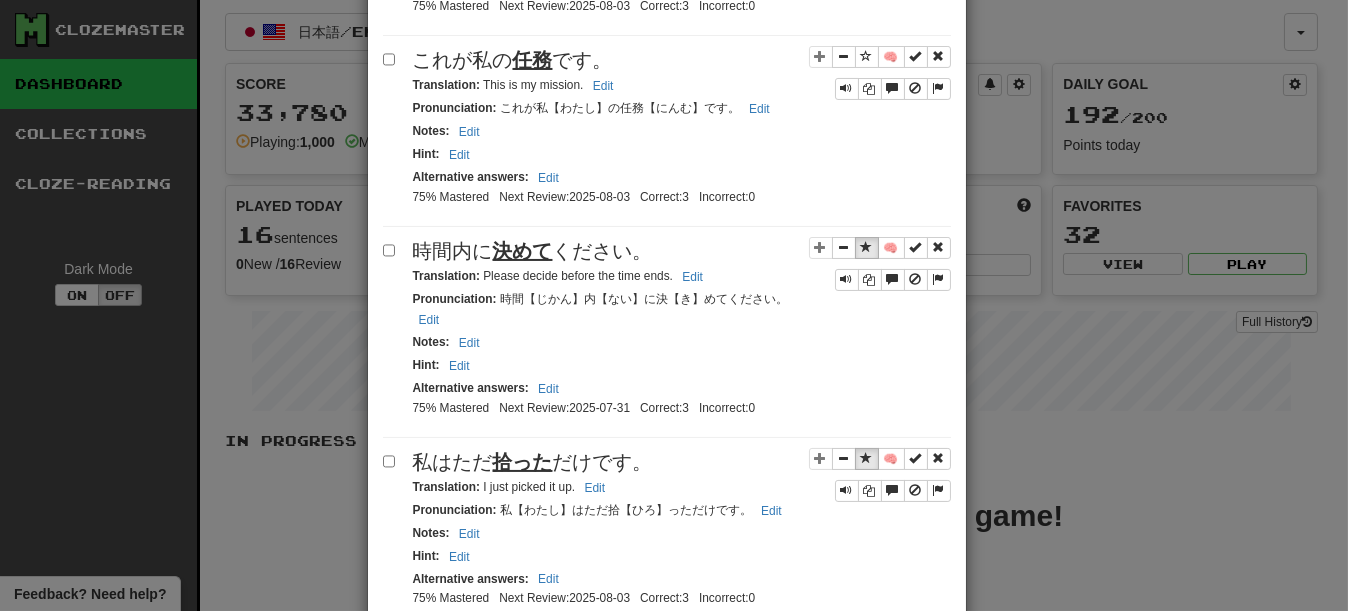 click on "決めて" at bounding box center (523, 251) 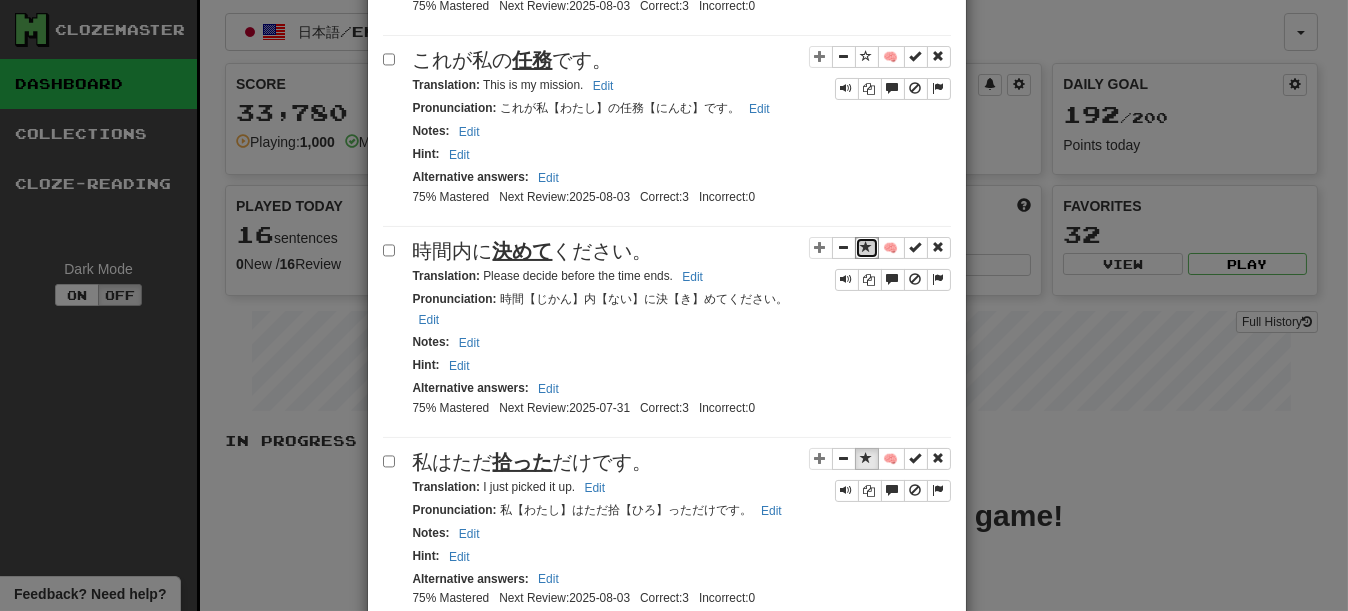 click at bounding box center (867, 247) 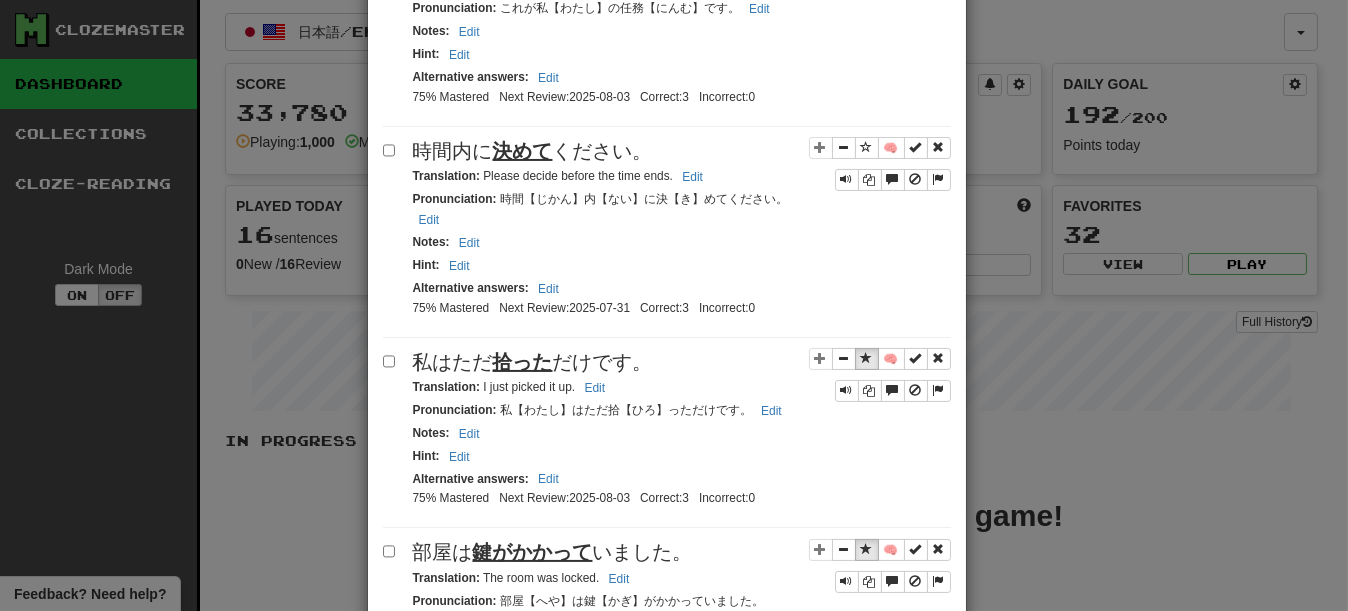 scroll, scrollTop: 1200, scrollLeft: 0, axis: vertical 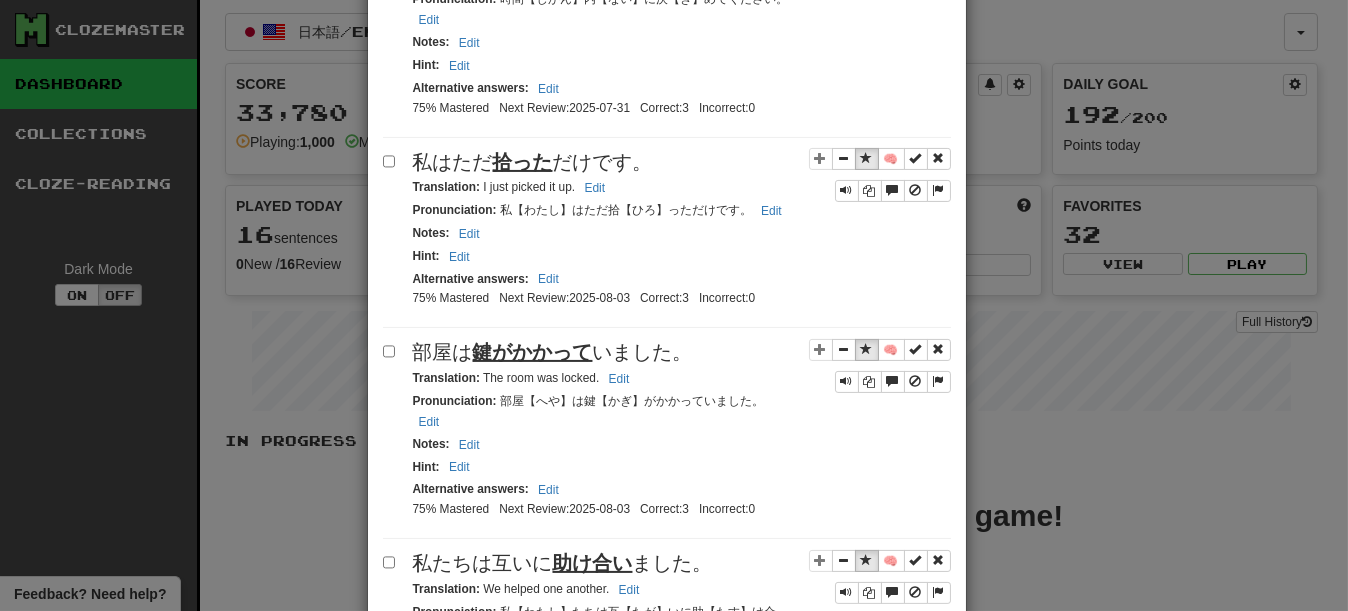 click on "Notes :     Edit" at bounding box center [682, 233] 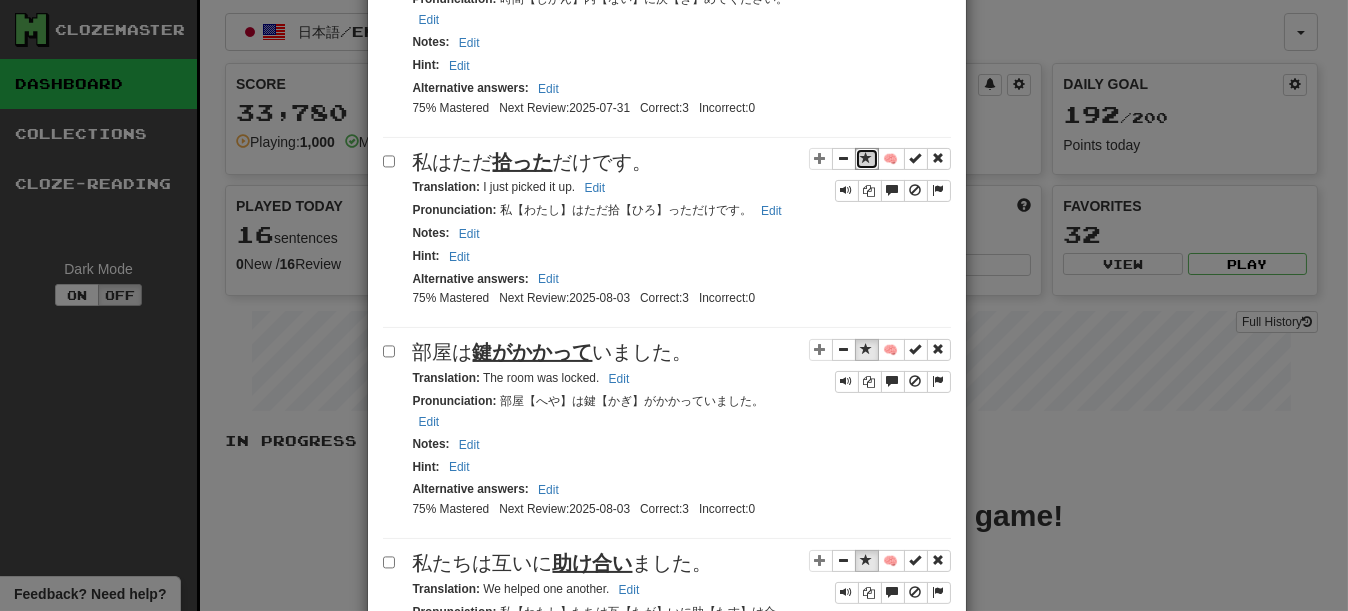 click at bounding box center [867, 158] 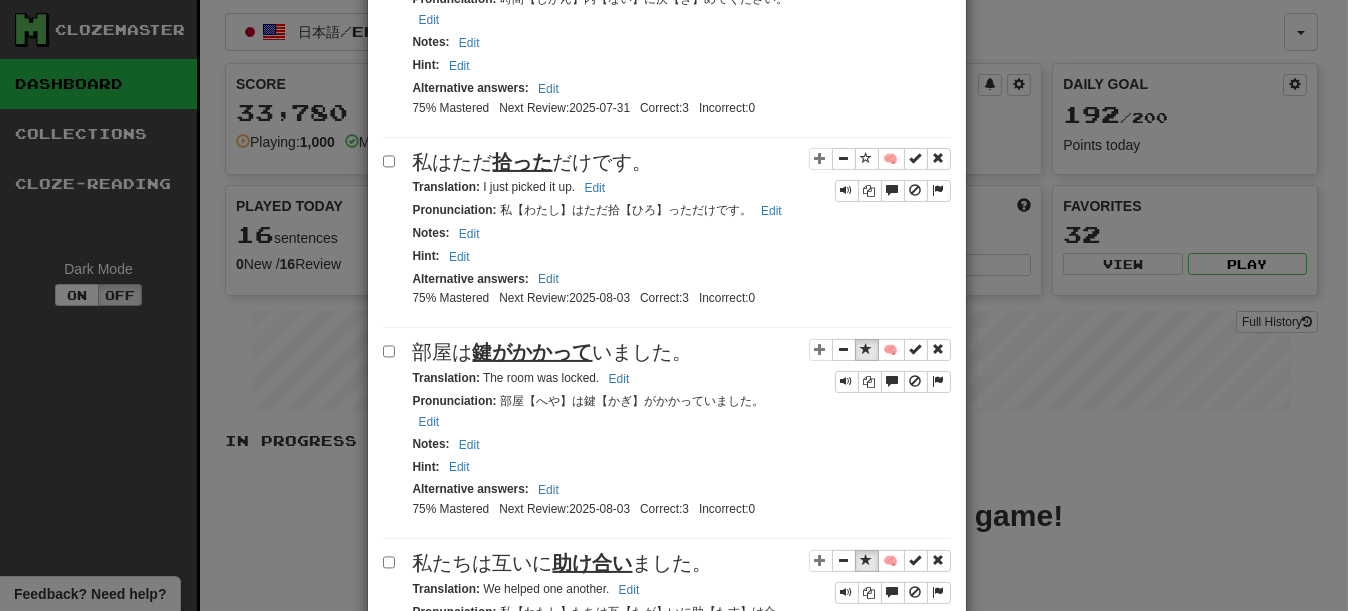 scroll, scrollTop: 1400, scrollLeft: 0, axis: vertical 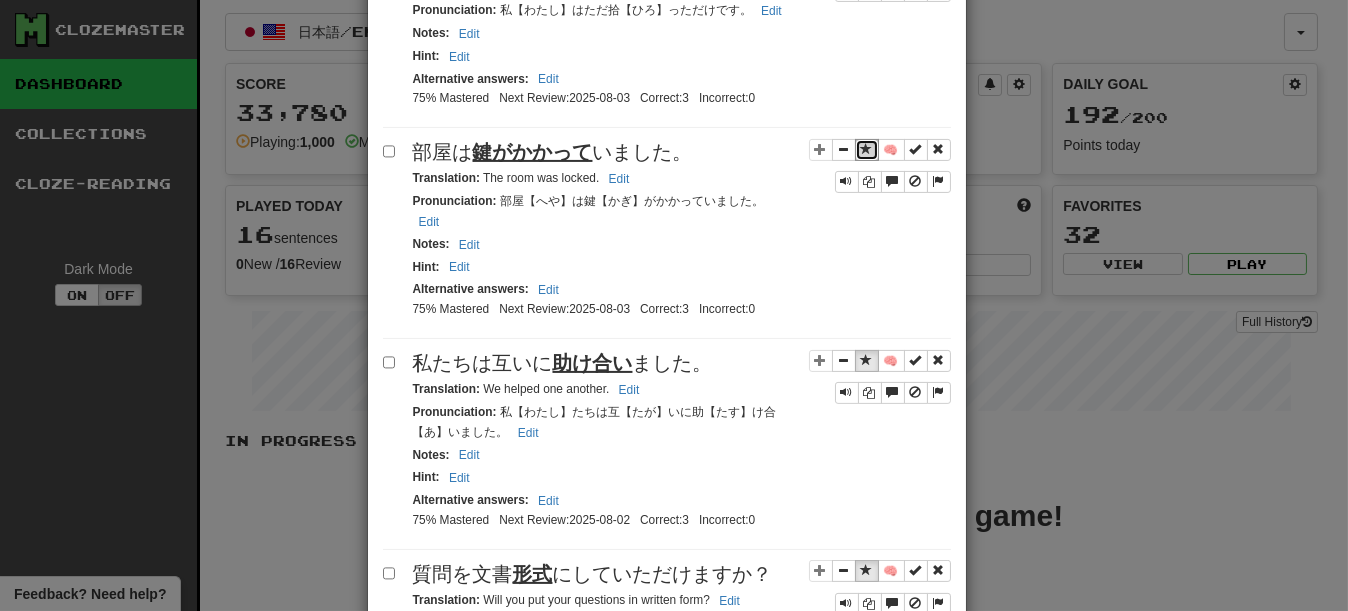 click at bounding box center (867, 149) 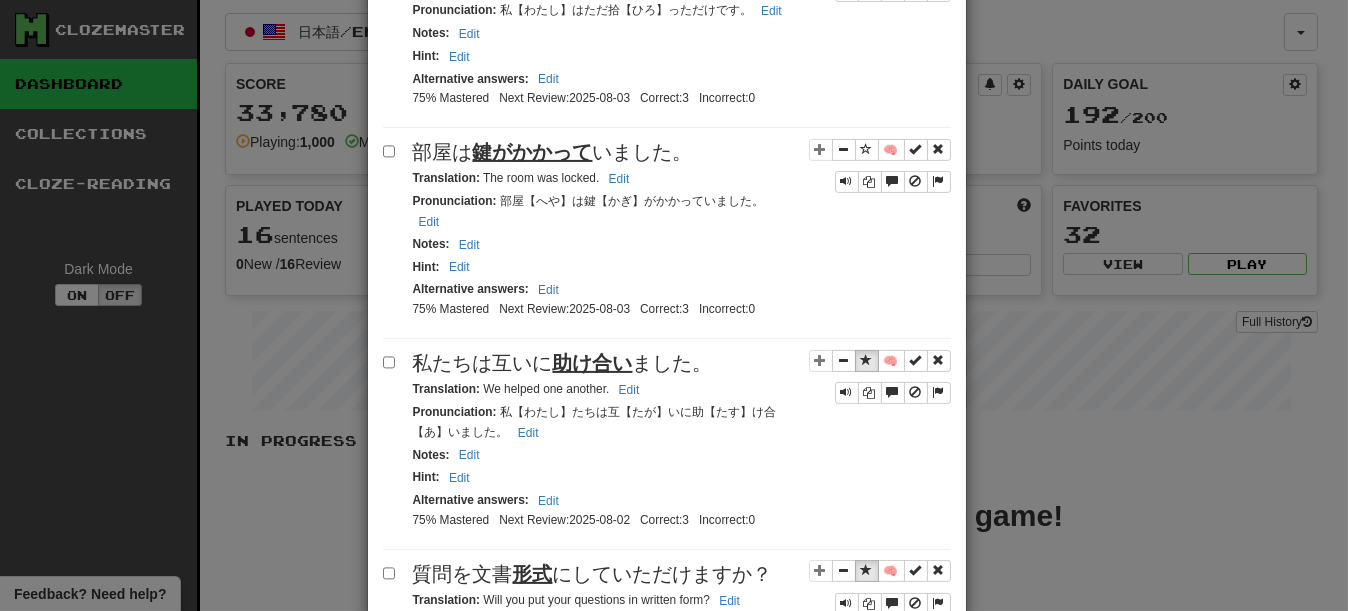 scroll, scrollTop: 1600, scrollLeft: 0, axis: vertical 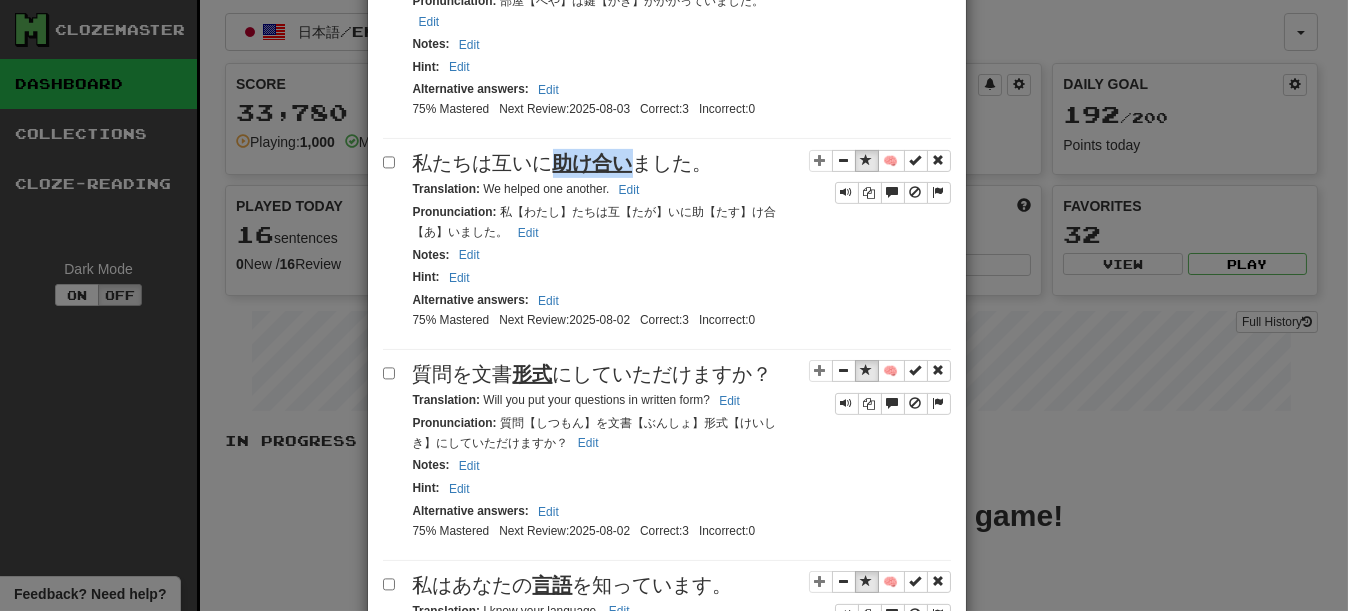 drag, startPoint x: 551, startPoint y: 325, endPoint x: 618, endPoint y: 325, distance: 67 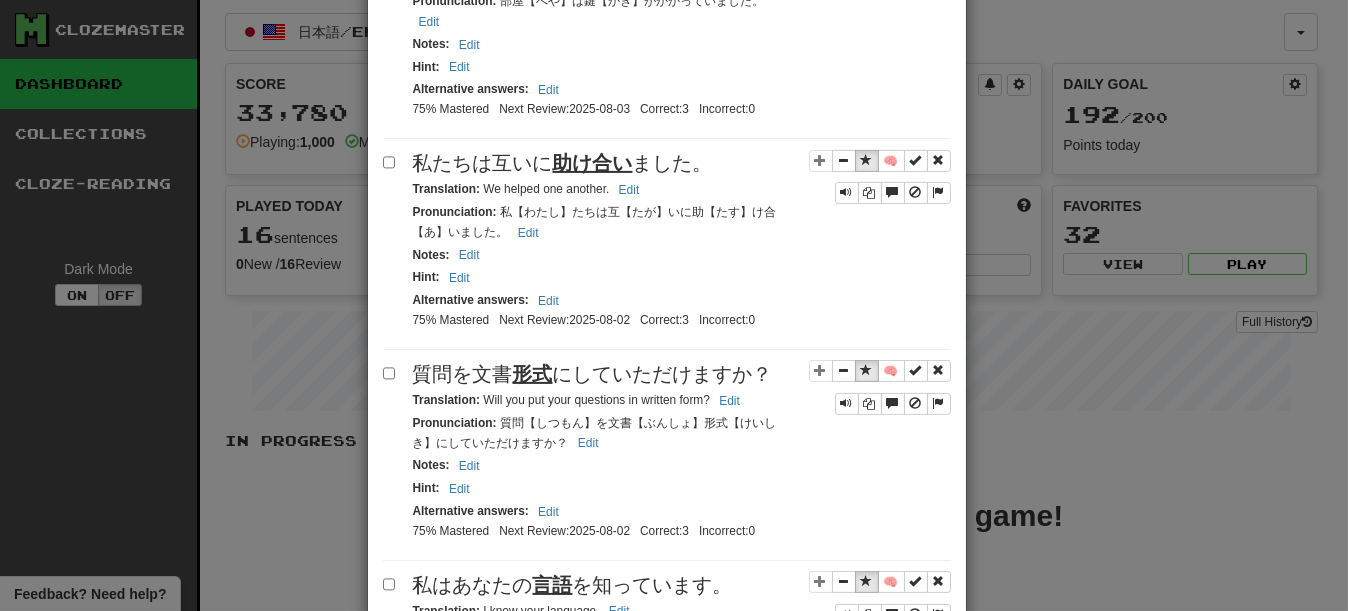 click on "私たちは互いに 助け合い ました。" at bounding box center [682, 163] 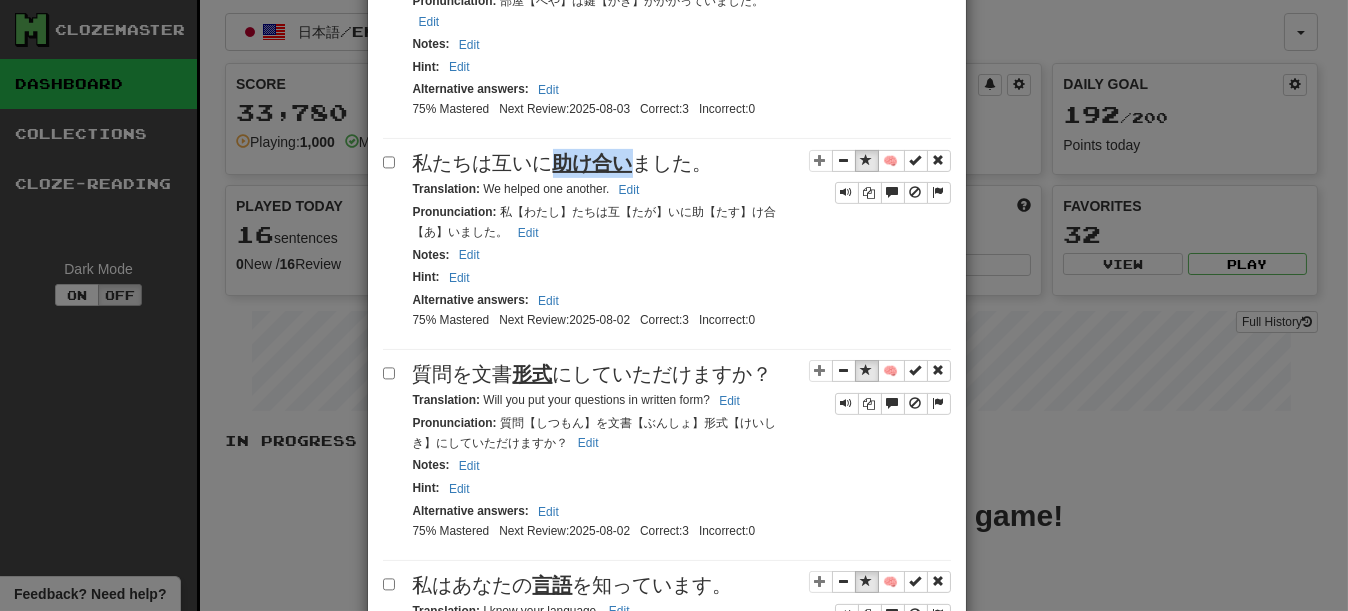 drag, startPoint x: 548, startPoint y: 322, endPoint x: 616, endPoint y: 323, distance: 68.007355 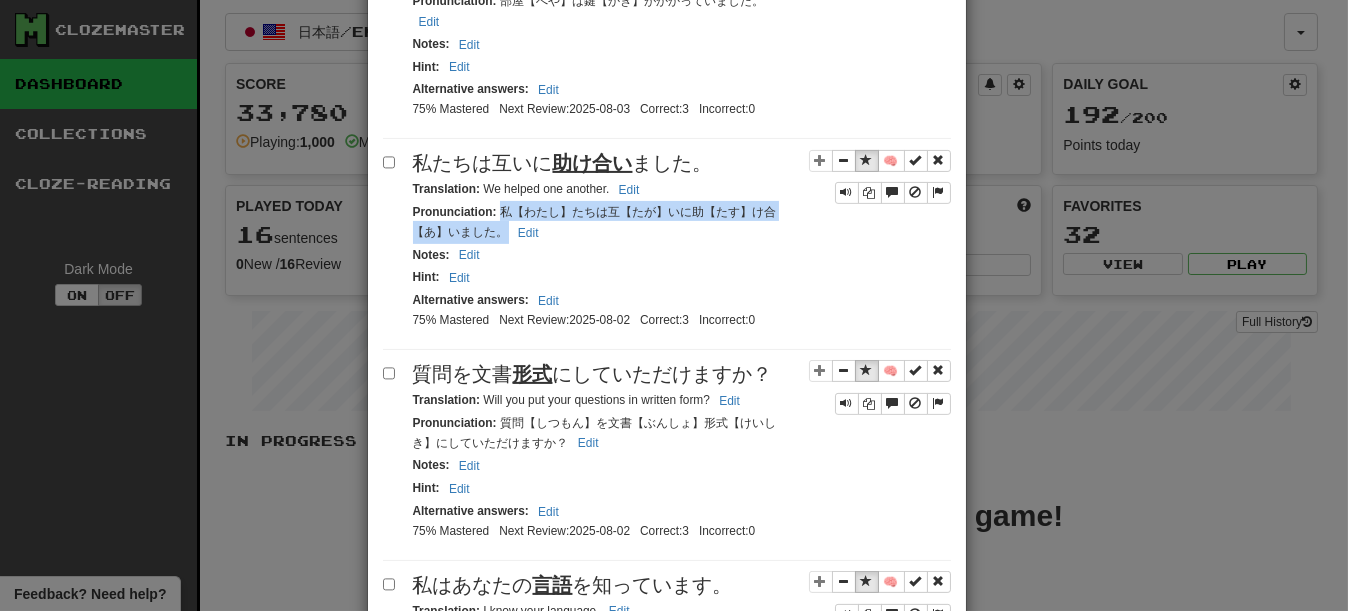 drag, startPoint x: 508, startPoint y: 374, endPoint x: 569, endPoint y: 394, distance: 64.195015 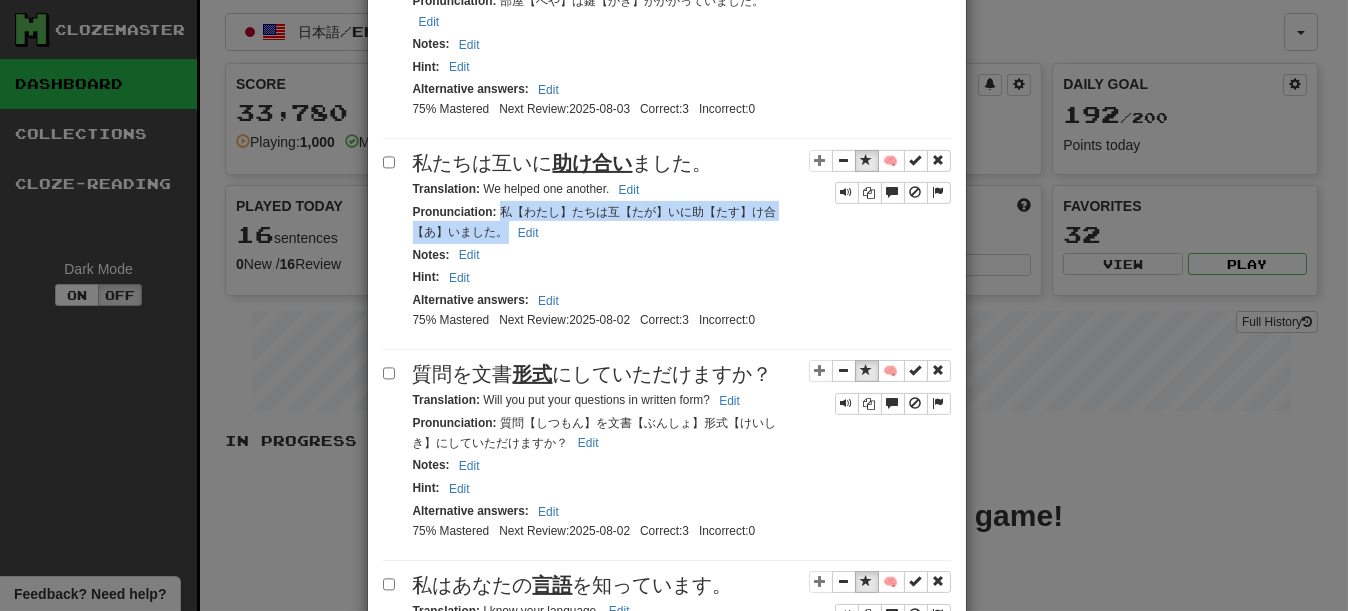 drag, startPoint x: 734, startPoint y: 353, endPoint x: 751, endPoint y: 352, distance: 17.029387 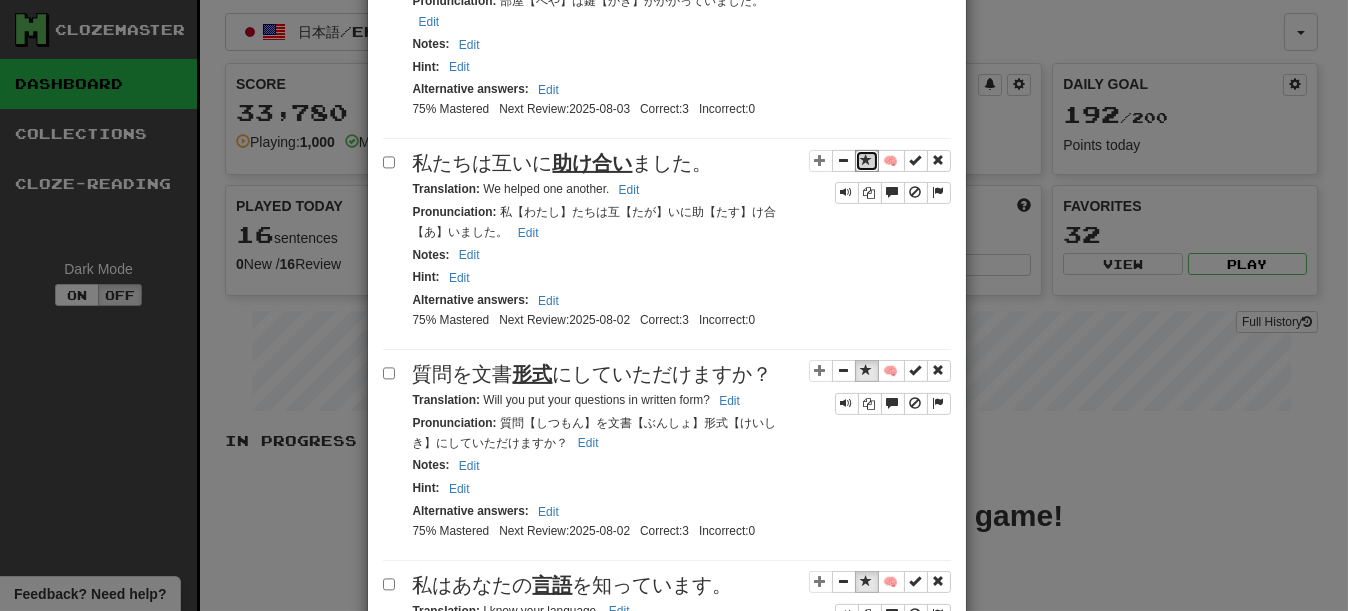 click at bounding box center [867, 160] 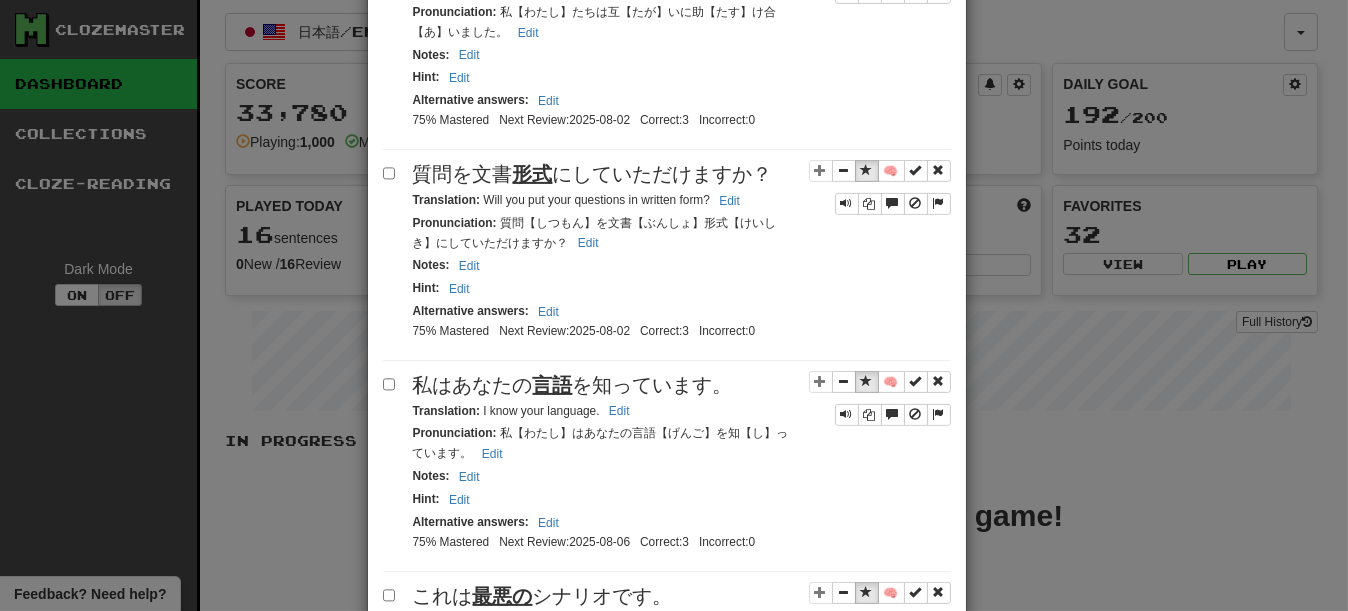 scroll, scrollTop: 1900, scrollLeft: 0, axis: vertical 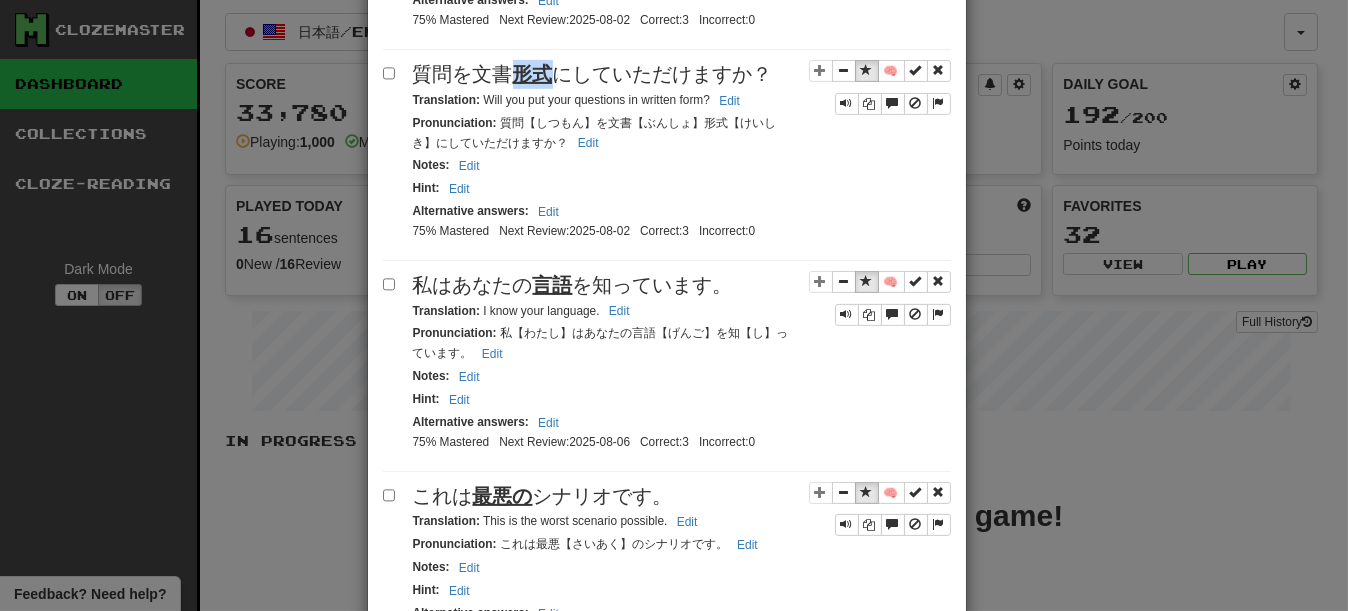drag, startPoint x: 504, startPoint y: 241, endPoint x: 536, endPoint y: 236, distance: 32.38827 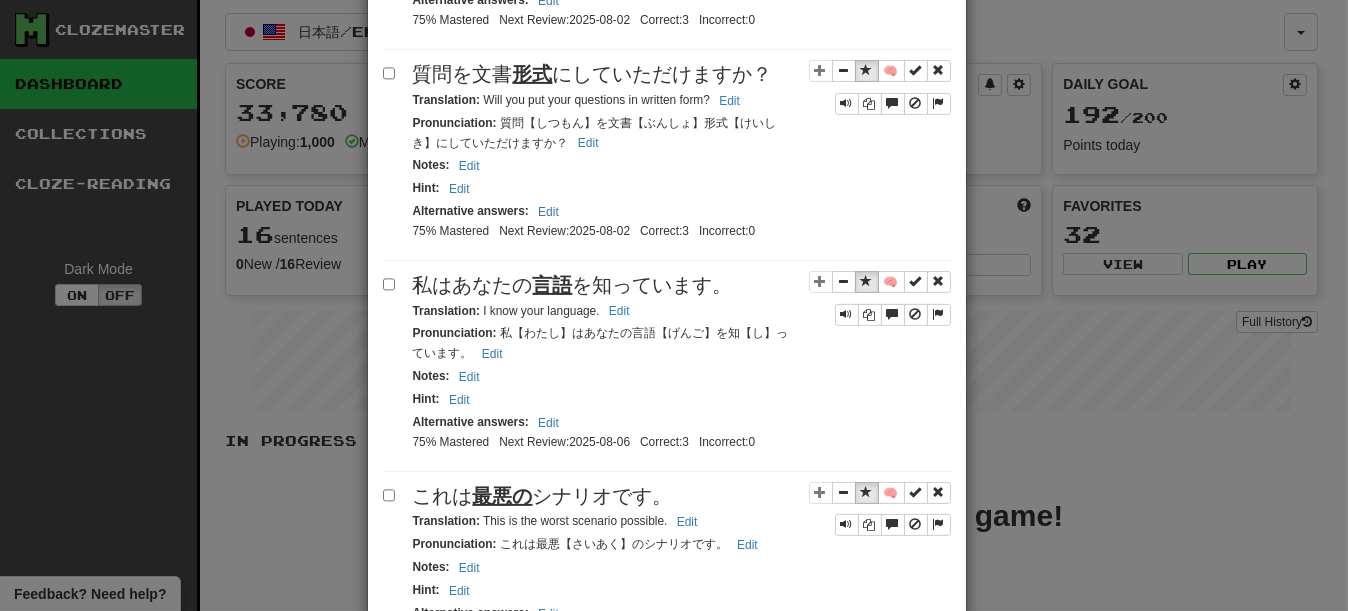click on "質問を文書 形式 にしていただけますか？" at bounding box center [593, 74] 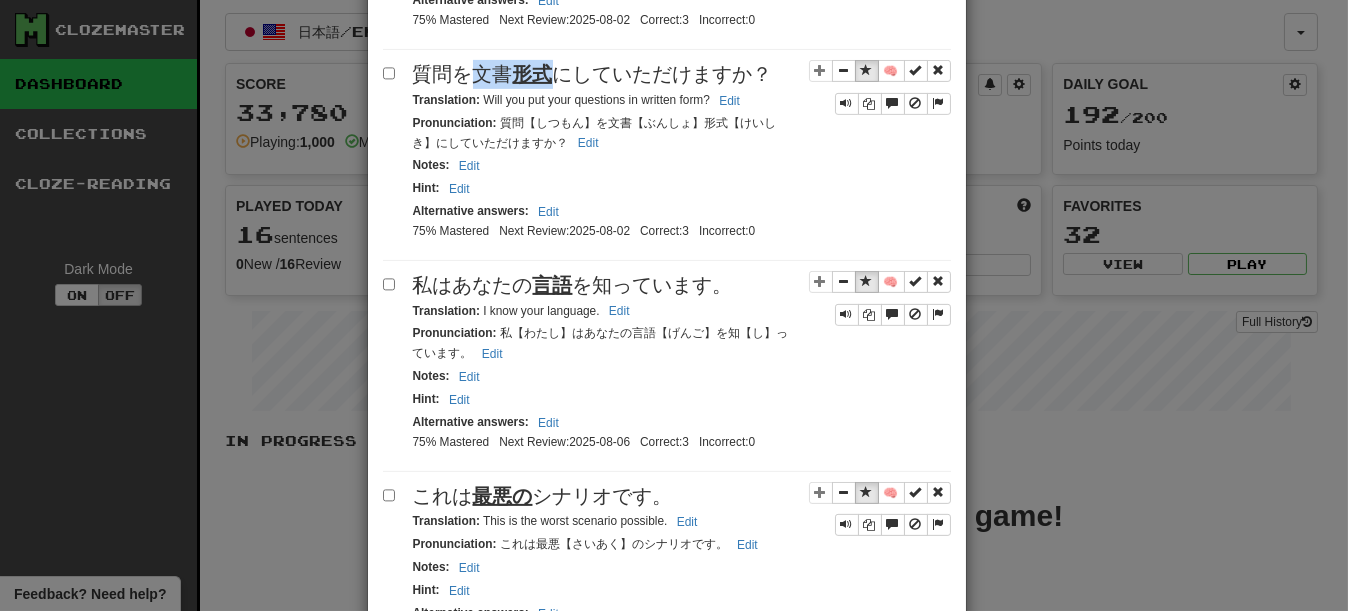 drag, startPoint x: 467, startPoint y: 248, endPoint x: 539, endPoint y: 248, distance: 72 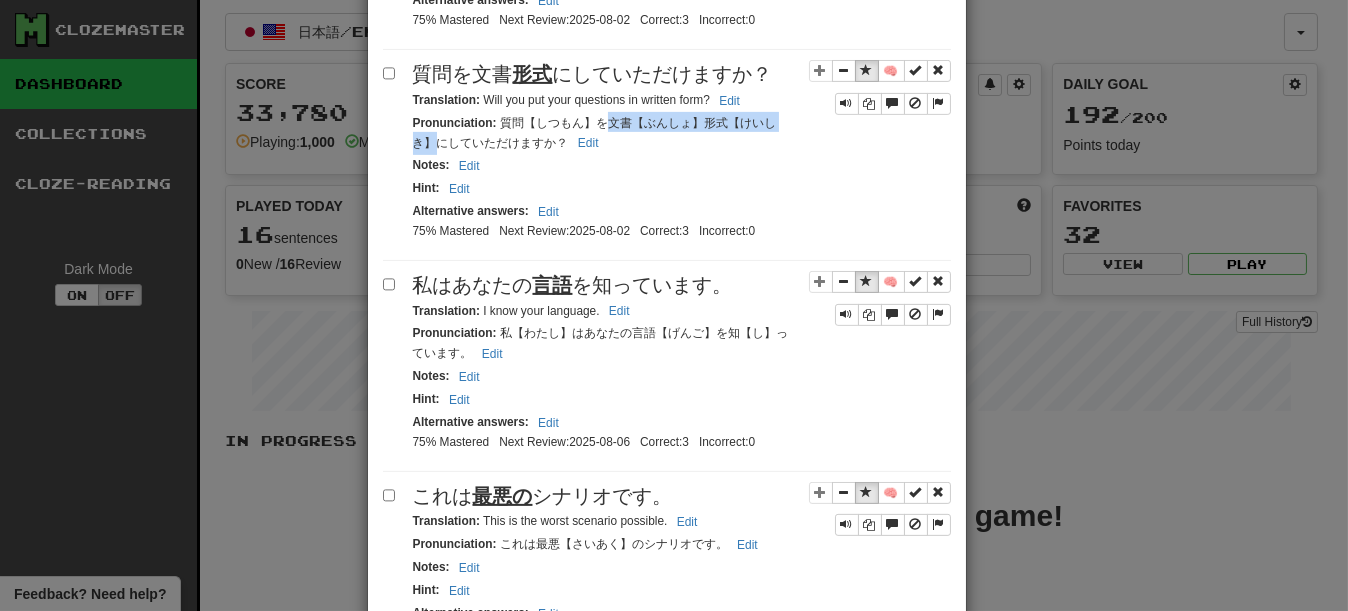 drag, startPoint x: 635, startPoint y: 311, endPoint x: 851, endPoint y: 309, distance: 216.00926 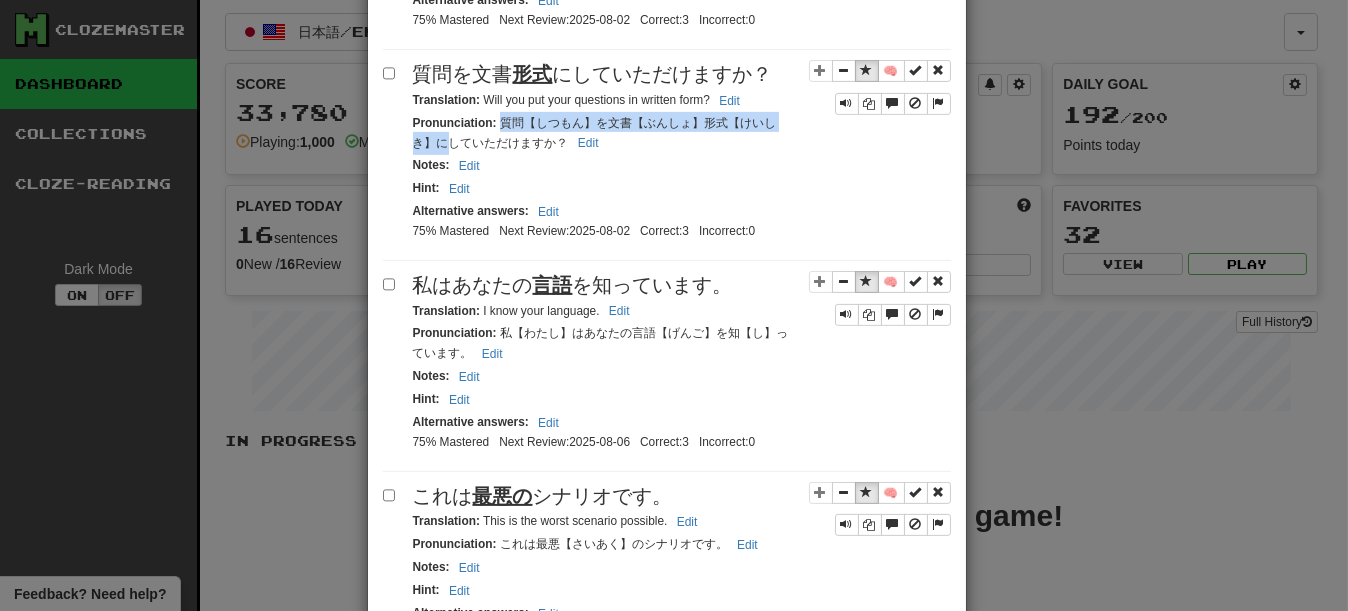 drag, startPoint x: 510, startPoint y: 311, endPoint x: 870, endPoint y: 317, distance: 360.05 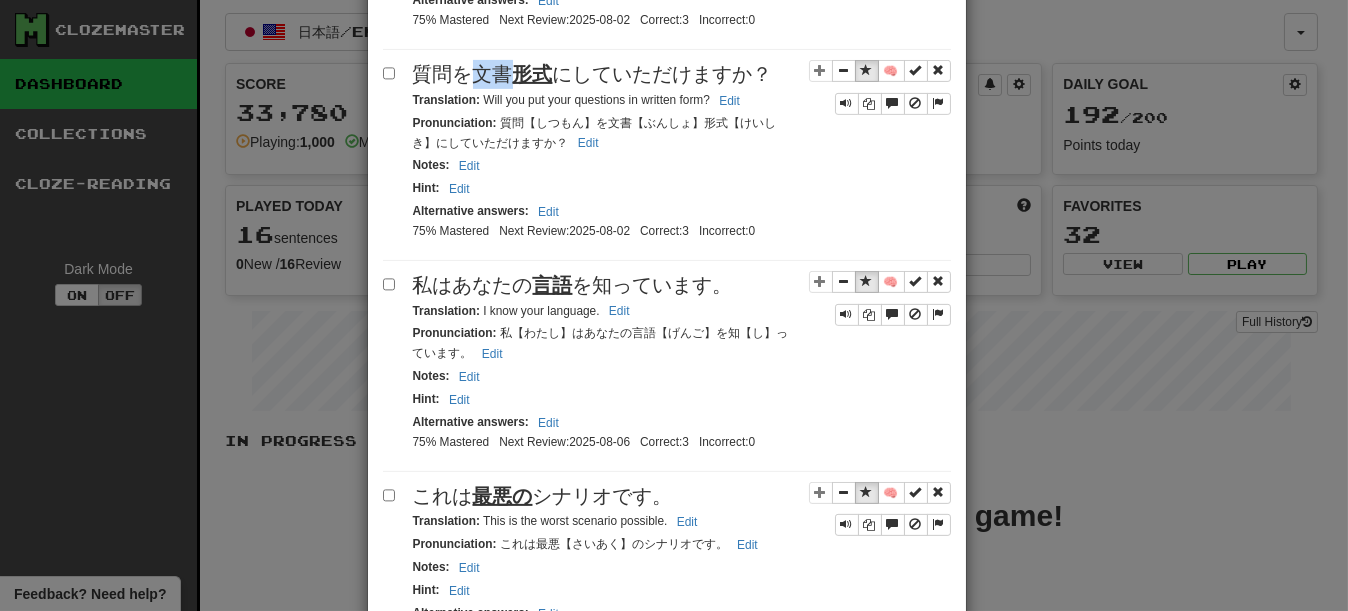 drag, startPoint x: 472, startPoint y: 241, endPoint x: 498, endPoint y: 243, distance: 26.076809 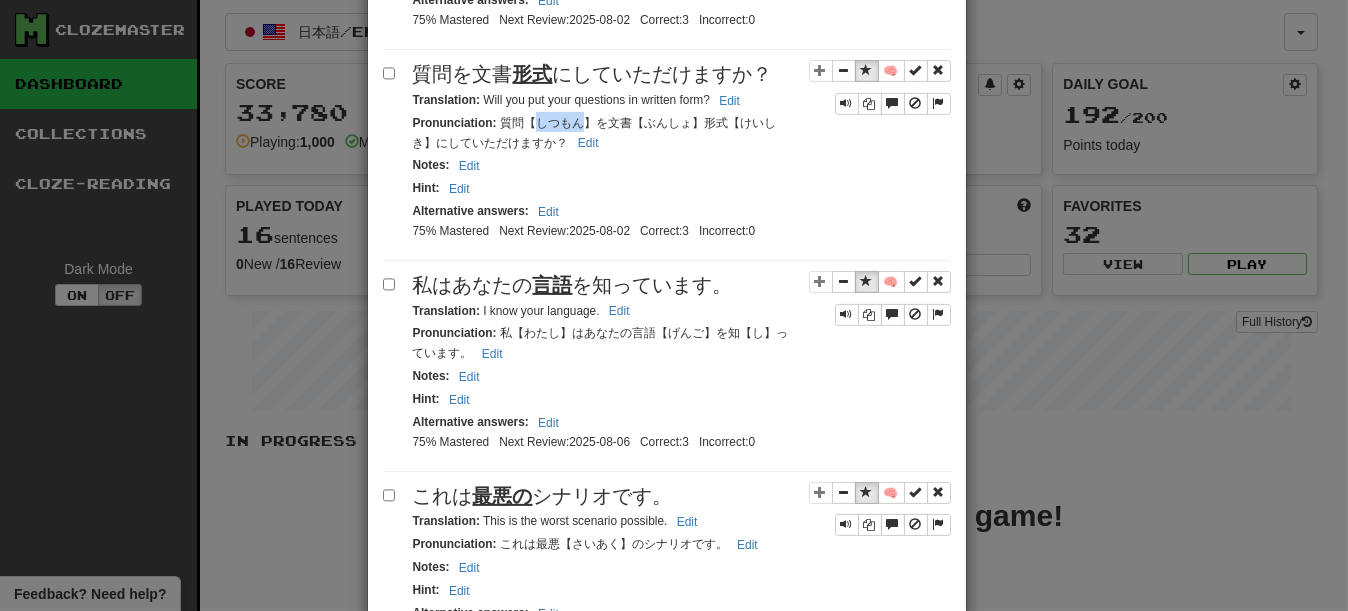 drag, startPoint x: 555, startPoint y: 311, endPoint x: 601, endPoint y: 311, distance: 46 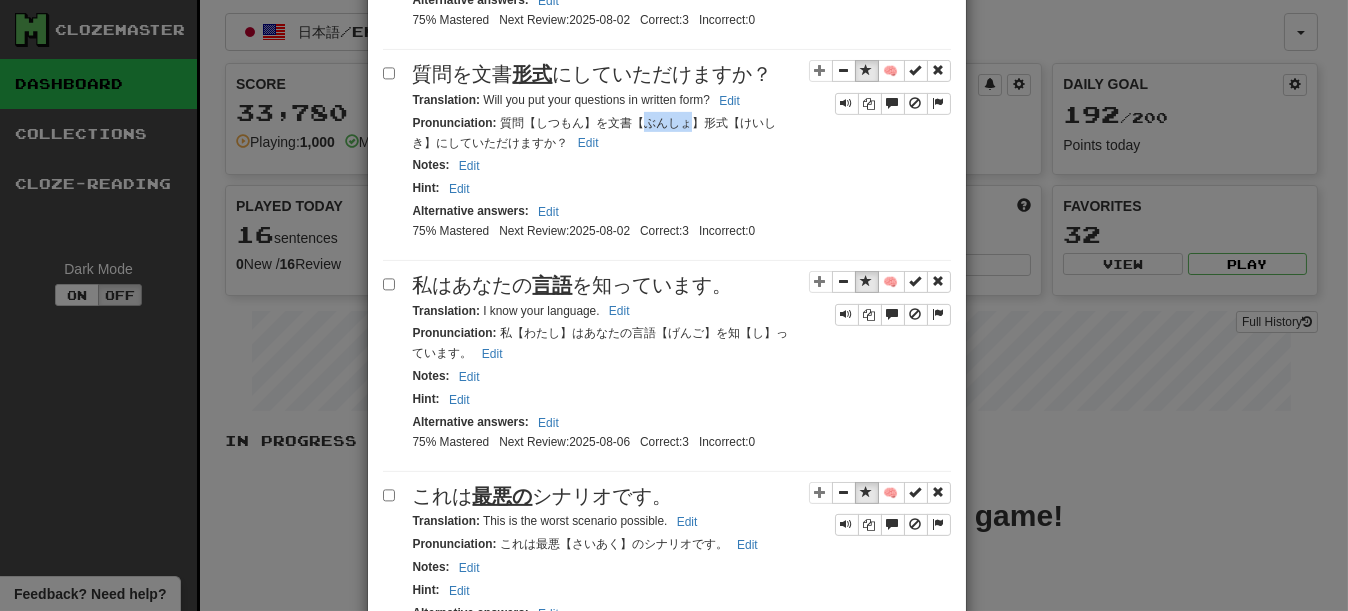 drag, startPoint x: 680, startPoint y: 314, endPoint x: 725, endPoint y: 307, distance: 45.54119 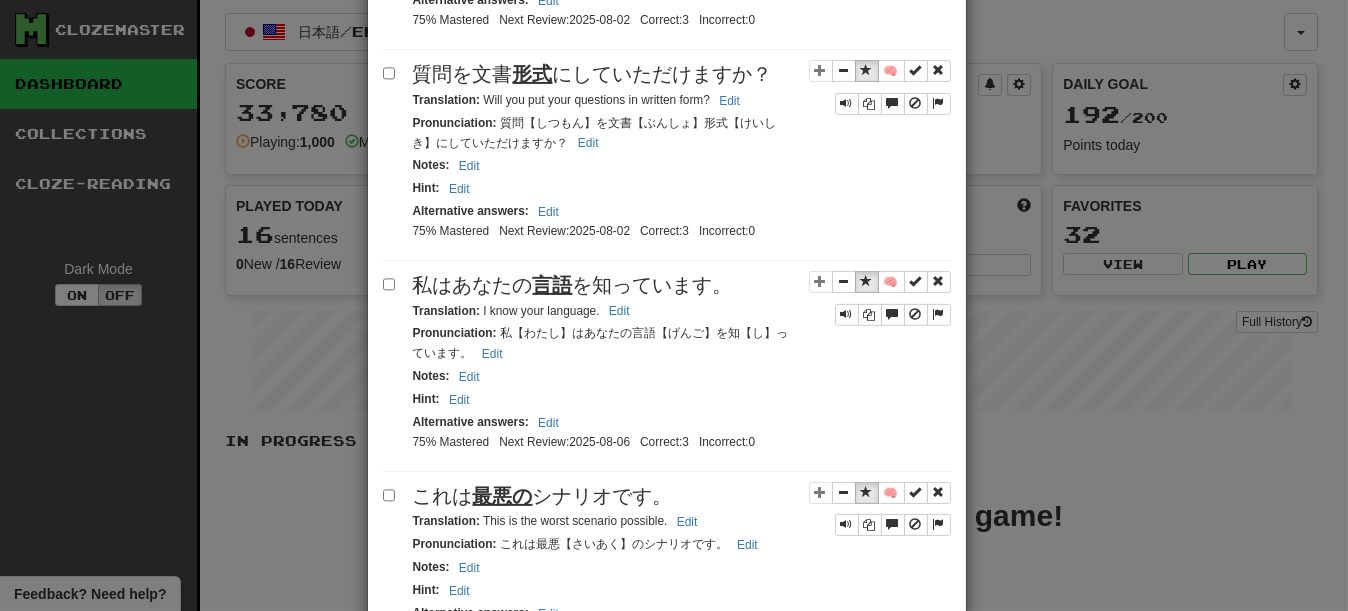 click on "Pronunciation :   質問【しつもん】を文書【ぶんしょ】形式【けいしき】にしていただけますか？   Edit" at bounding box center [594, 133] 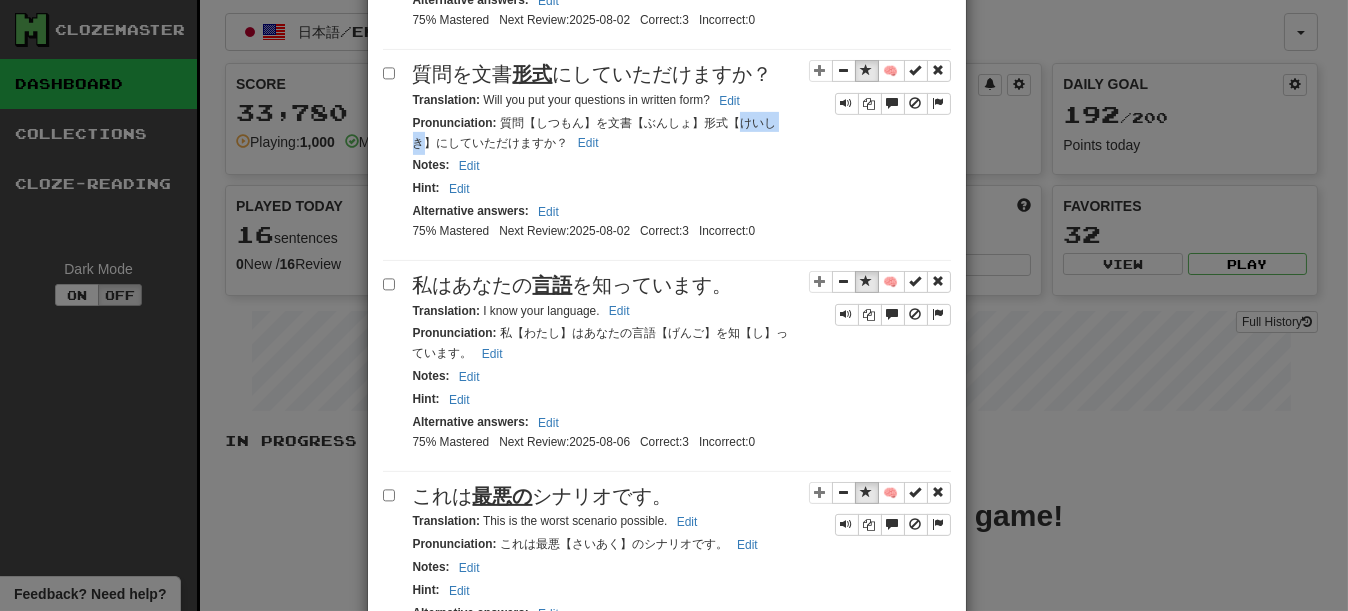 drag, startPoint x: 792, startPoint y: 311, endPoint x: 837, endPoint y: 311, distance: 45 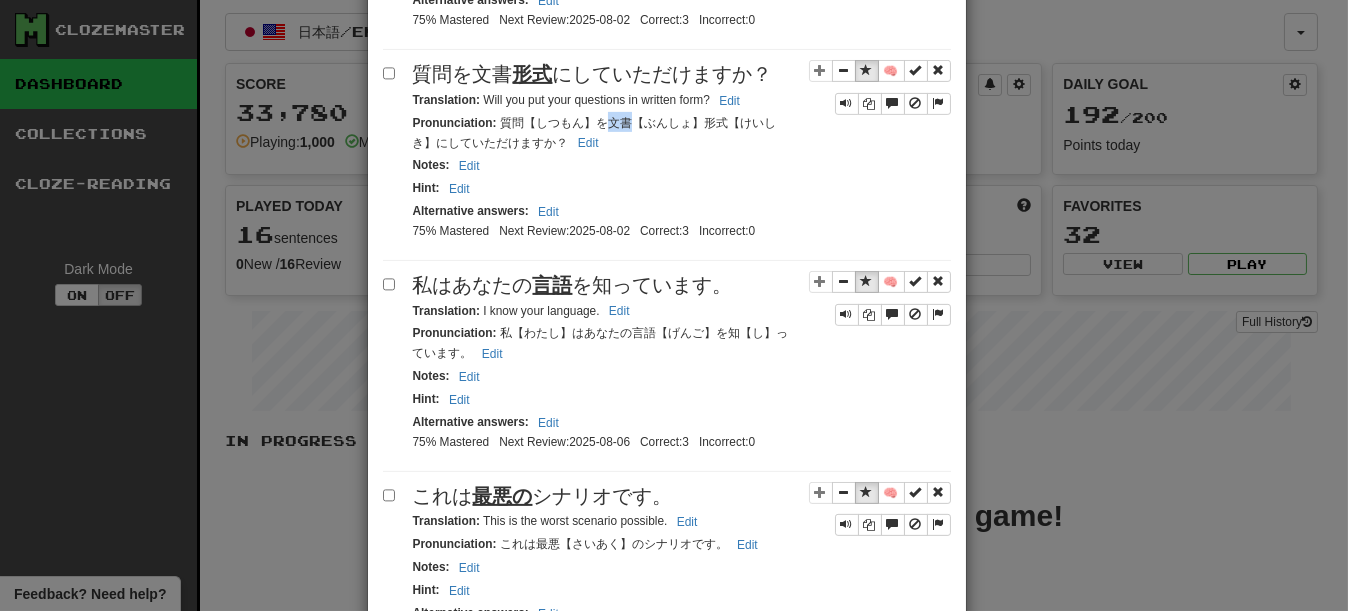 drag, startPoint x: 639, startPoint y: 314, endPoint x: 661, endPoint y: 313, distance: 22.022715 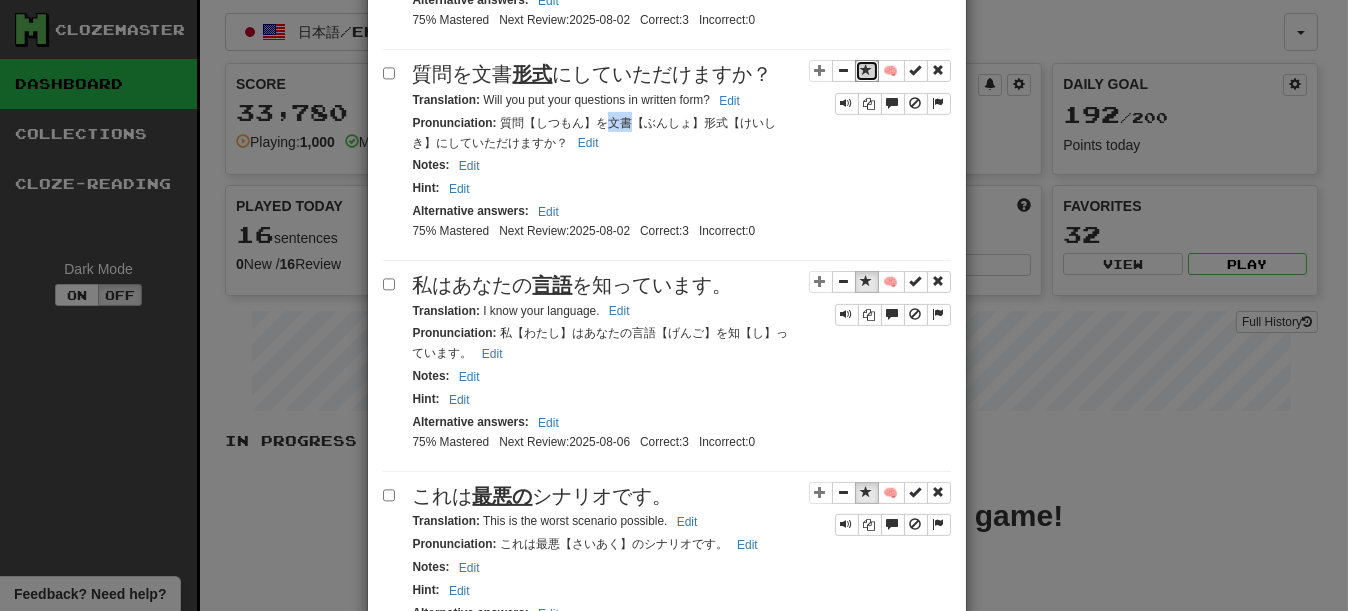 click at bounding box center (867, 71) 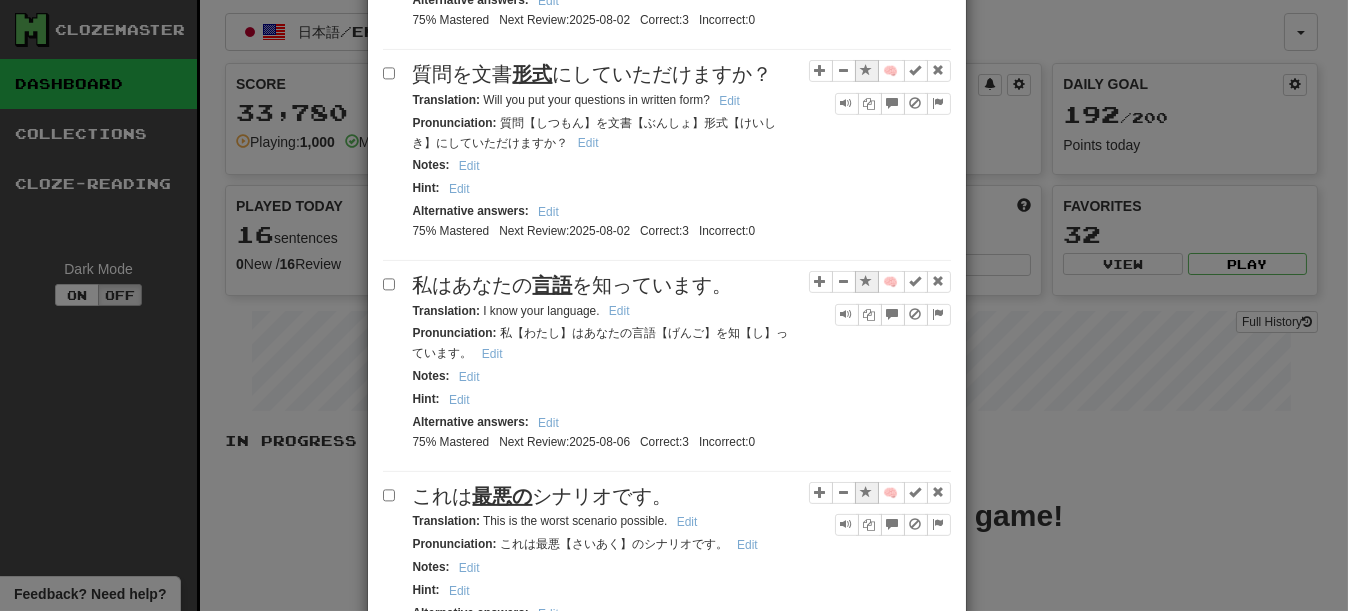 click on "Notes :     Edit" at bounding box center [682, 165] 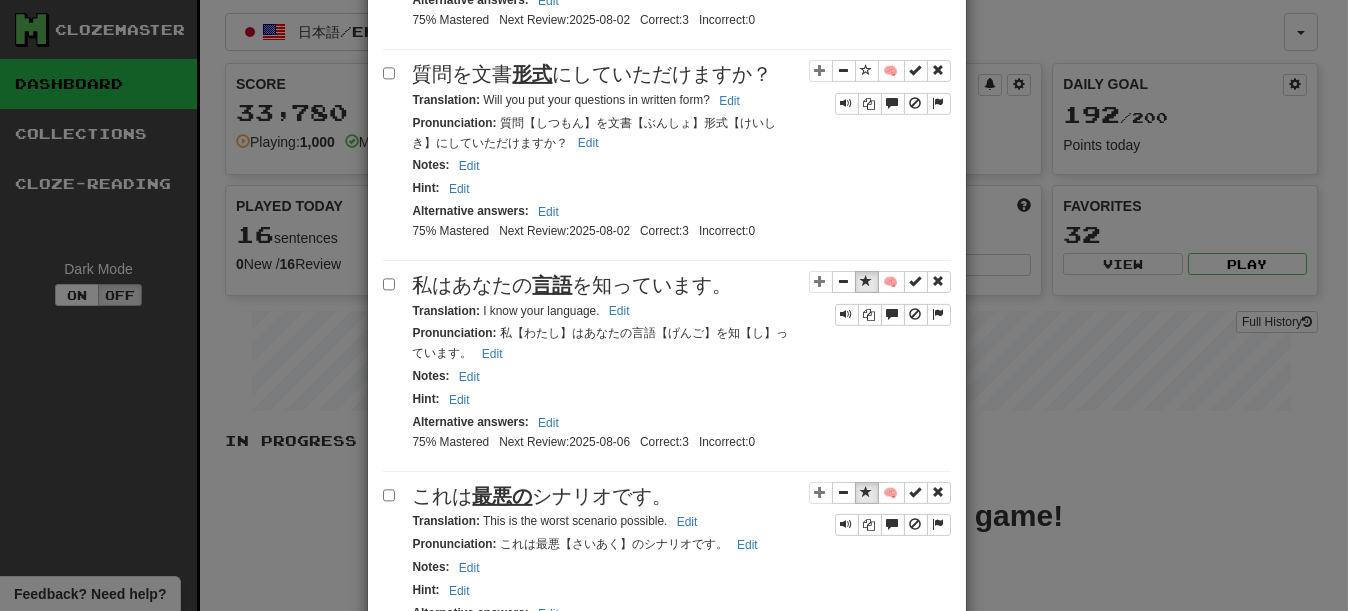 scroll, scrollTop: 2100, scrollLeft: 0, axis: vertical 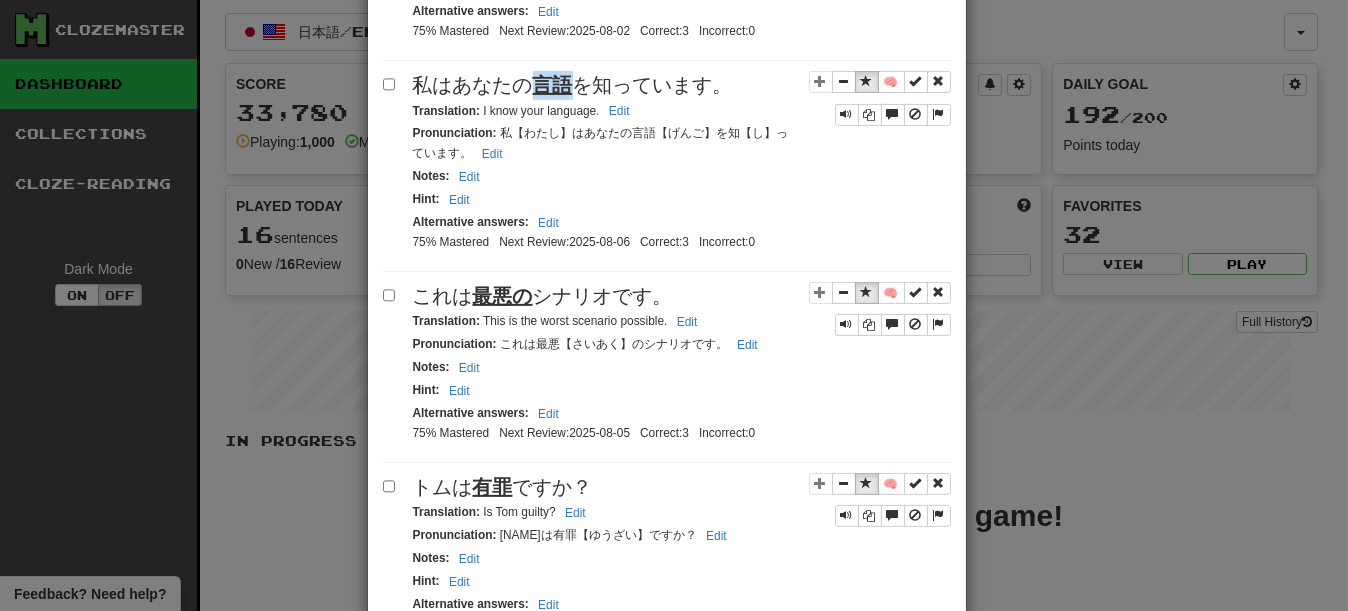 drag, startPoint x: 557, startPoint y: 285, endPoint x: 567, endPoint y: 283, distance: 10.198039 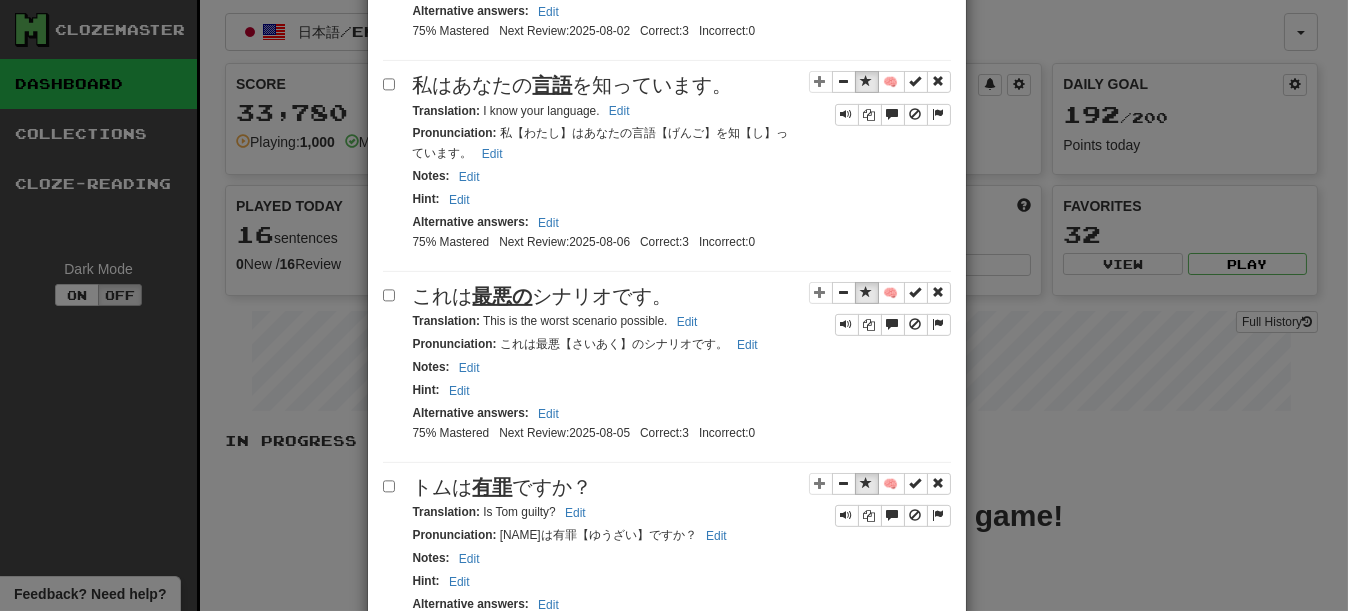 click on "Notes :     Edit" at bounding box center (682, 176) 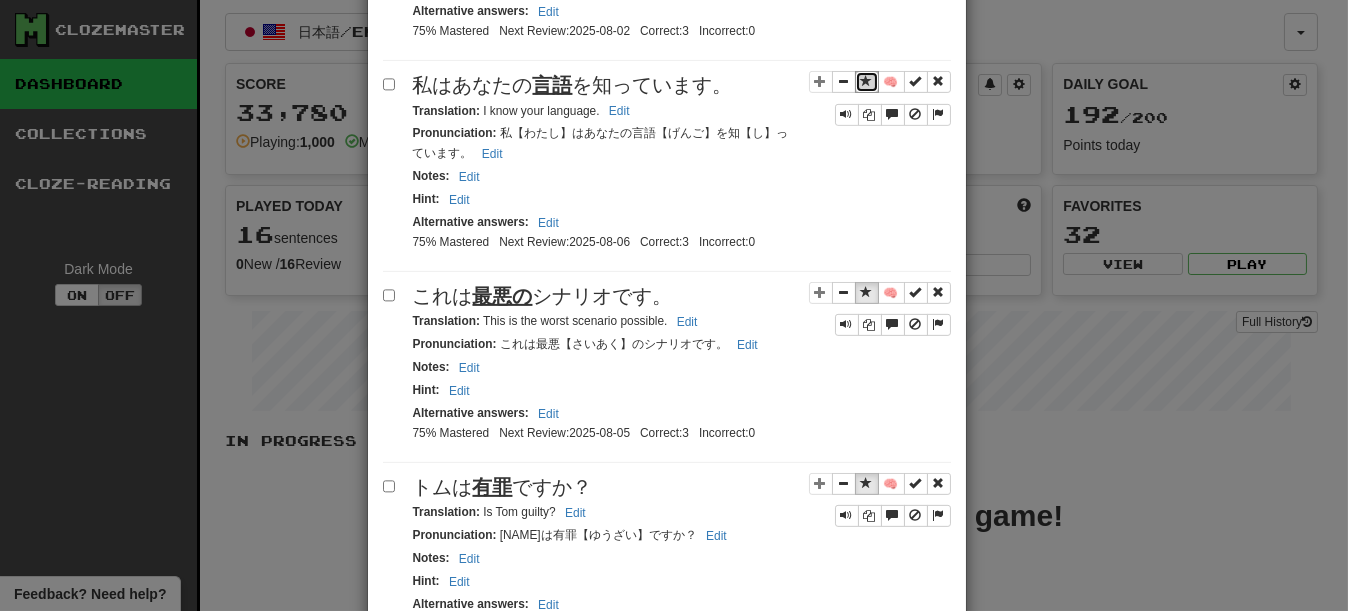 click at bounding box center [867, 81] 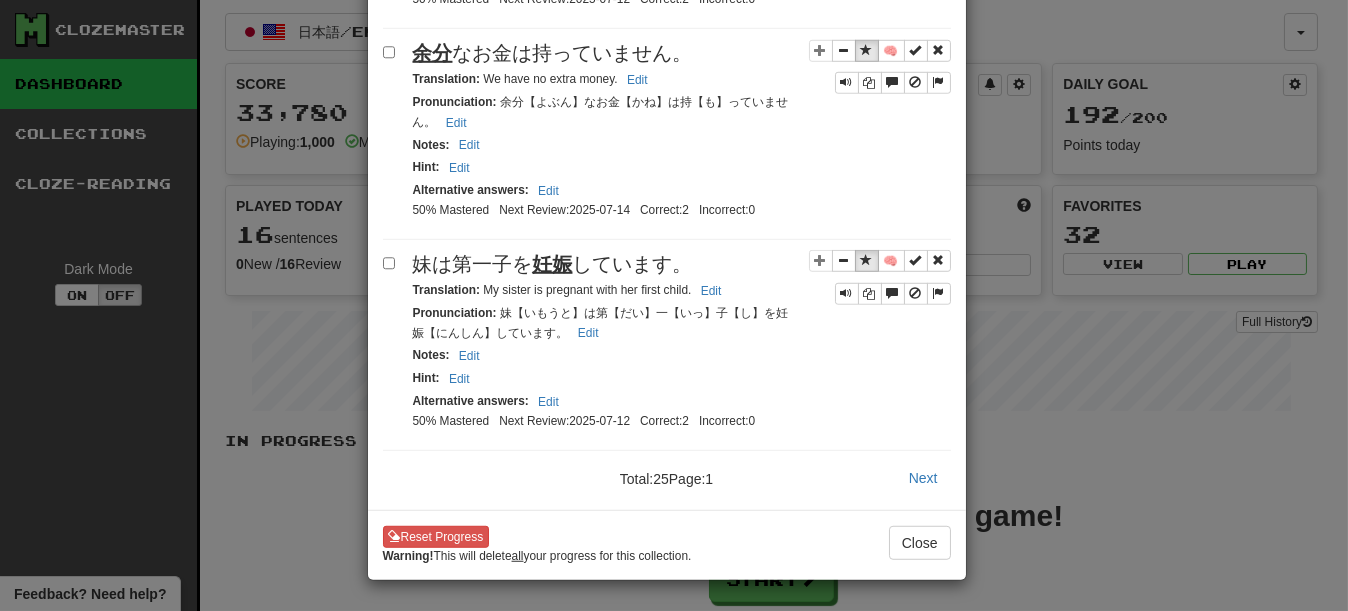 scroll, scrollTop: 4366, scrollLeft: 0, axis: vertical 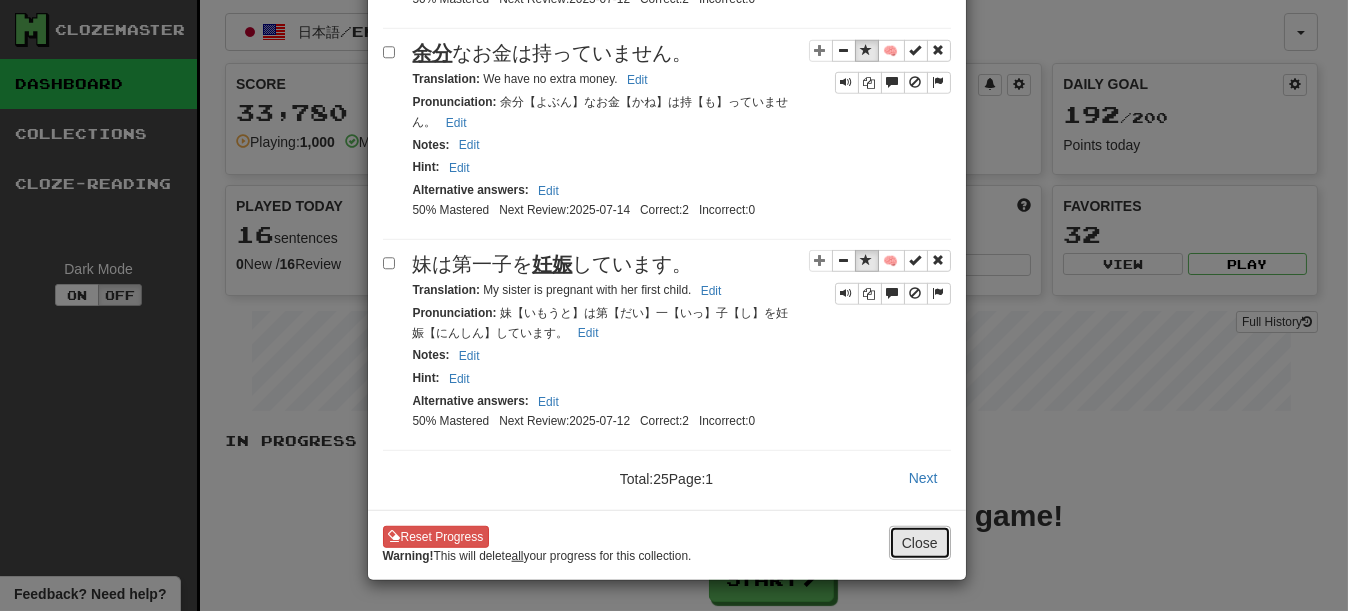 click on "Close" at bounding box center (920, 543) 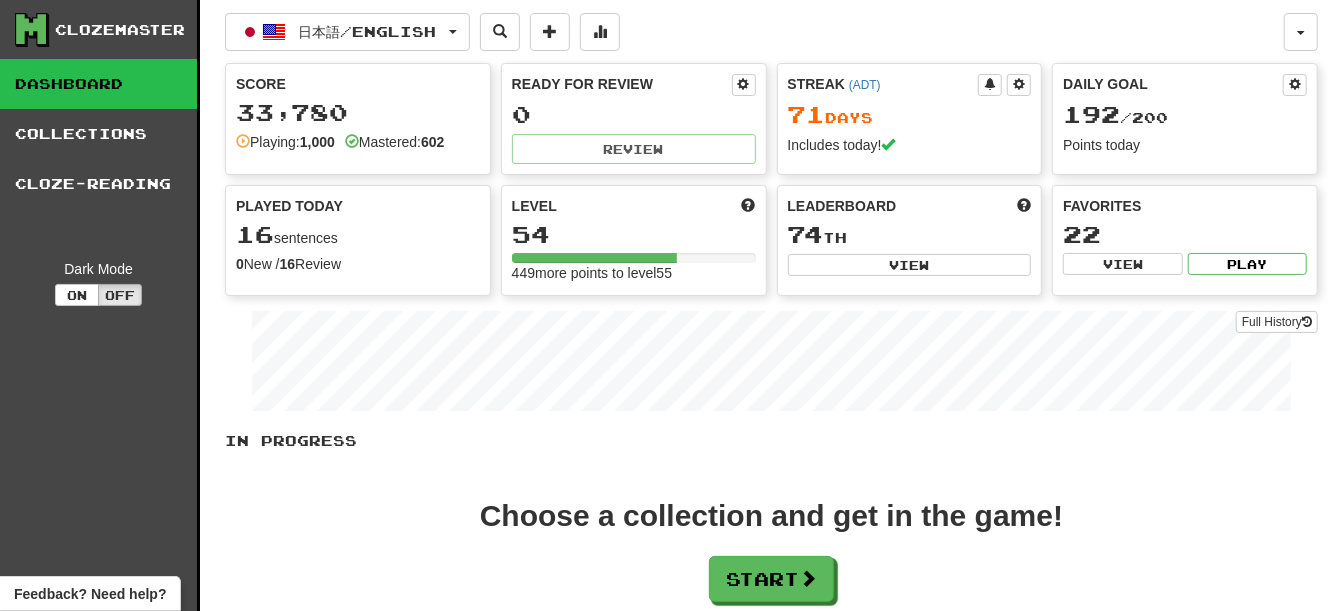click on "Favorites 22 View Play" at bounding box center (1185, 236) 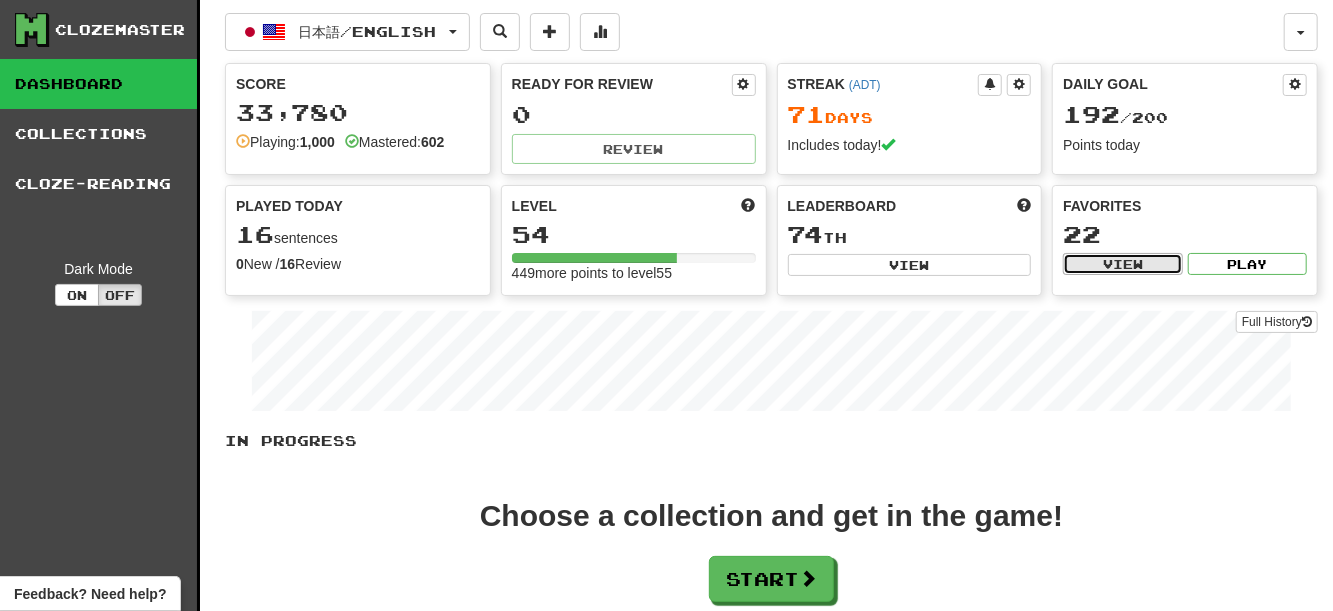 click on "View" at bounding box center [1122, 264] 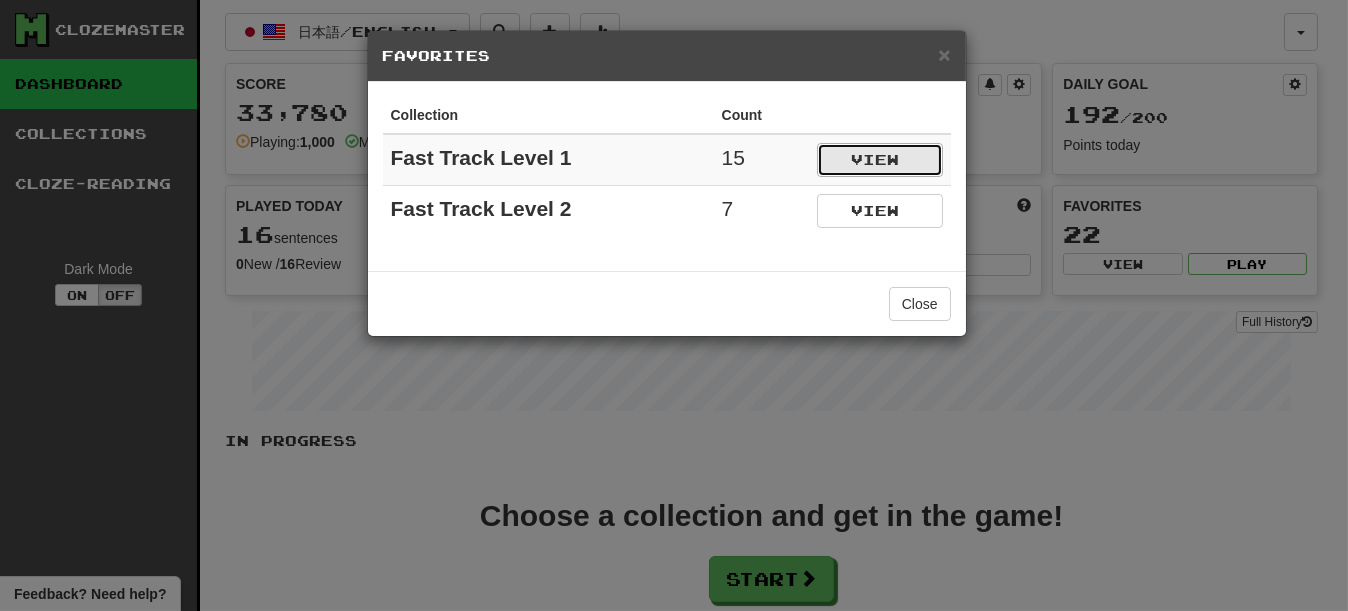 click on "View" at bounding box center [880, 160] 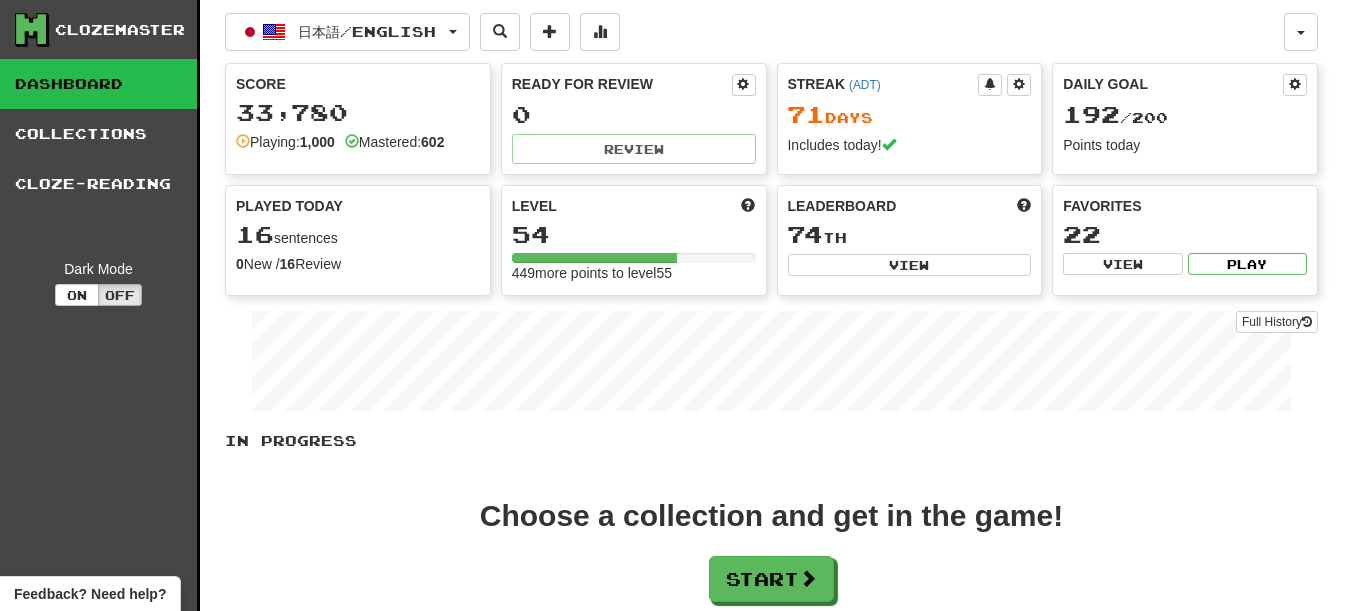 select on "*********" 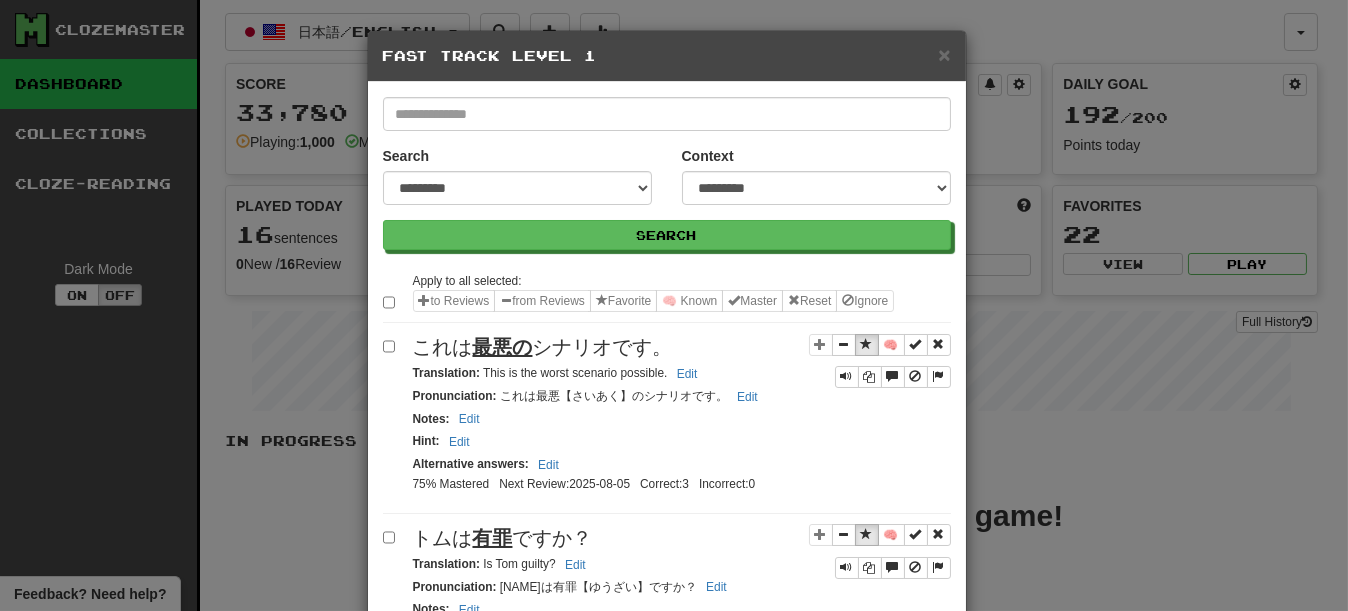 scroll, scrollTop: 100, scrollLeft: 0, axis: vertical 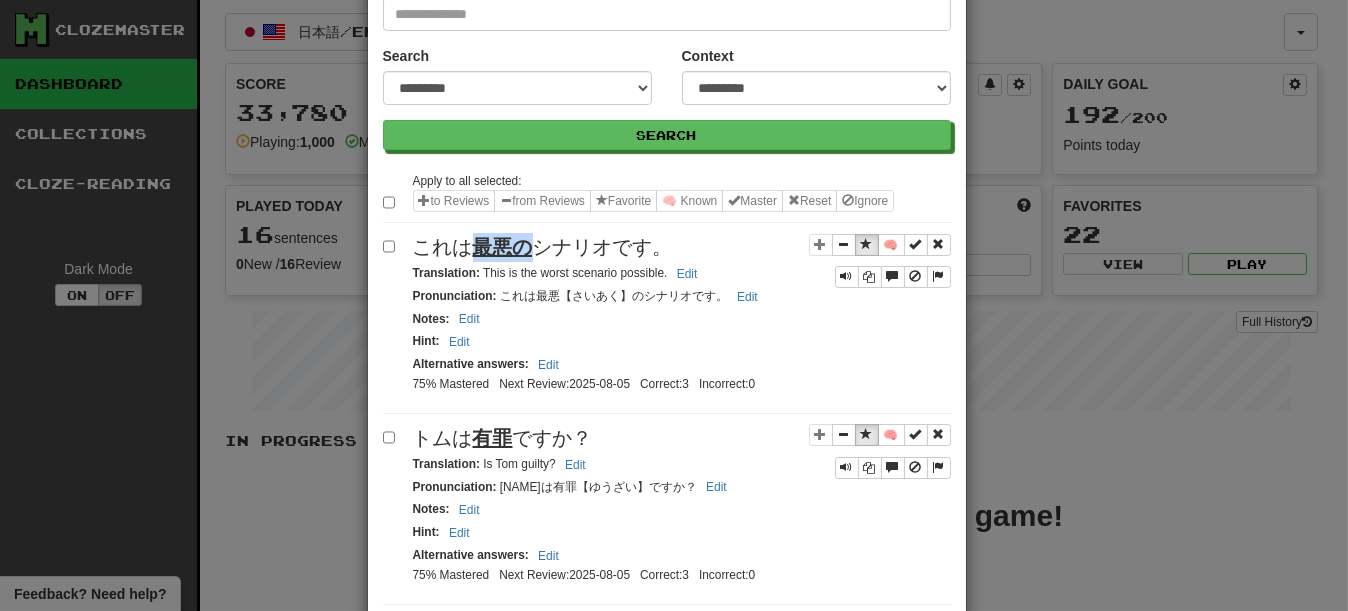 drag, startPoint x: 468, startPoint y: 272, endPoint x: 522, endPoint y: 269, distance: 54.08327 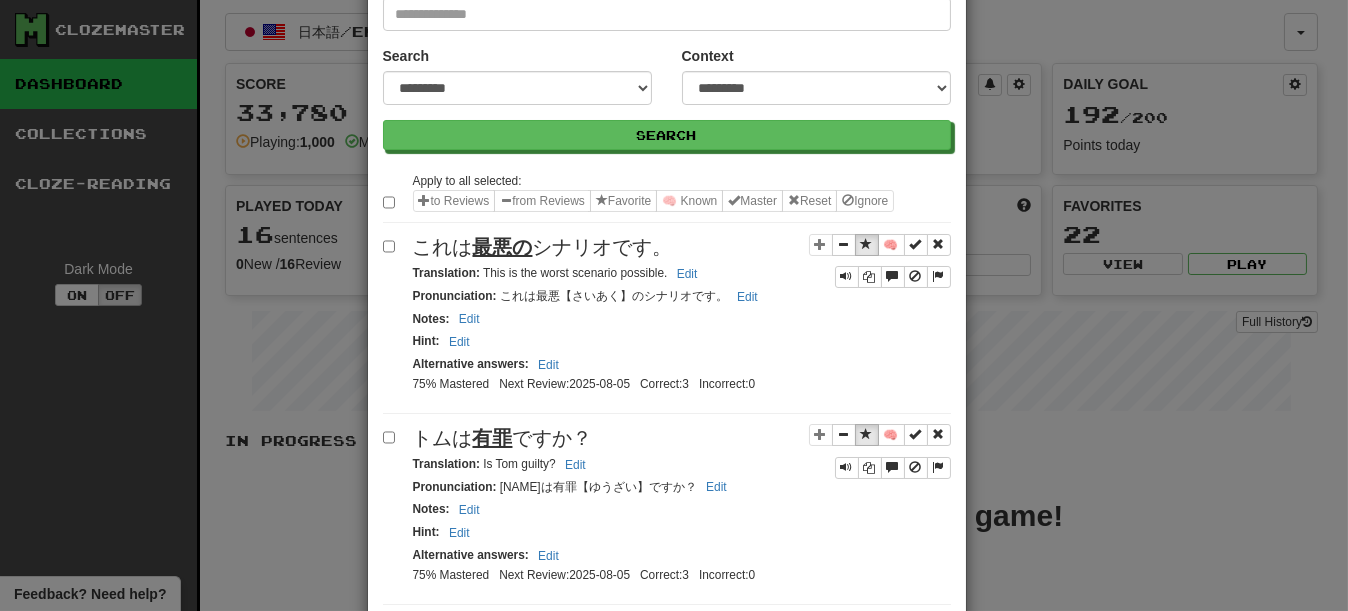 click on "これは 最悪の シナリオです。" at bounding box center [682, 247] 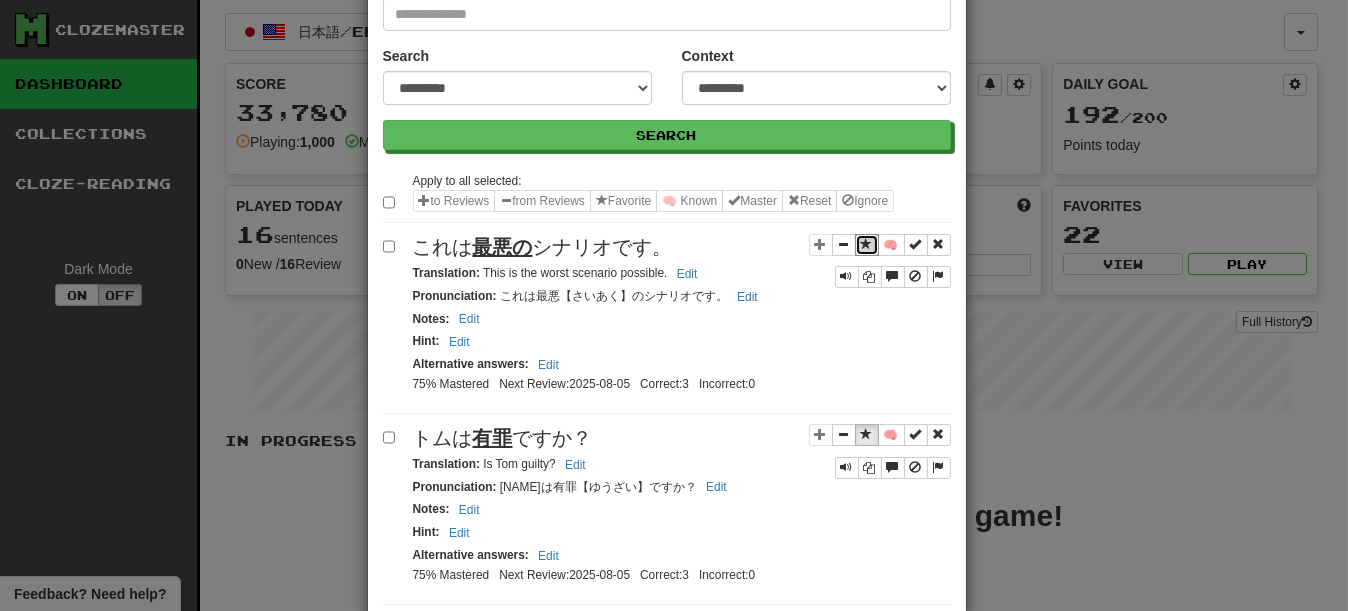 click at bounding box center [867, 244] 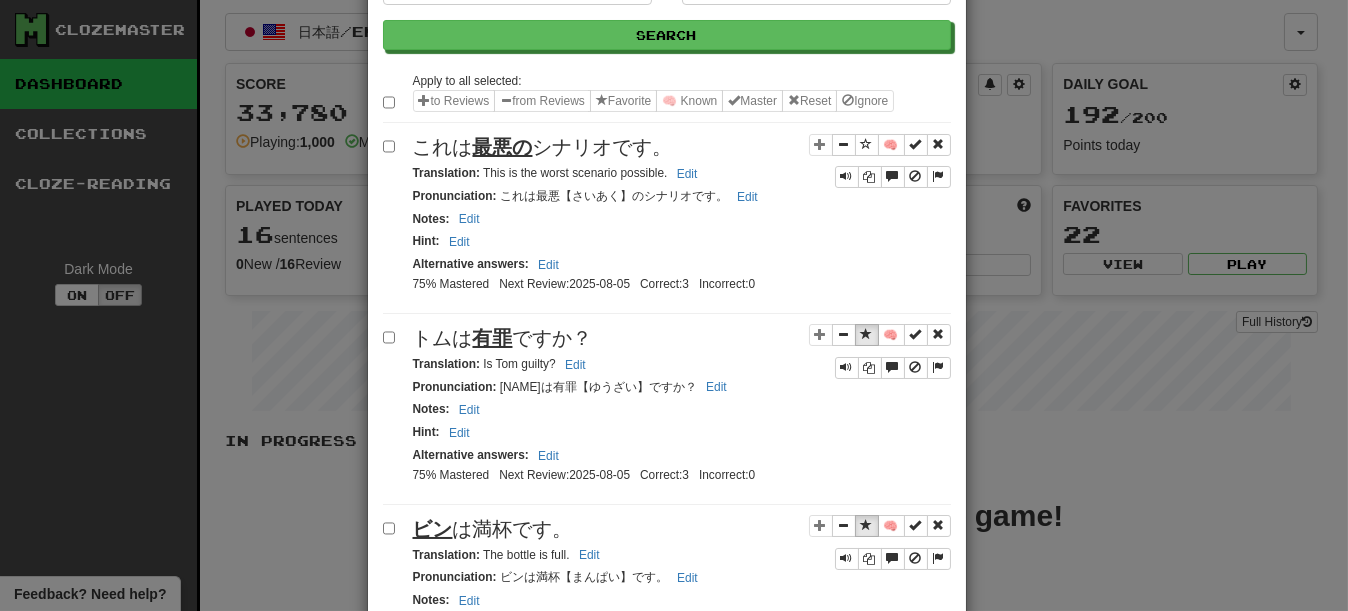 scroll, scrollTop: 300, scrollLeft: 0, axis: vertical 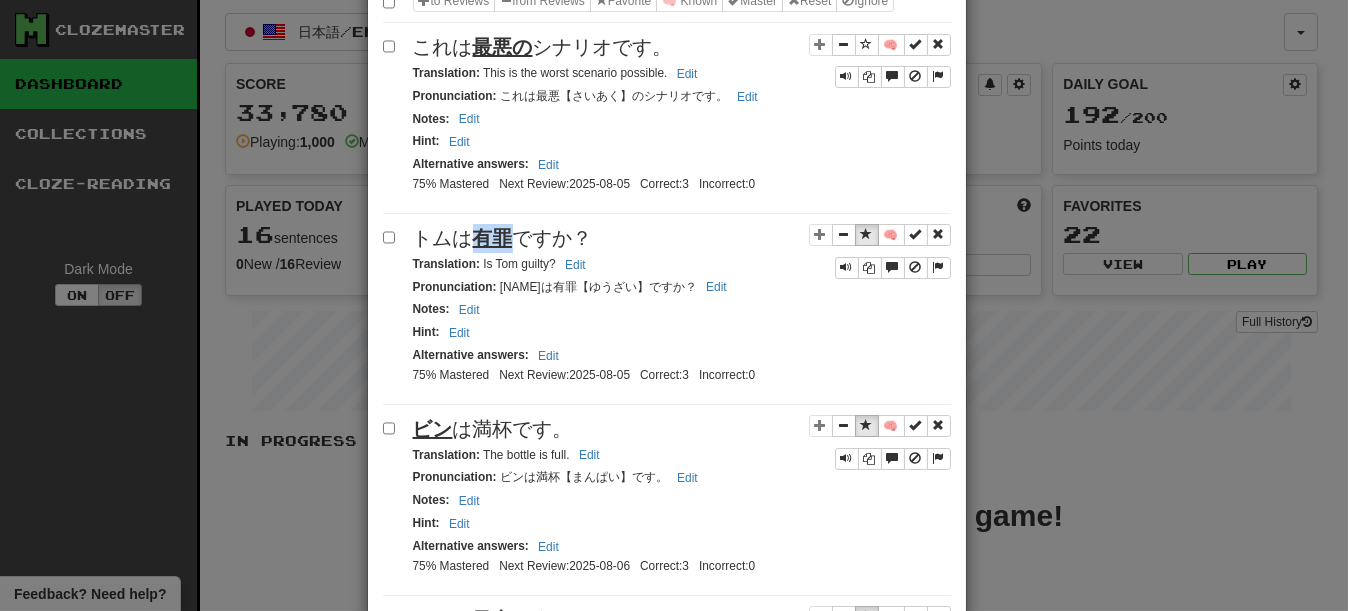 drag, startPoint x: 465, startPoint y: 297, endPoint x: 499, endPoint y: 287, distance: 35.44009 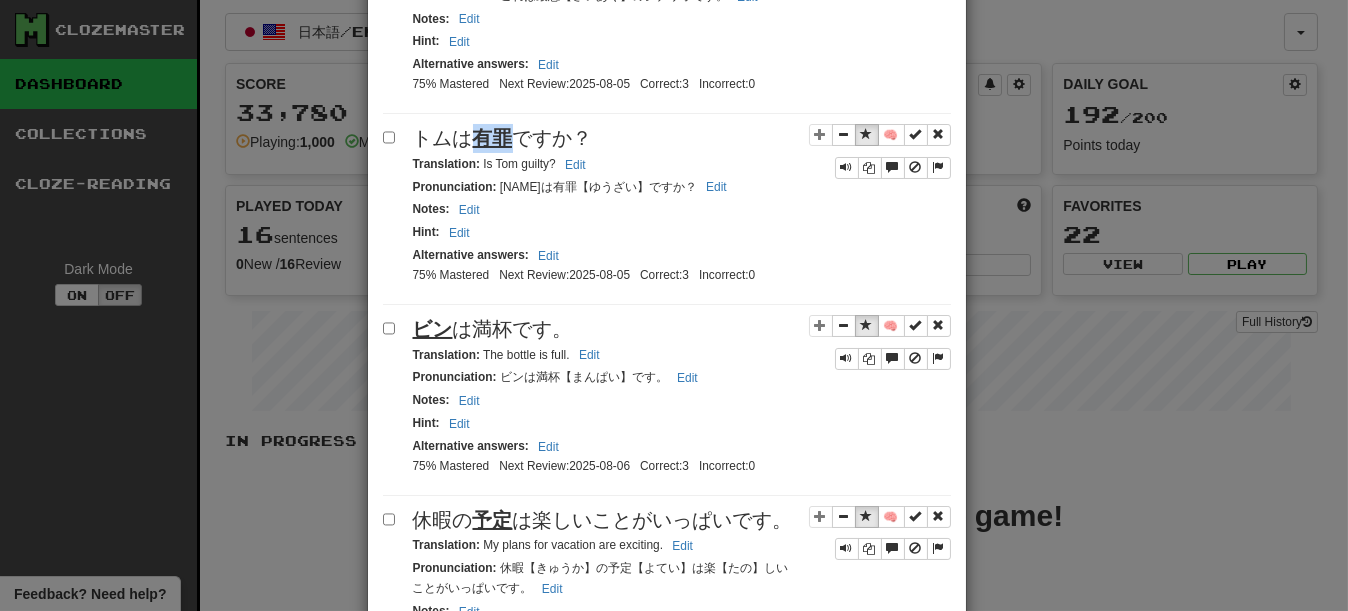 scroll, scrollTop: 500, scrollLeft: 0, axis: vertical 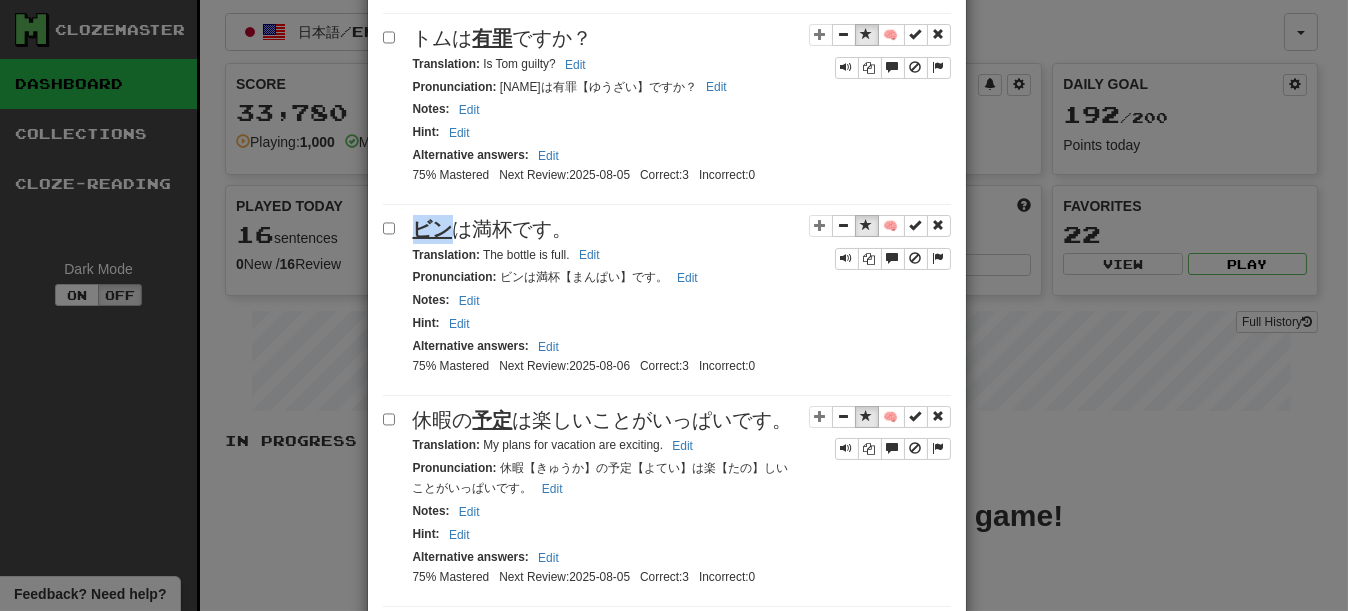 drag, startPoint x: 411, startPoint y: 297, endPoint x: 437, endPoint y: 295, distance: 26.076809 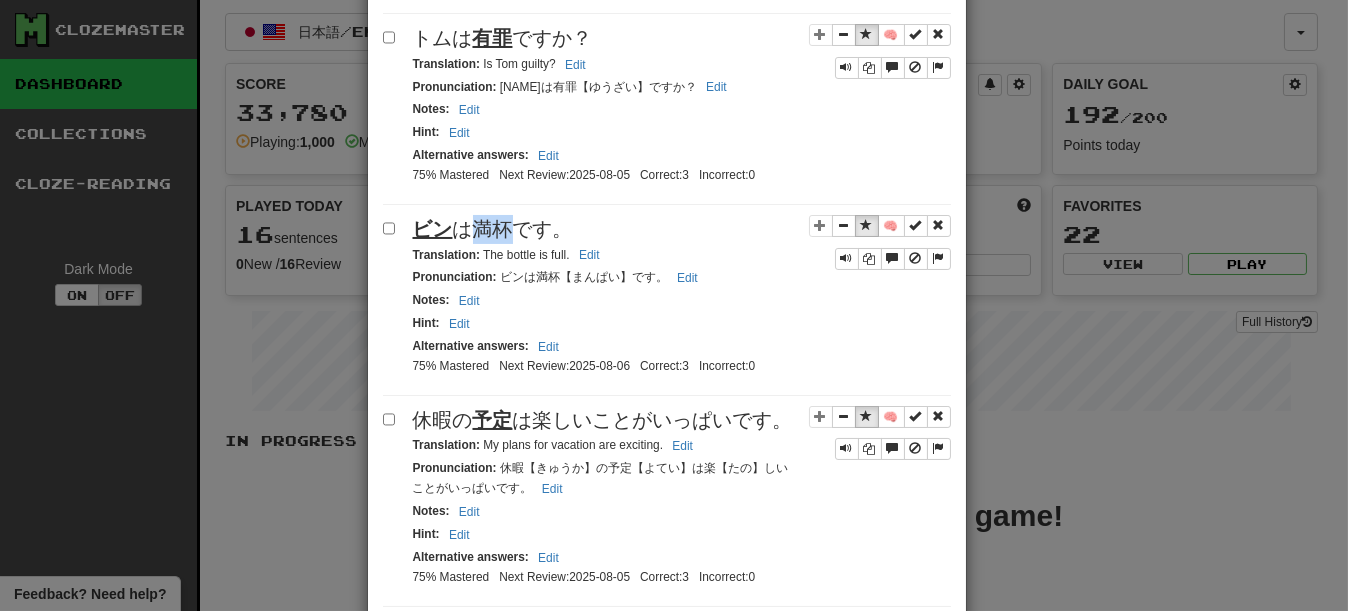 drag, startPoint x: 470, startPoint y: 302, endPoint x: 498, endPoint y: 302, distance: 28 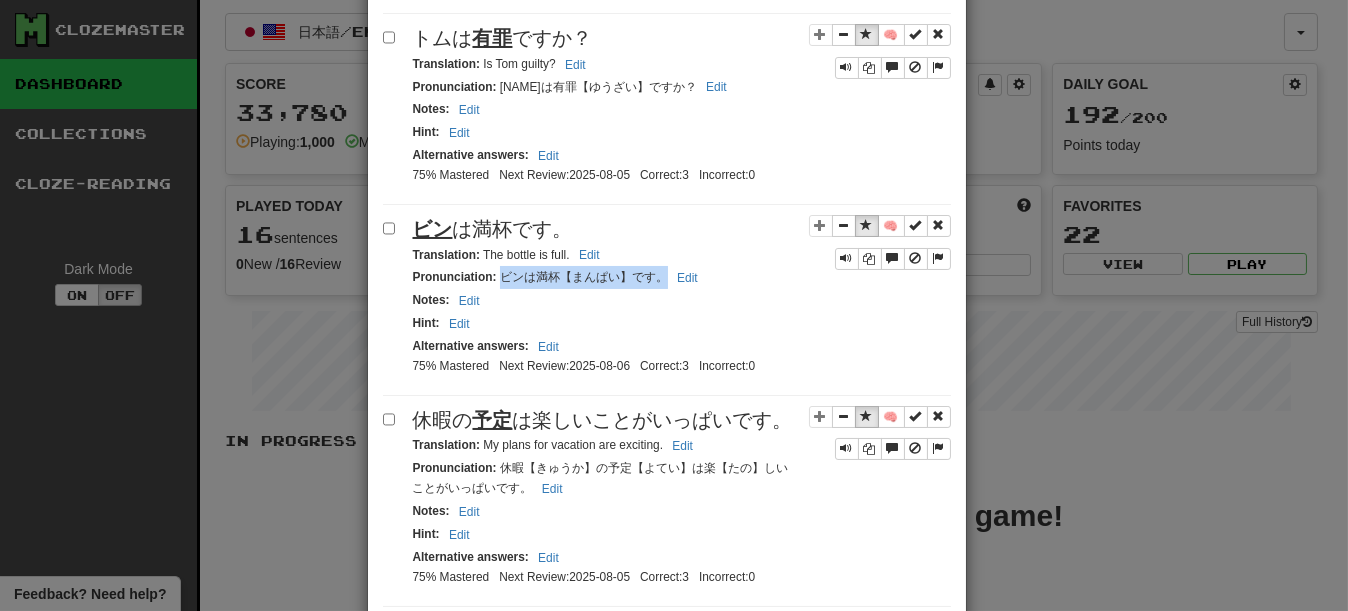 drag, startPoint x: 511, startPoint y: 354, endPoint x: 698, endPoint y: 345, distance: 187.21645 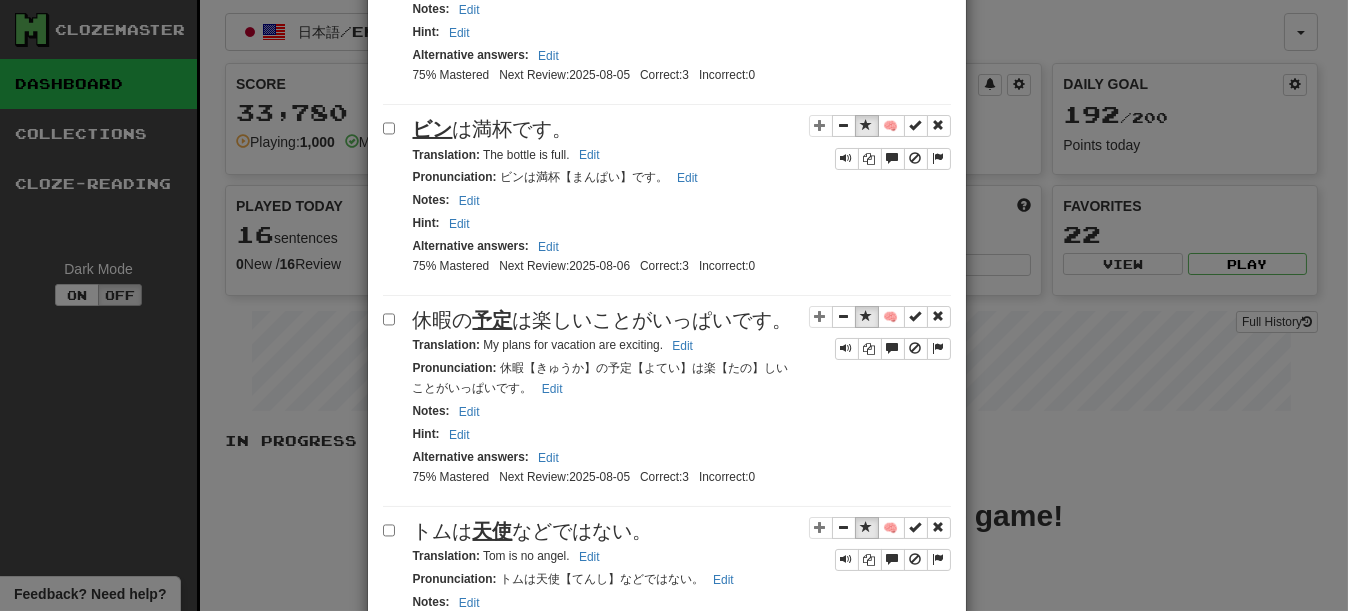 scroll, scrollTop: 700, scrollLeft: 0, axis: vertical 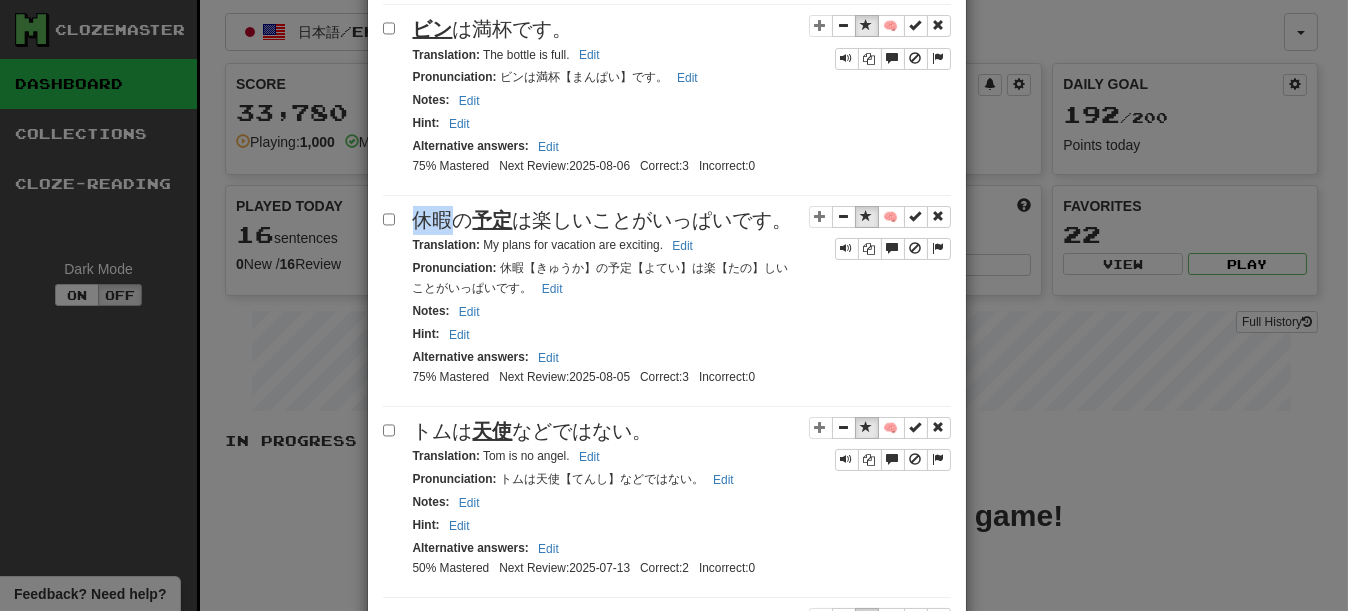 drag, startPoint x: 411, startPoint y: 297, endPoint x: 444, endPoint y: 293, distance: 33.24154 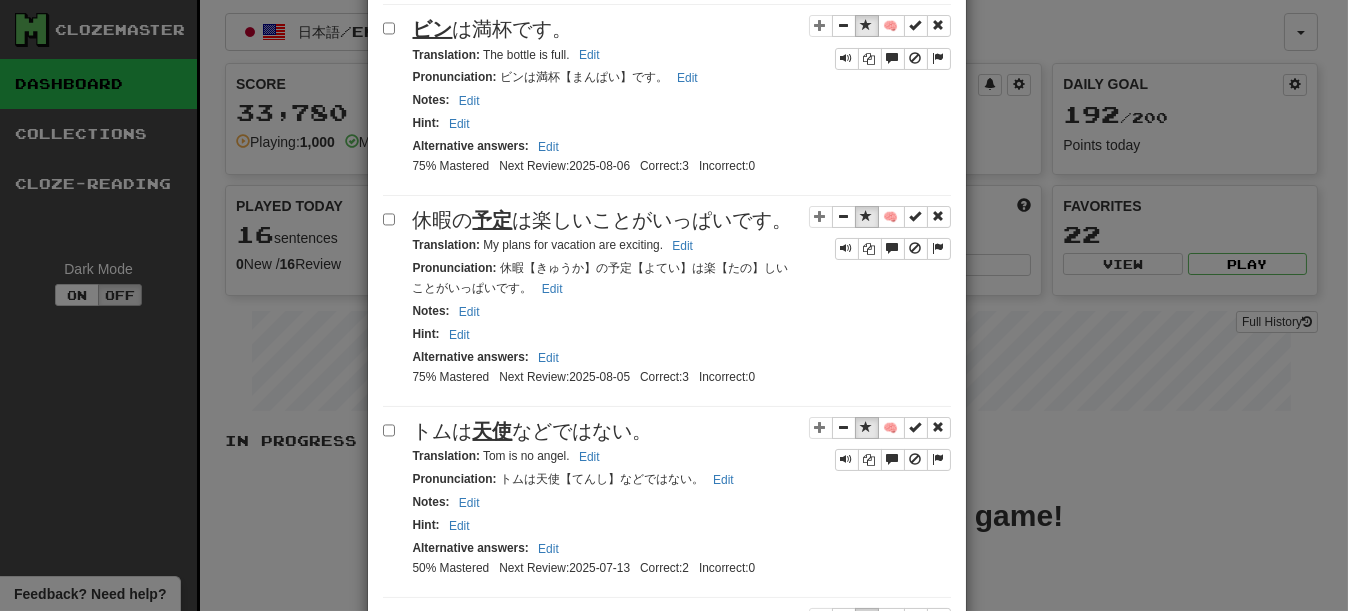 click on "休暇の 予定 は楽しいことがいっぱいです。" at bounding box center [682, 220] 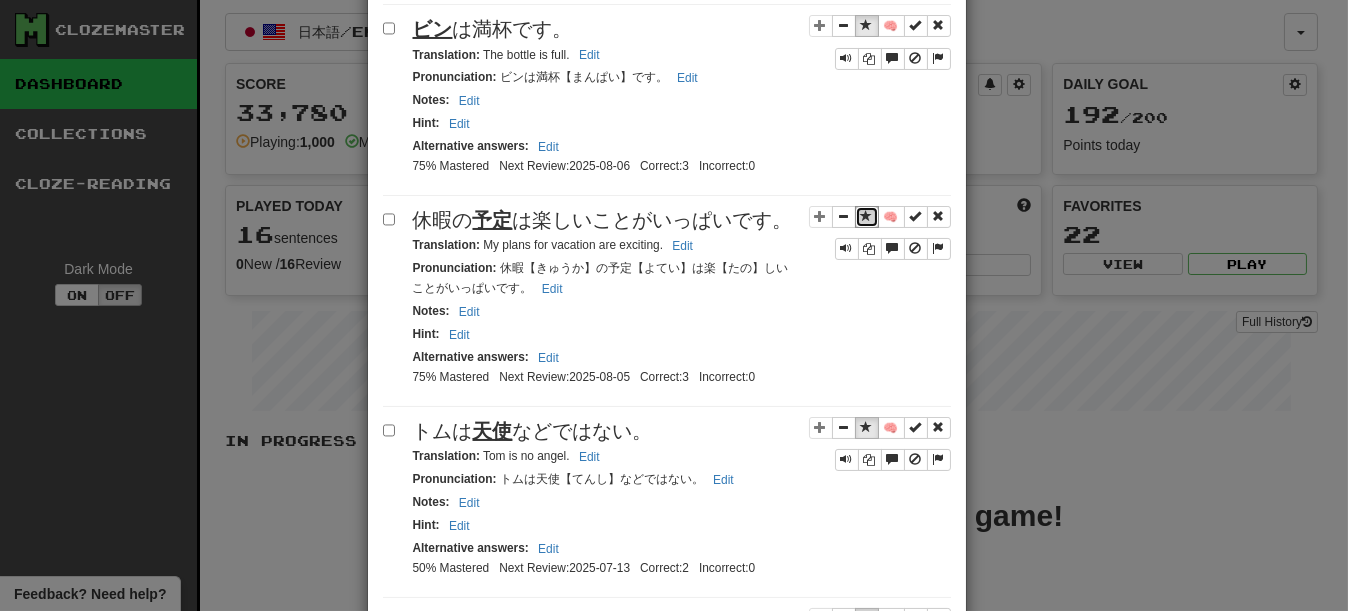 click at bounding box center [867, 216] 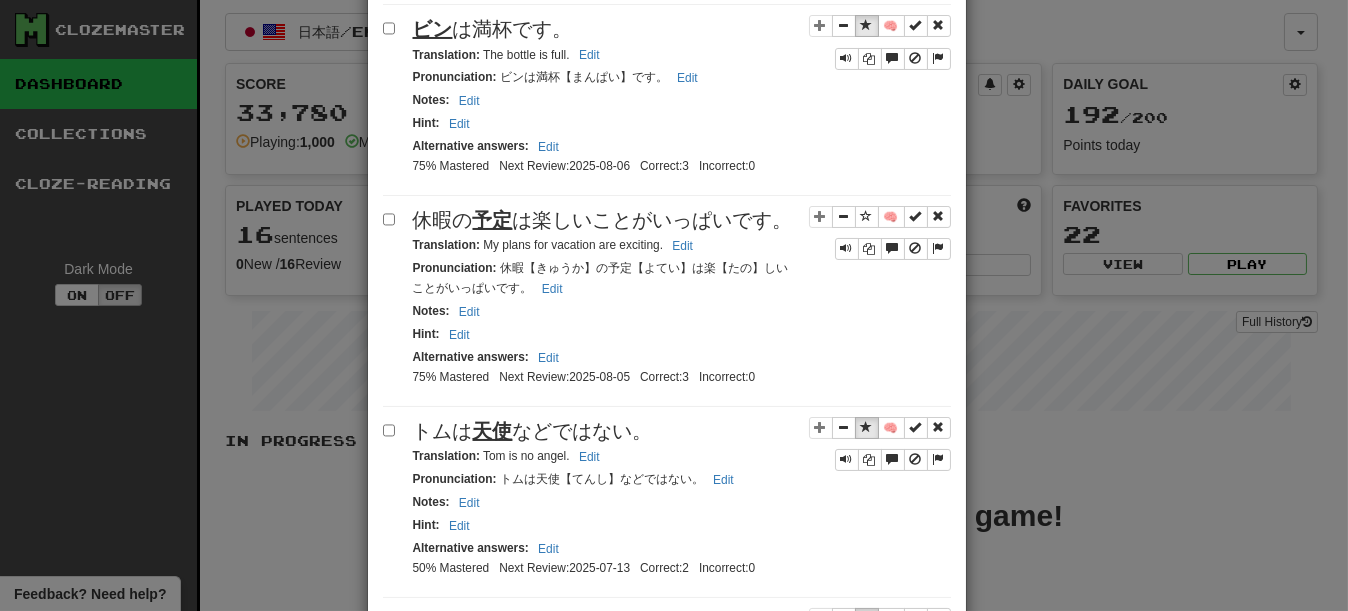 click on "休暇の 予定 は楽しいことがいっぱいです。" at bounding box center [603, 220] 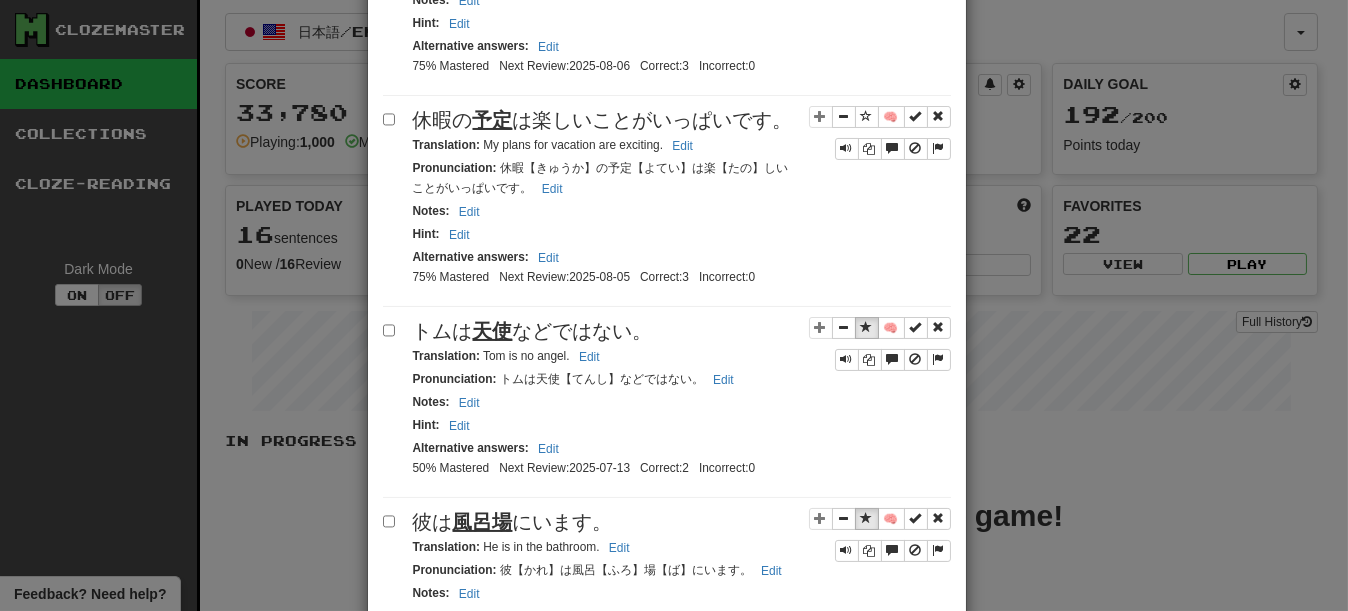 scroll, scrollTop: 1000, scrollLeft: 0, axis: vertical 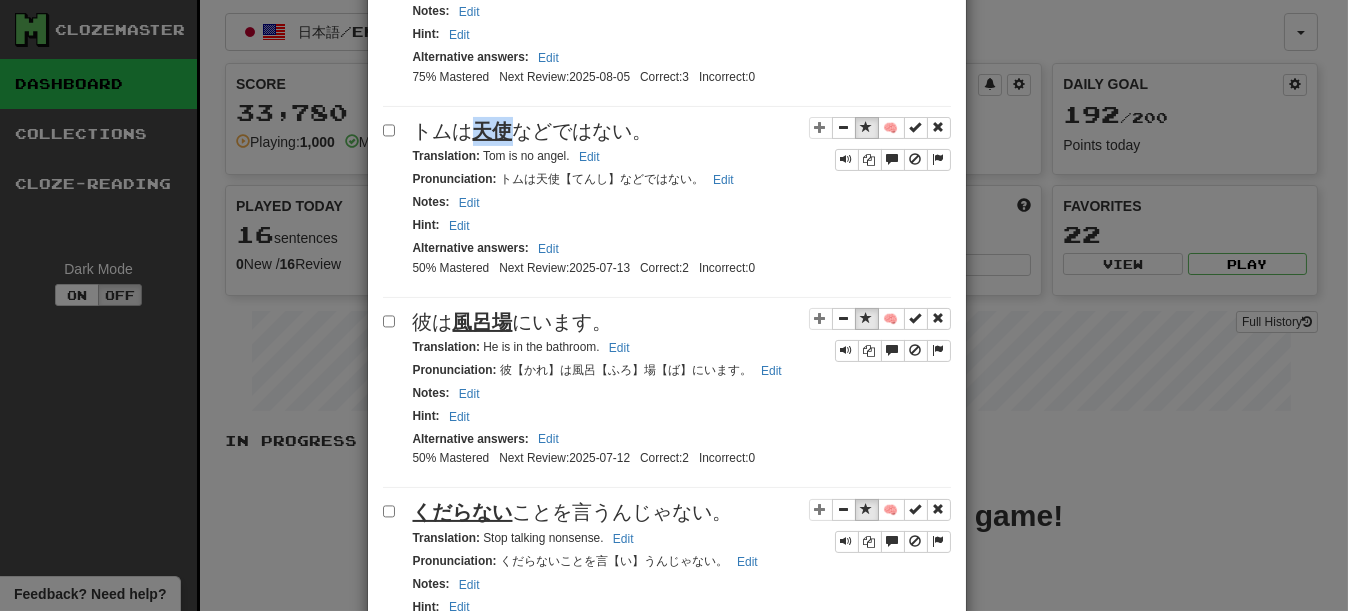 drag, startPoint x: 465, startPoint y: 250, endPoint x: 499, endPoint y: 240, distance: 35.44009 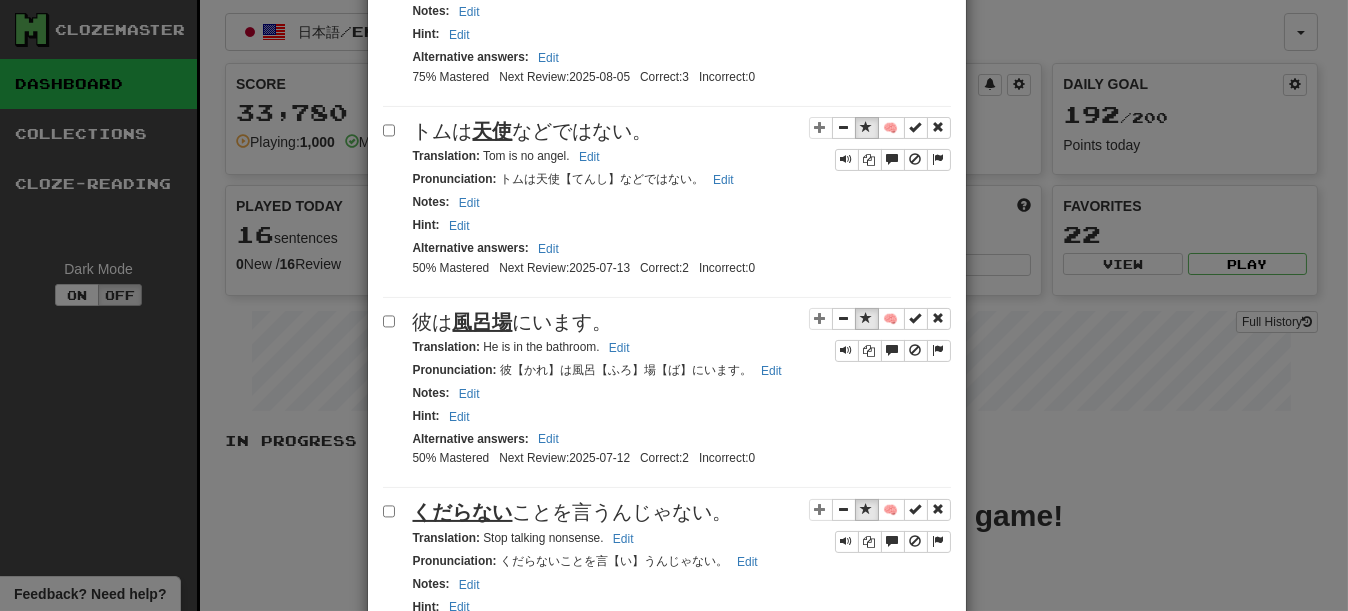 click on "Pronunciation :   トムは天使【てんし】などではない。   Edit" at bounding box center (576, 179) 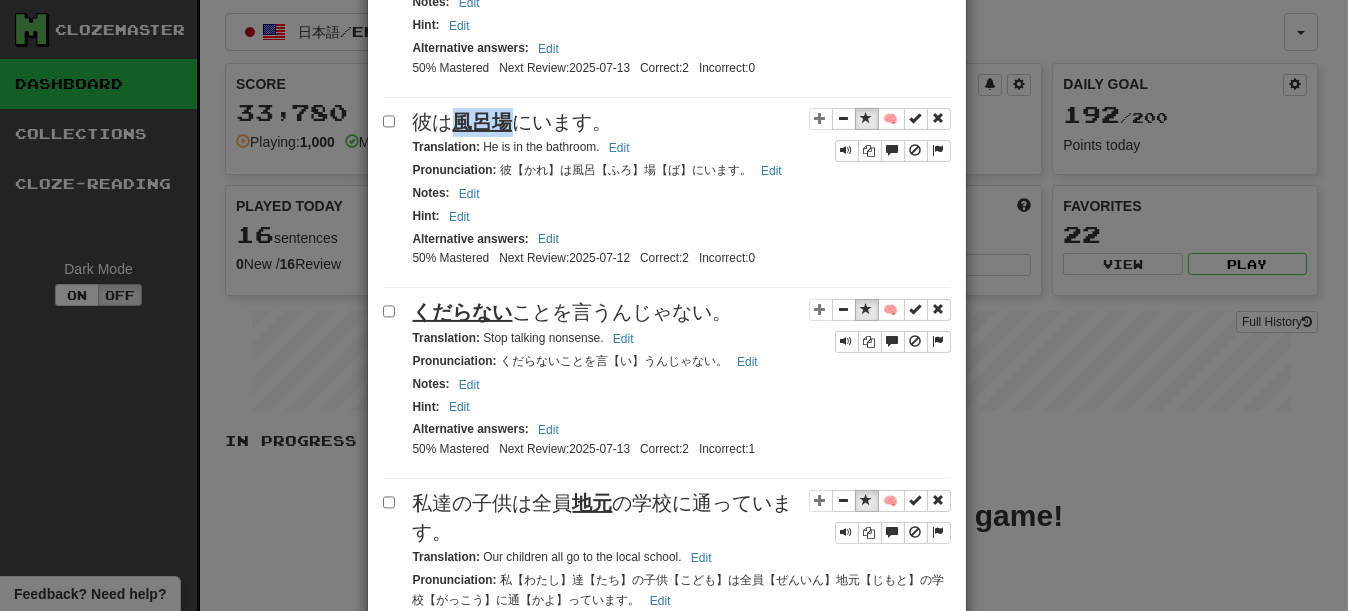 drag, startPoint x: 457, startPoint y: 269, endPoint x: 496, endPoint y: 264, distance: 39.319206 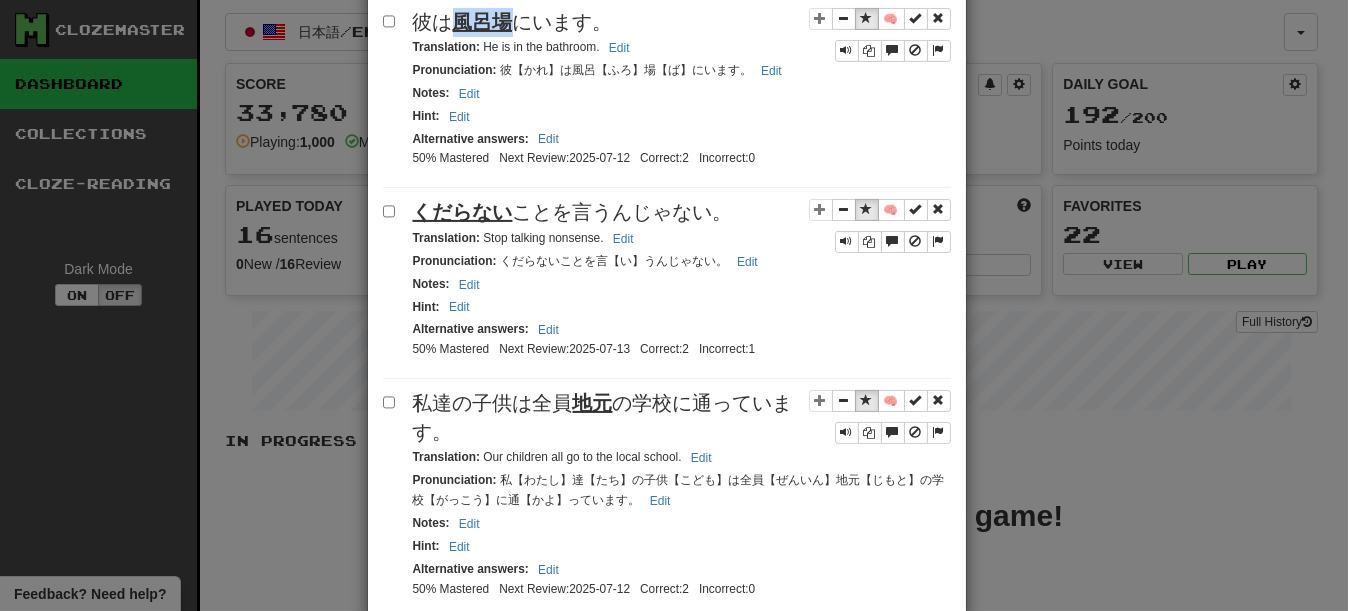 scroll, scrollTop: 1400, scrollLeft: 0, axis: vertical 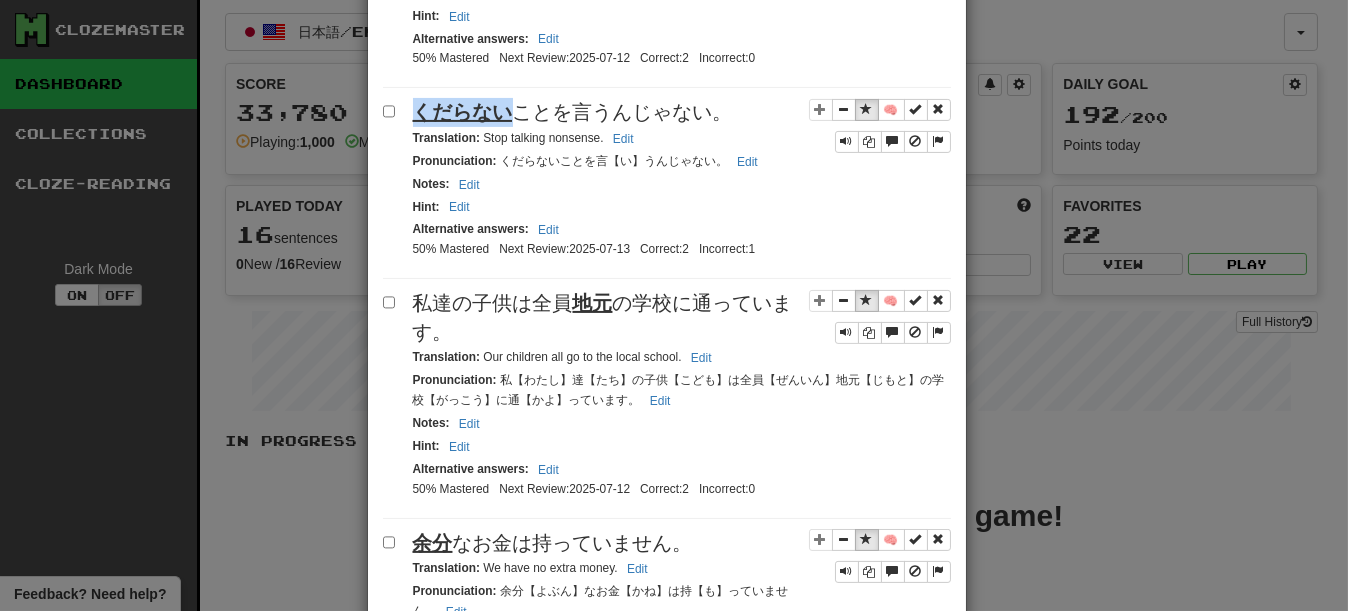 drag, startPoint x: 411, startPoint y: 290, endPoint x: 496, endPoint y: 282, distance: 85.37564 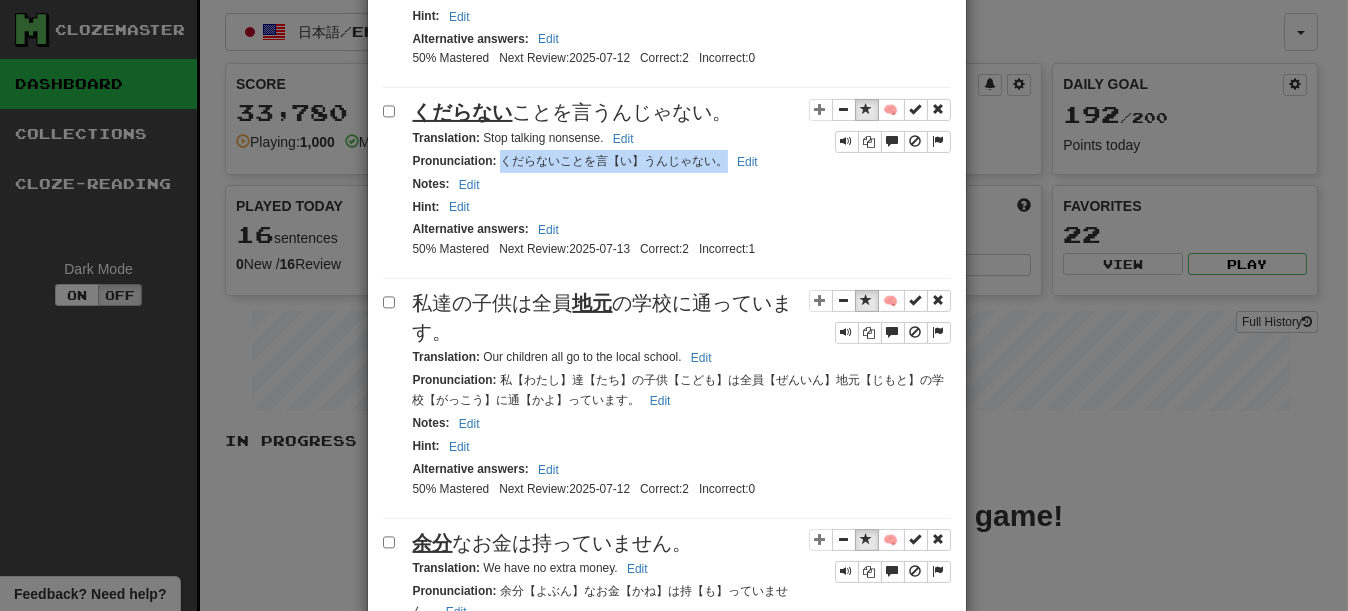 drag, startPoint x: 507, startPoint y: 340, endPoint x: 768, endPoint y: 337, distance: 261.01724 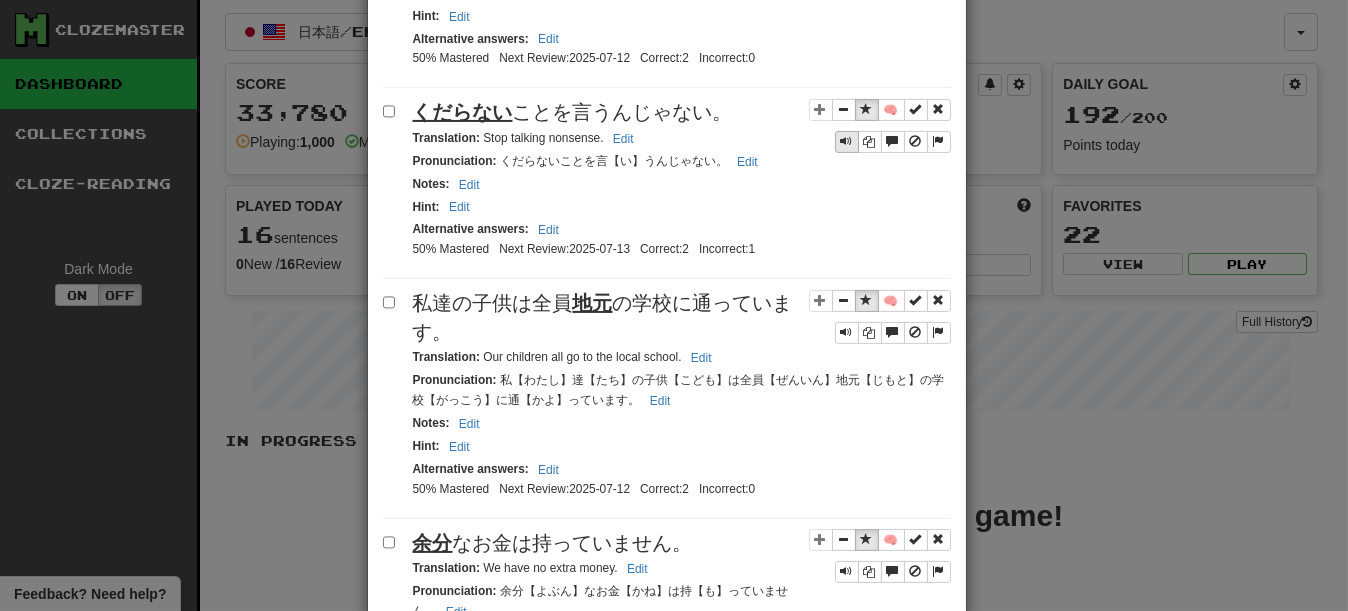 drag, startPoint x: 781, startPoint y: 379, endPoint x: 837, endPoint y: 335, distance: 71.21797 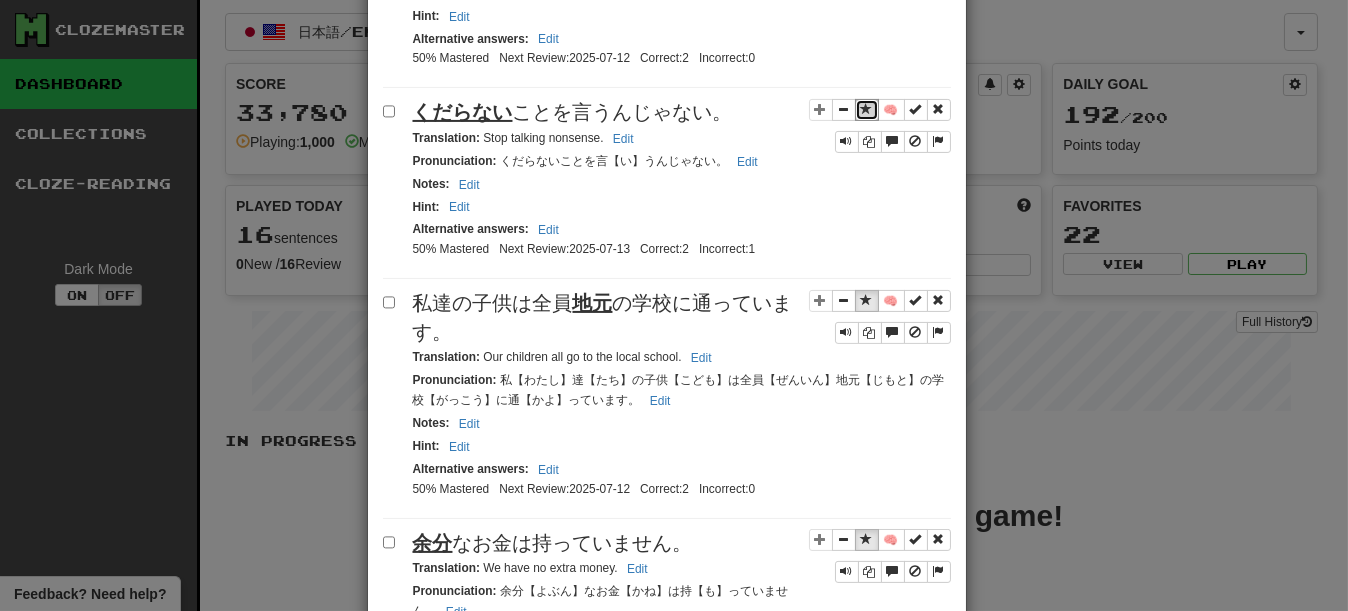 click at bounding box center [867, 110] 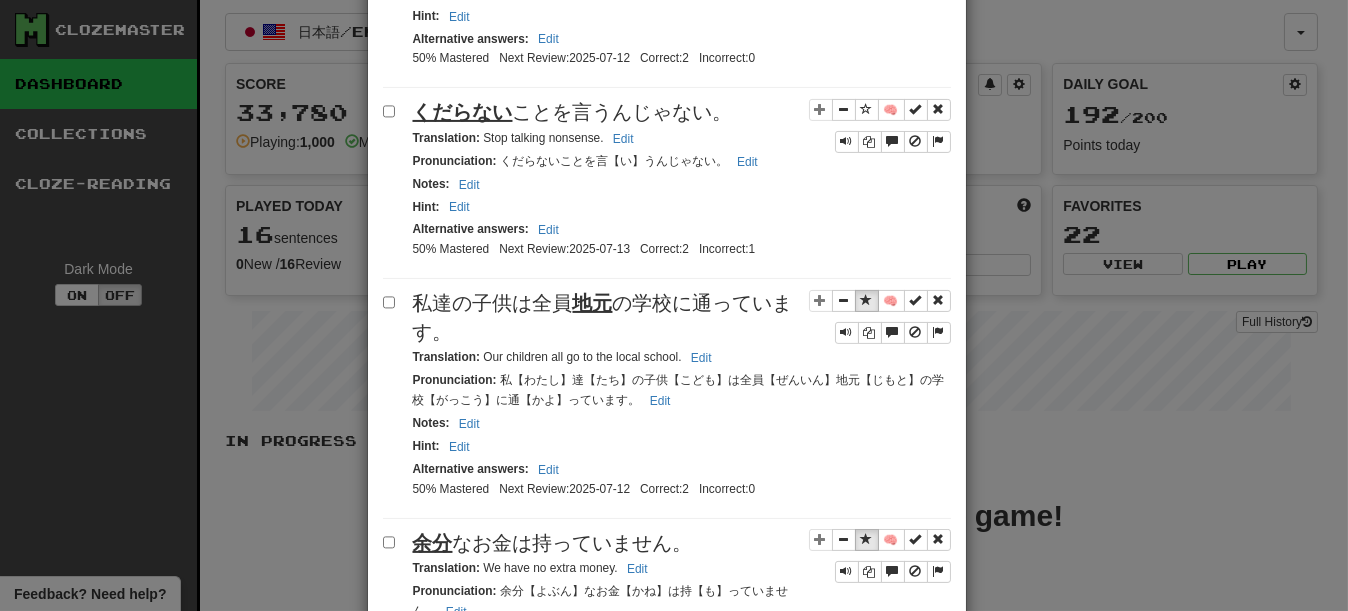 click on "Translation :   Stop talking nonsense.   Edit" at bounding box center (682, 138) 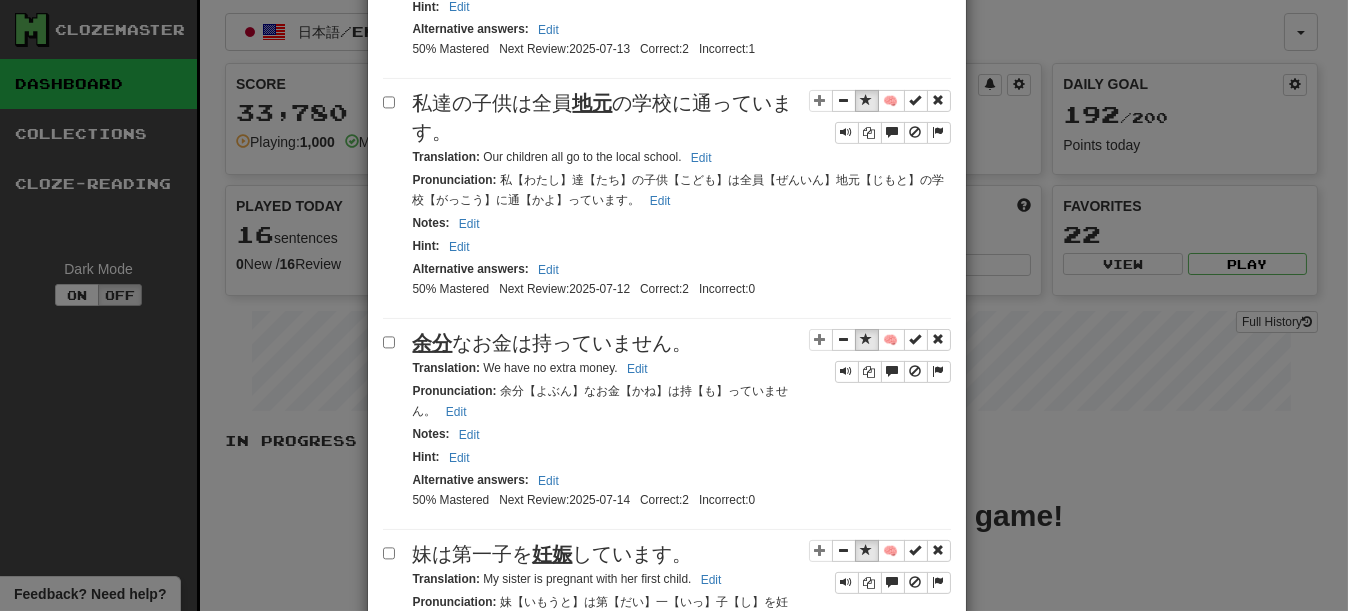 scroll, scrollTop: 1700, scrollLeft: 0, axis: vertical 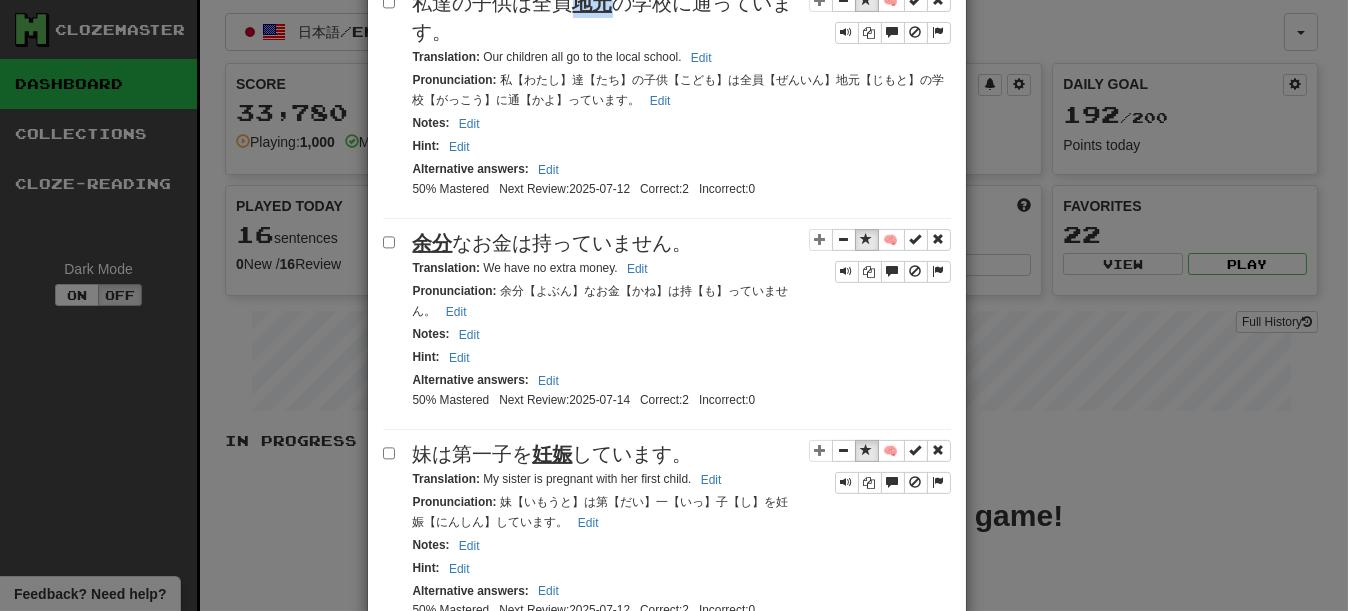 drag, startPoint x: 566, startPoint y: 208, endPoint x: 597, endPoint y: 206, distance: 31.06445 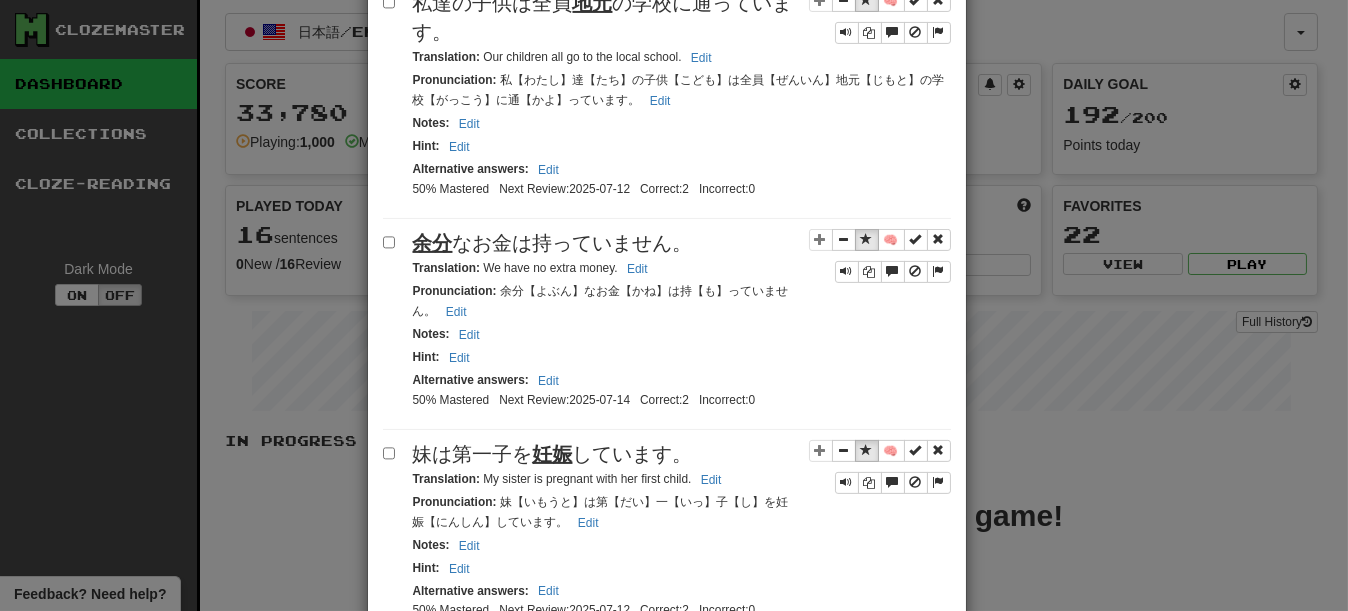 click on "私達の子供は全員 地元 の学校に通っています。" at bounding box center (682, 17) 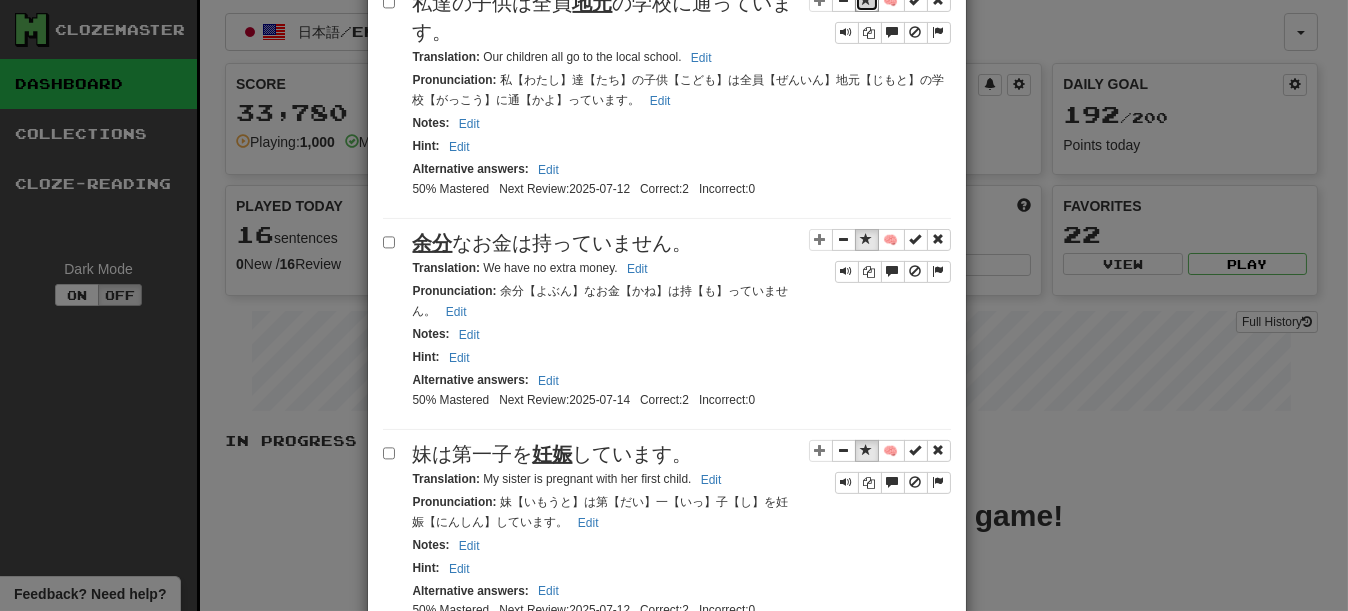 click at bounding box center (867, 0) 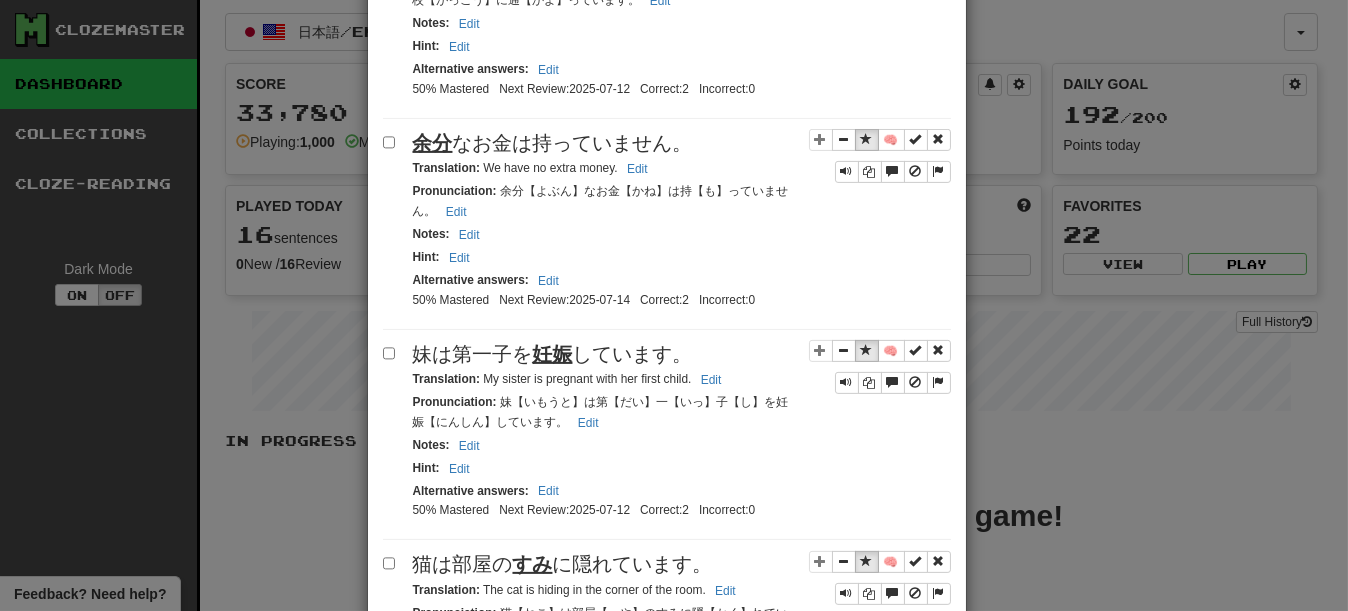 scroll, scrollTop: 1900, scrollLeft: 0, axis: vertical 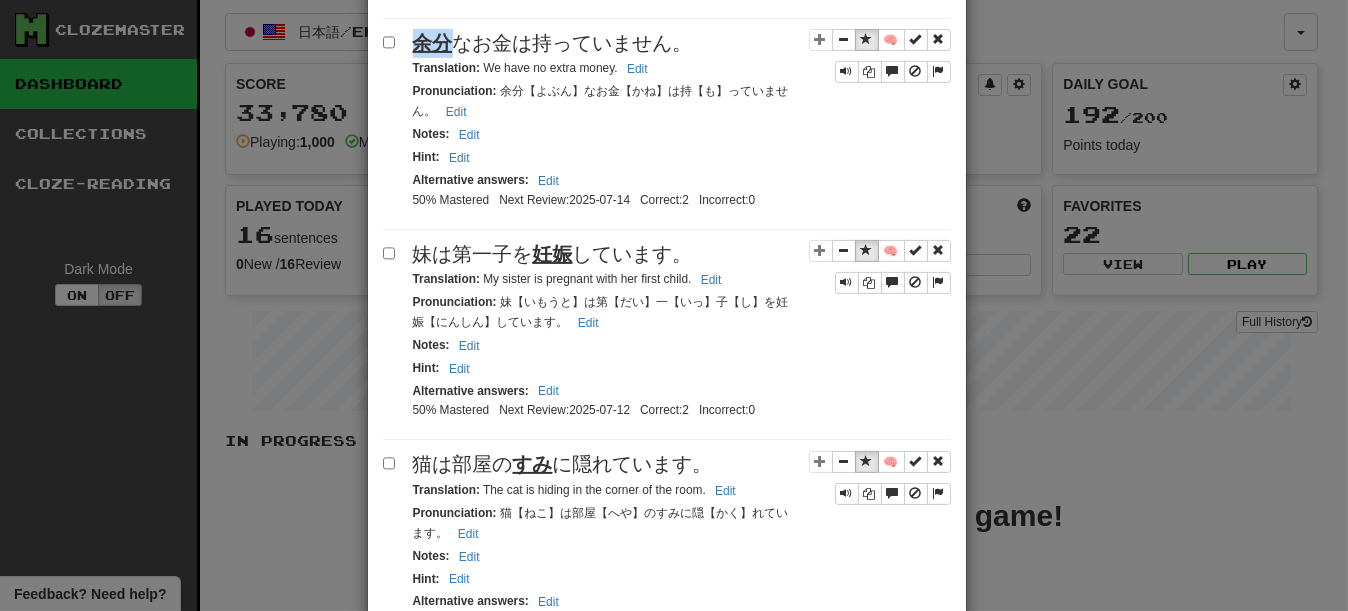 drag, startPoint x: 410, startPoint y: 257, endPoint x: 441, endPoint y: 260, distance: 31.144823 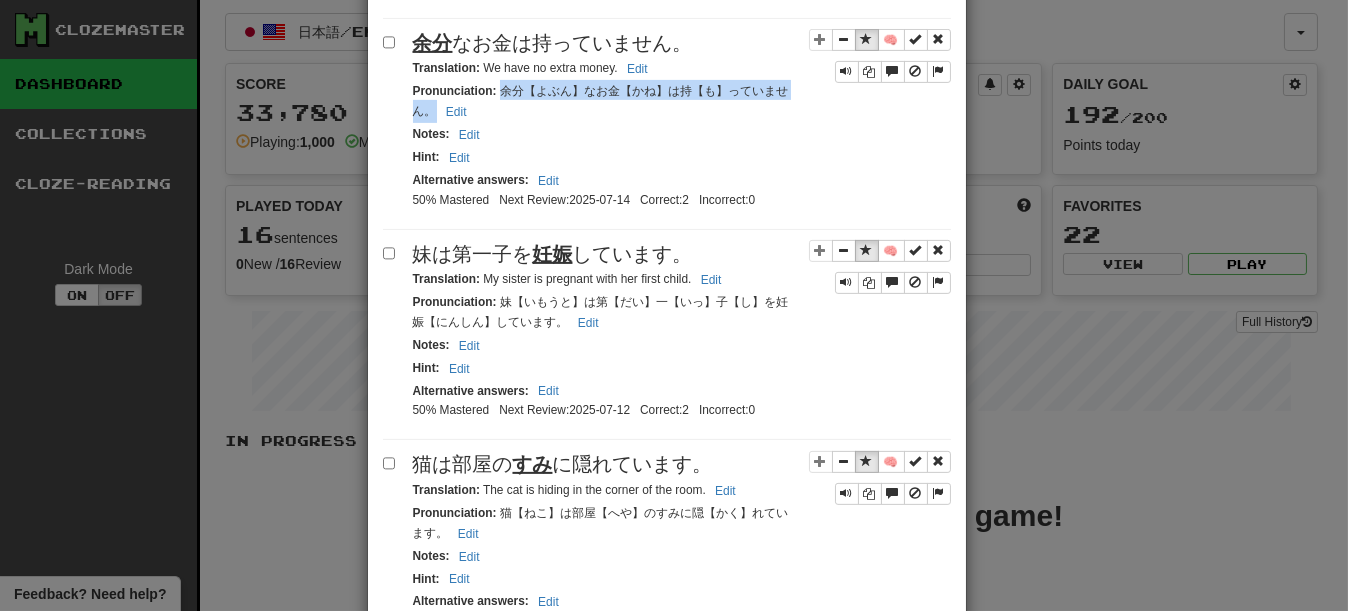drag, startPoint x: 510, startPoint y: 305, endPoint x: 500, endPoint y: 328, distance: 25.079872 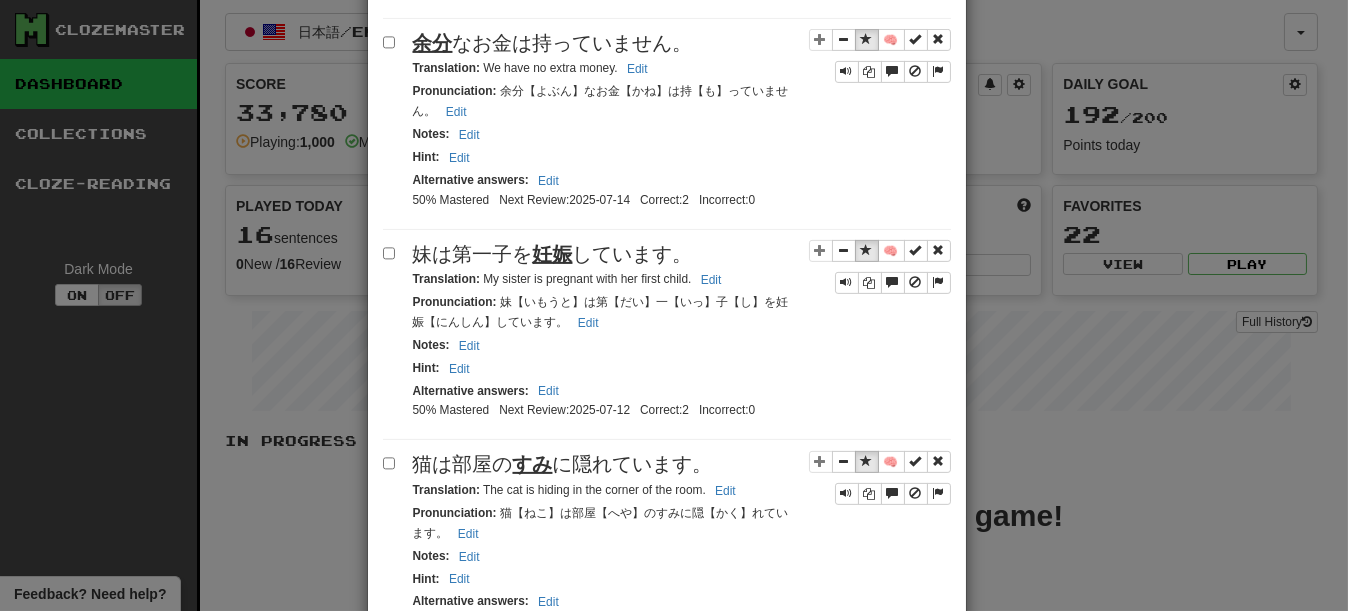 click on "Pronunciation :   余分【よぶん】なお金【かね】は持【も】っていません。   Edit" at bounding box center [682, 101] 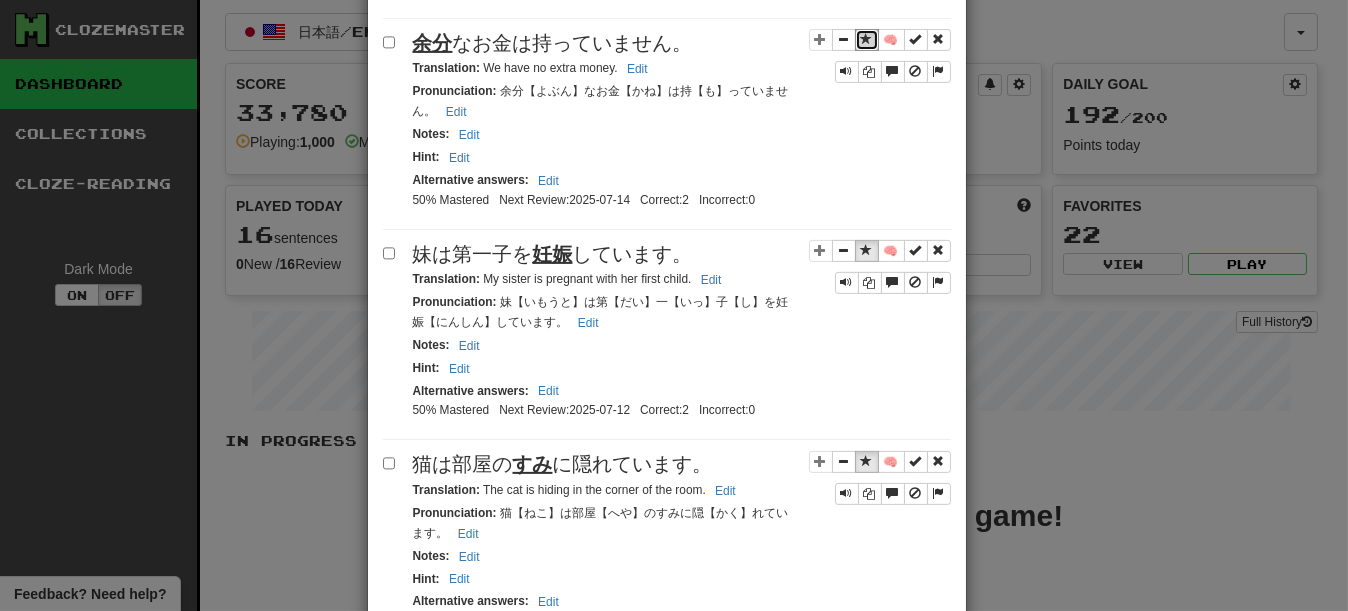 click at bounding box center (867, 40) 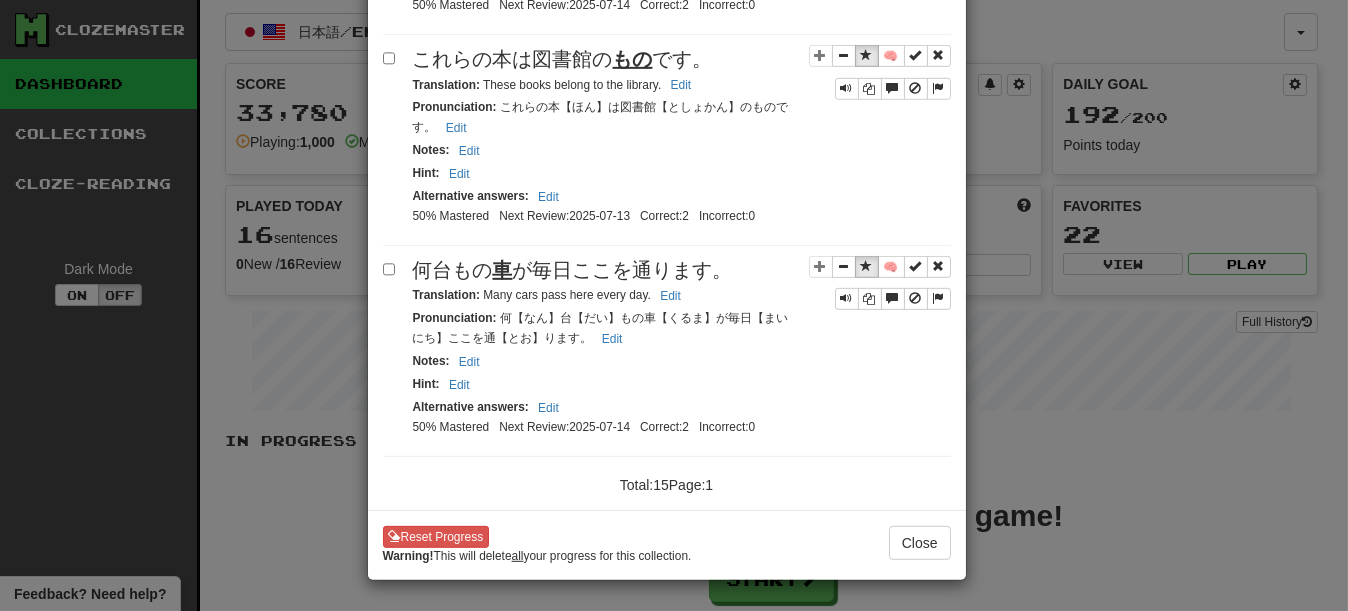 scroll, scrollTop: 3234, scrollLeft: 0, axis: vertical 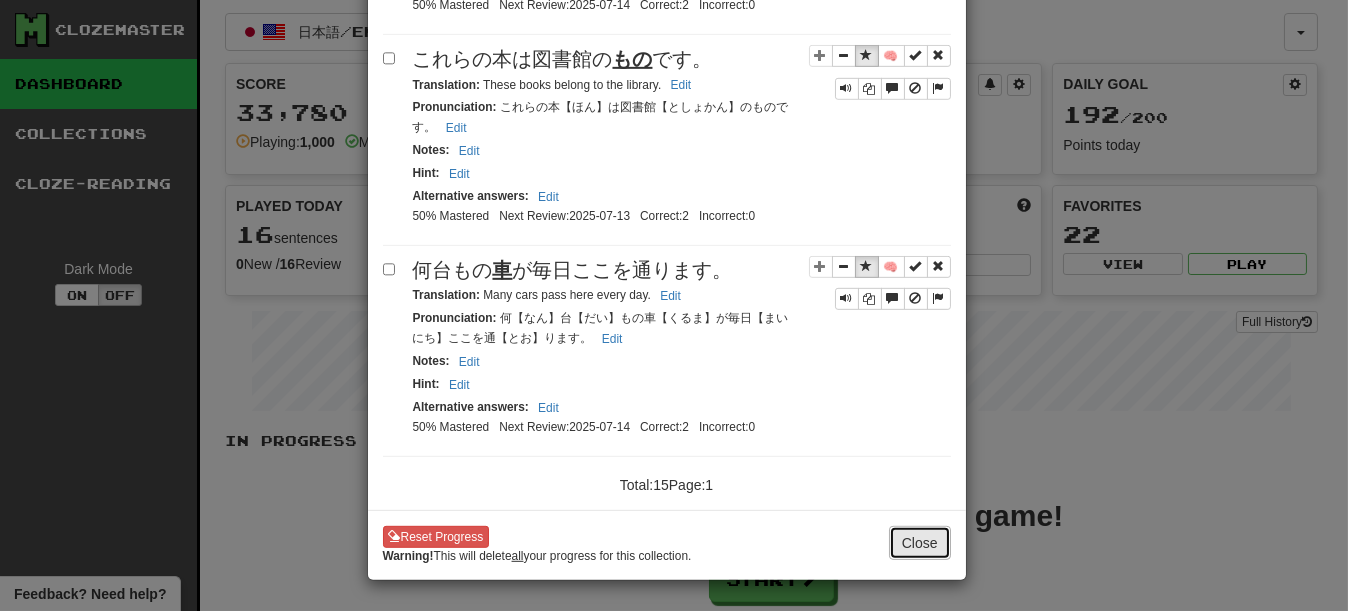 click on "Close" at bounding box center [920, 543] 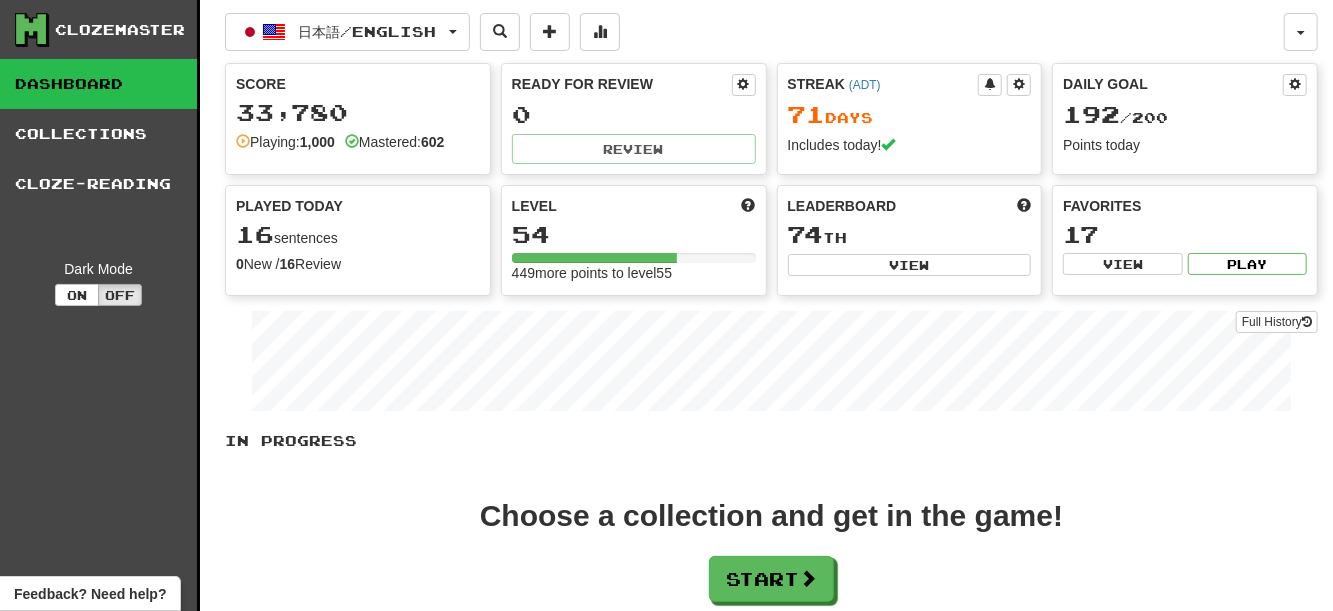 click on "Favorites 17 View Play" at bounding box center (1185, 236) 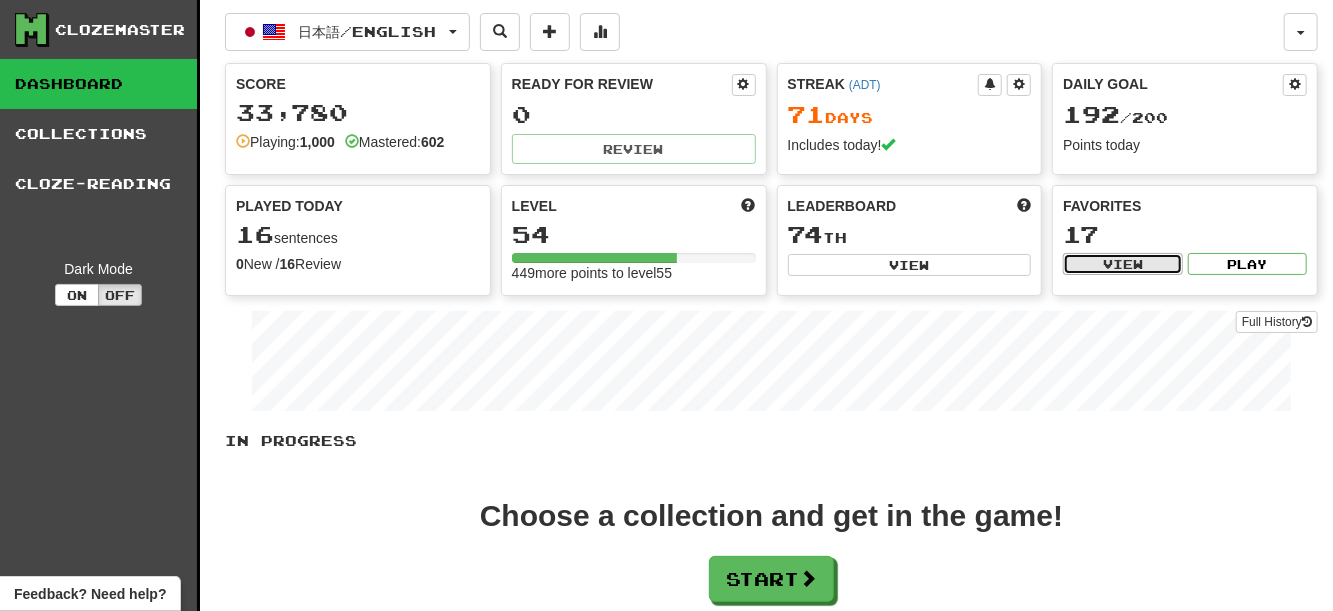click on "View" at bounding box center [1122, 264] 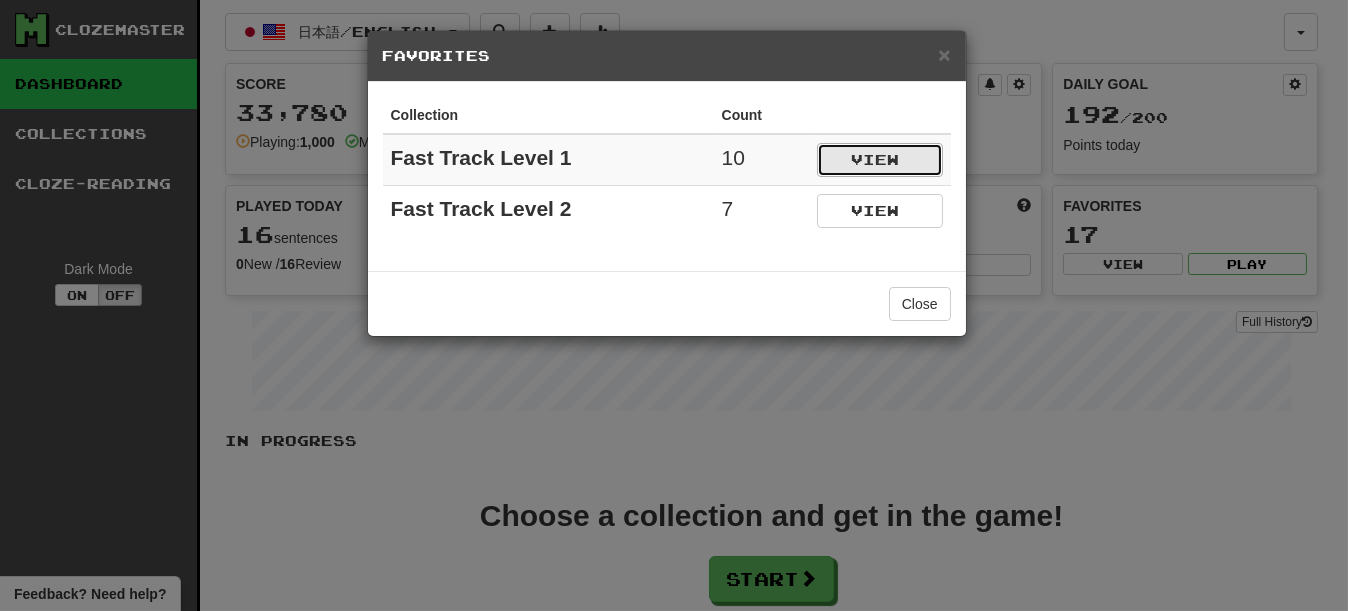 click on "View" at bounding box center (880, 160) 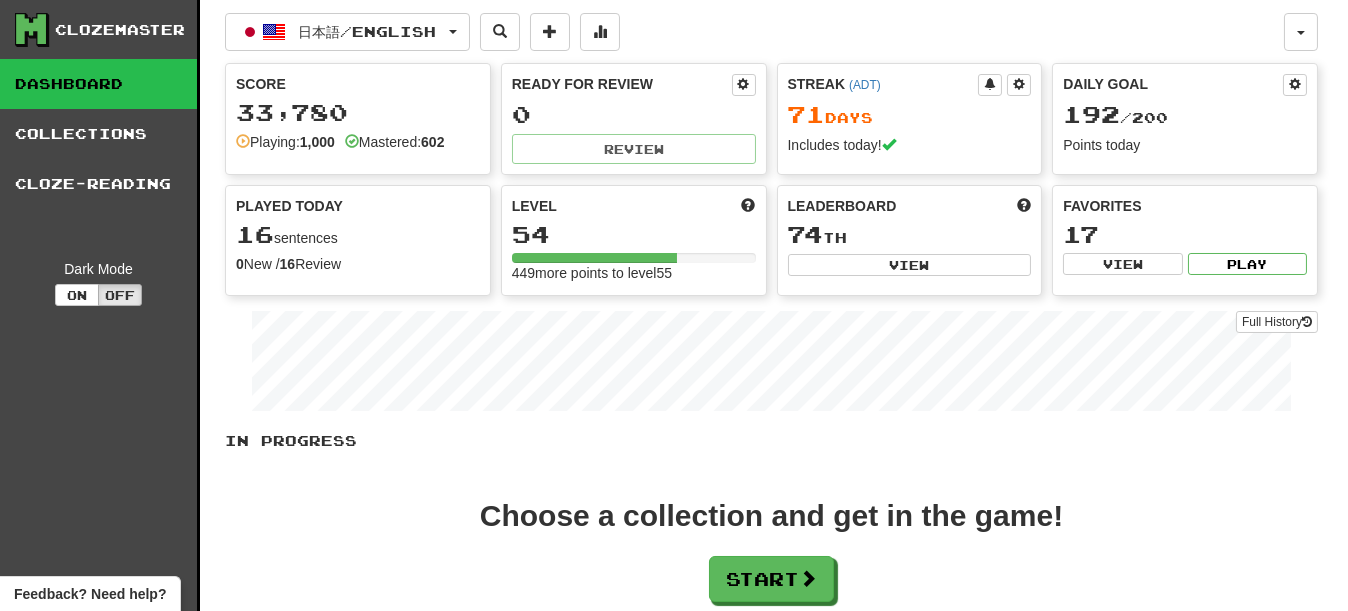 select on "*********" 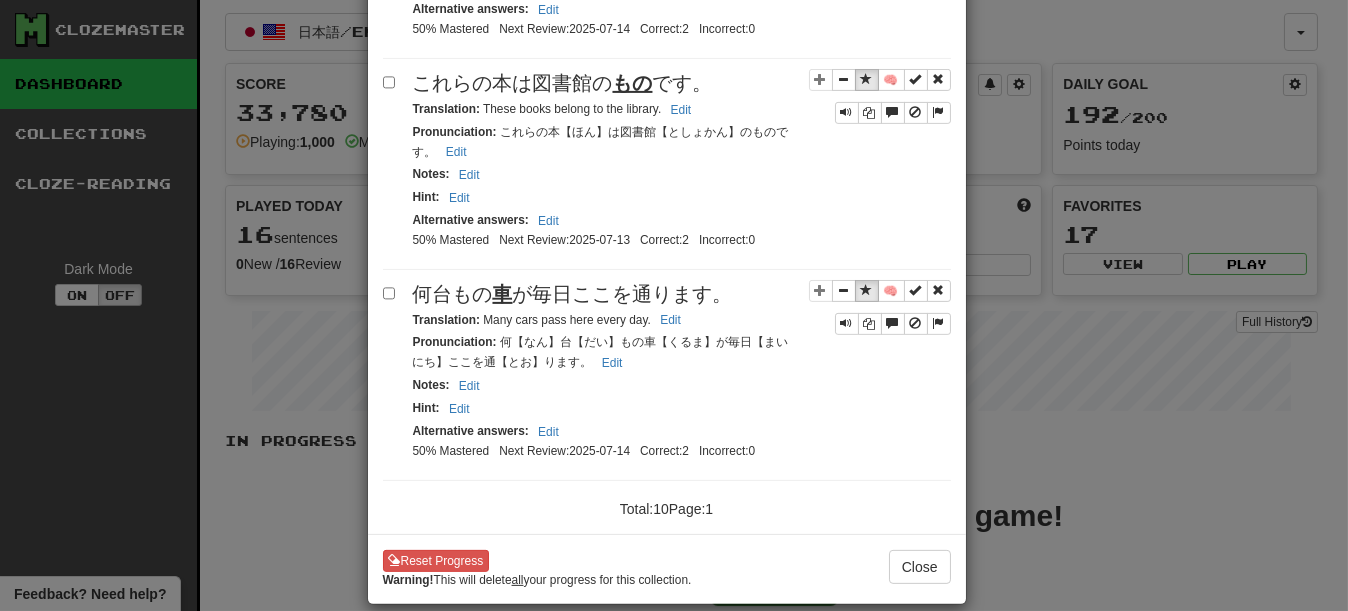 scroll, scrollTop: 1671, scrollLeft: 0, axis: vertical 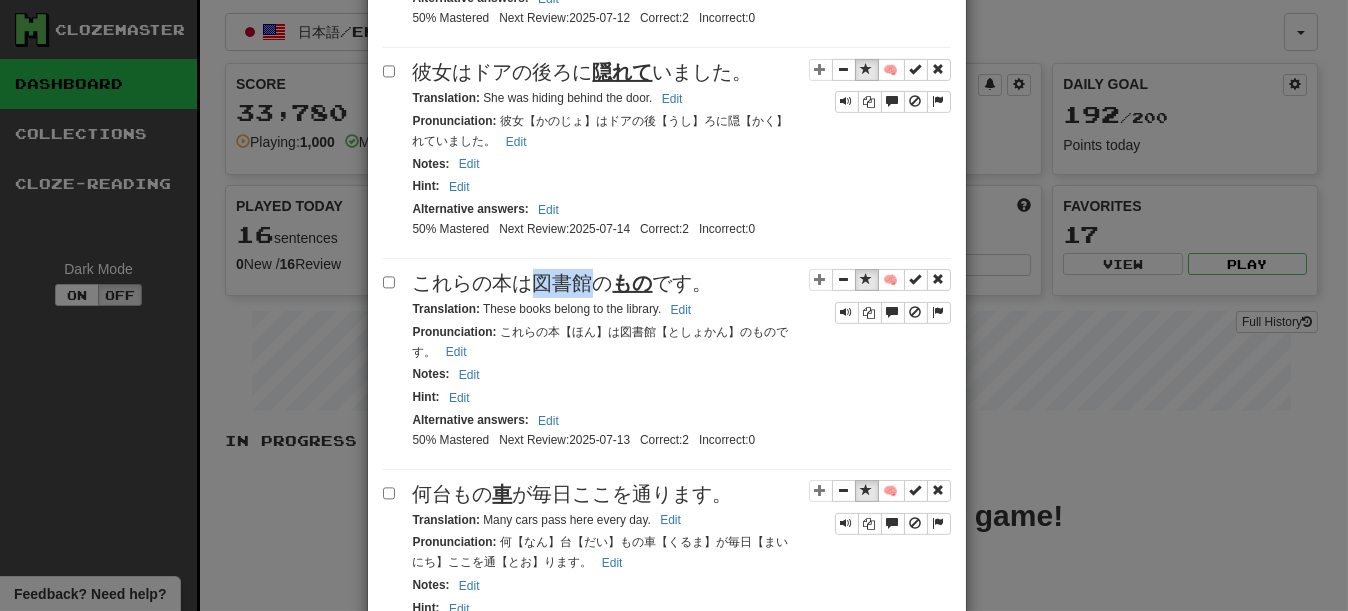 drag, startPoint x: 521, startPoint y: 430, endPoint x: 582, endPoint y: 430, distance: 61 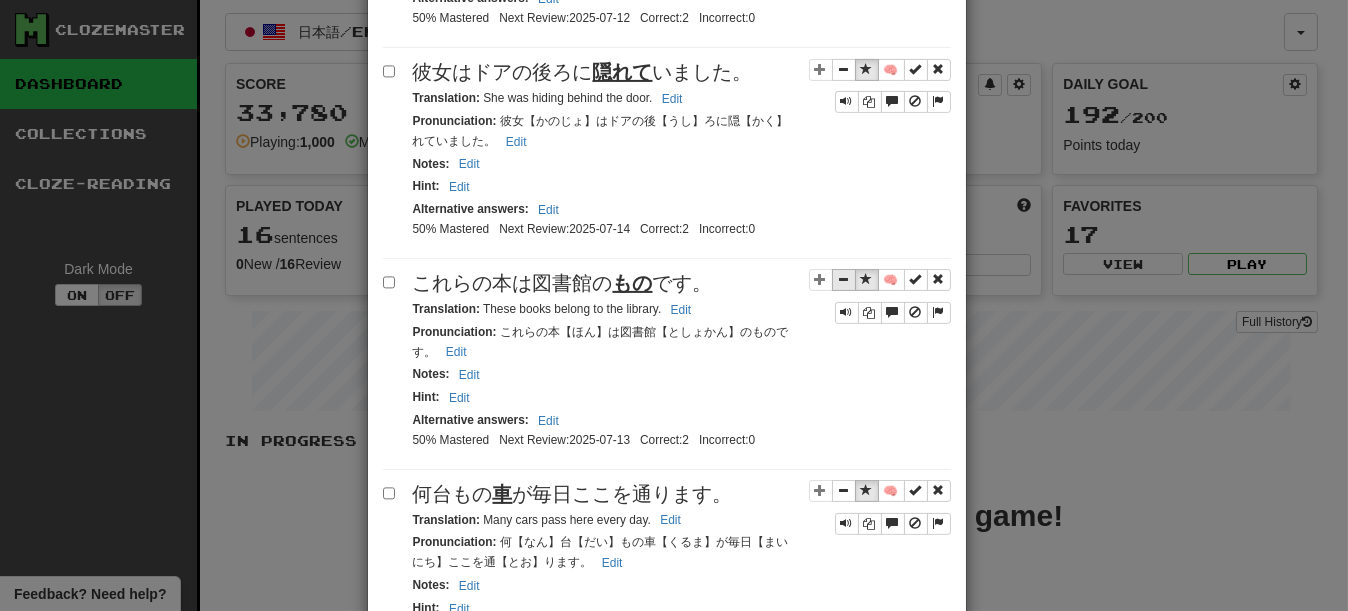 drag, startPoint x: 767, startPoint y: 446, endPoint x: 816, endPoint y: 443, distance: 49.09175 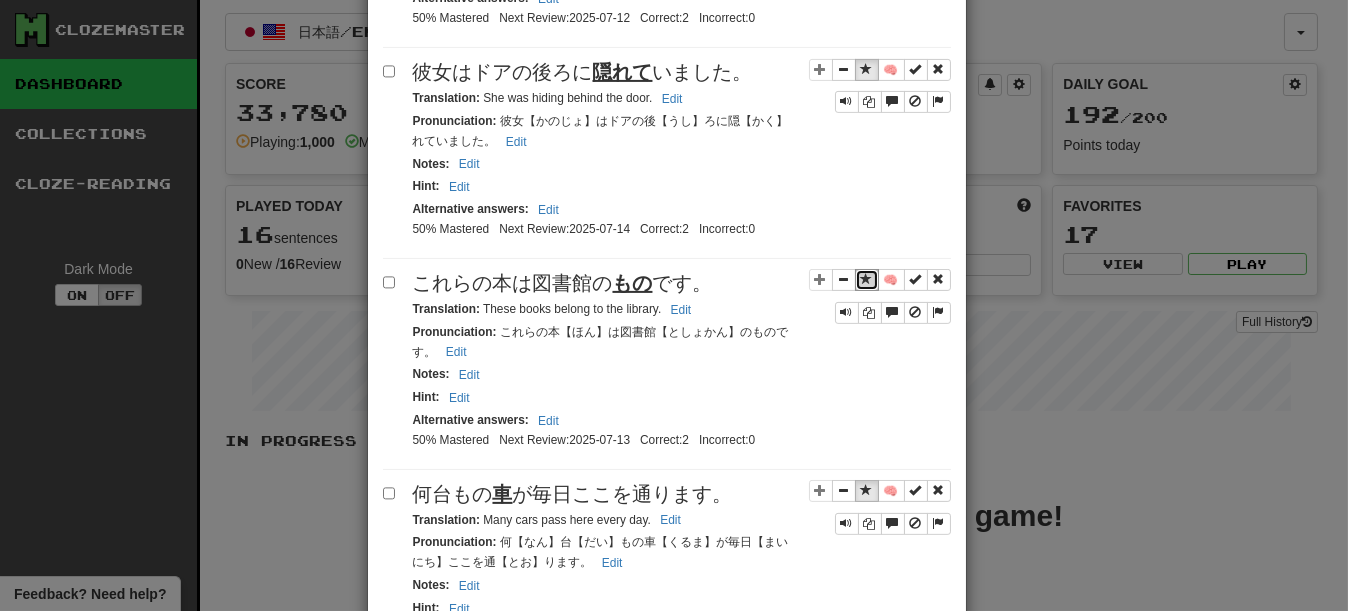click at bounding box center [867, 279] 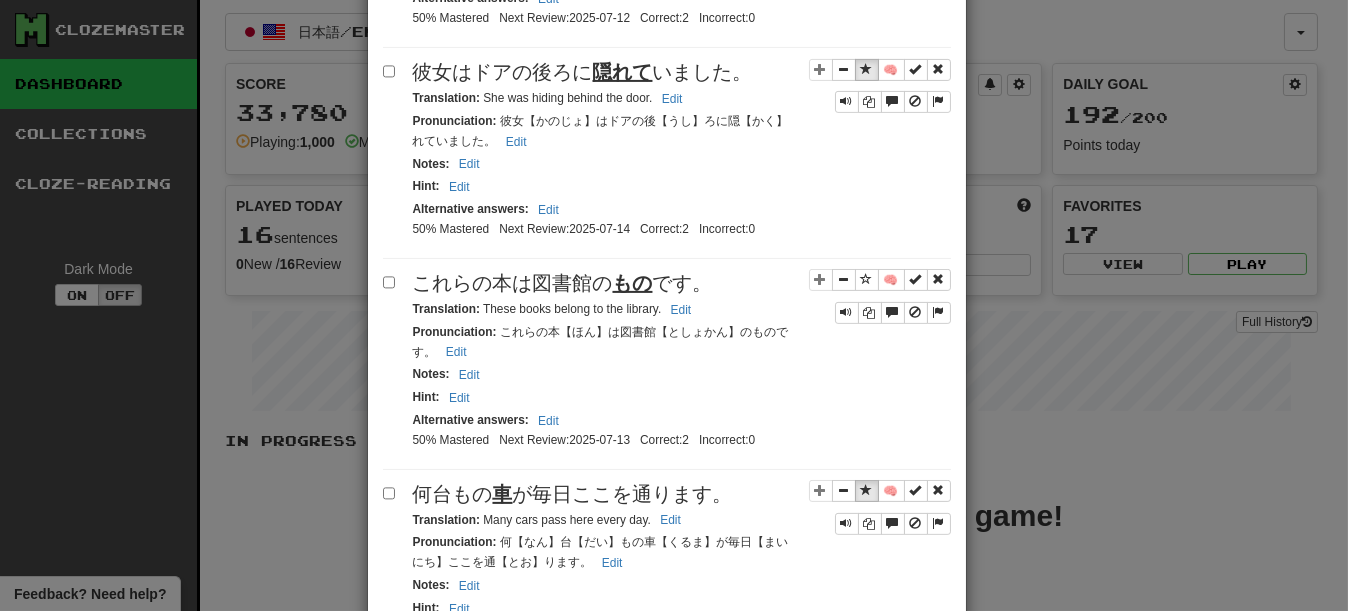 click on "Hint :     Edit" at bounding box center (682, 186) 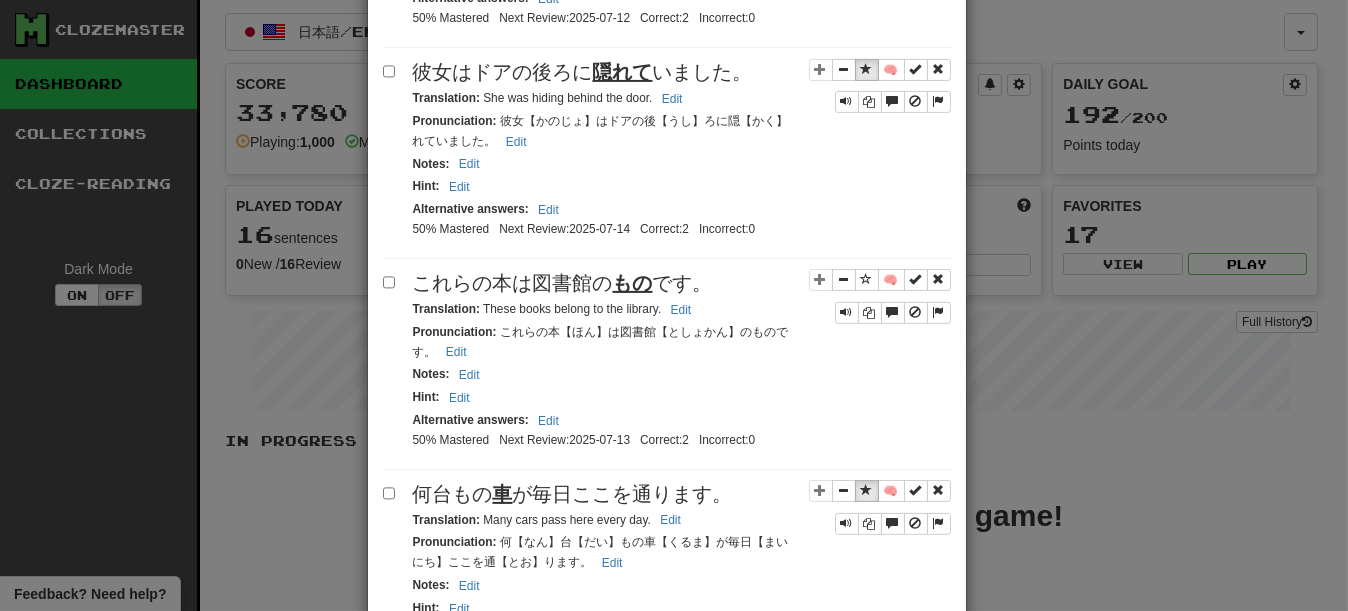 click on "彼女はドアの後ろに 隠れて いました。" at bounding box center [583, 72] 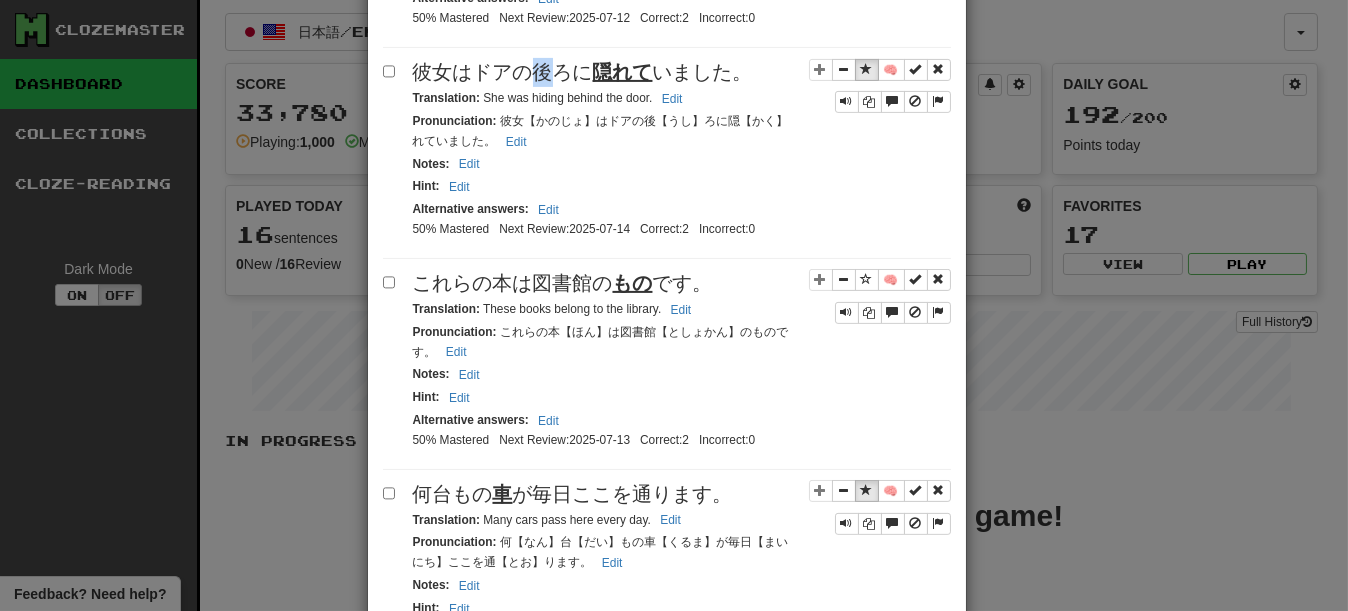 drag, startPoint x: 530, startPoint y: 210, endPoint x: 545, endPoint y: 211, distance: 15.033297 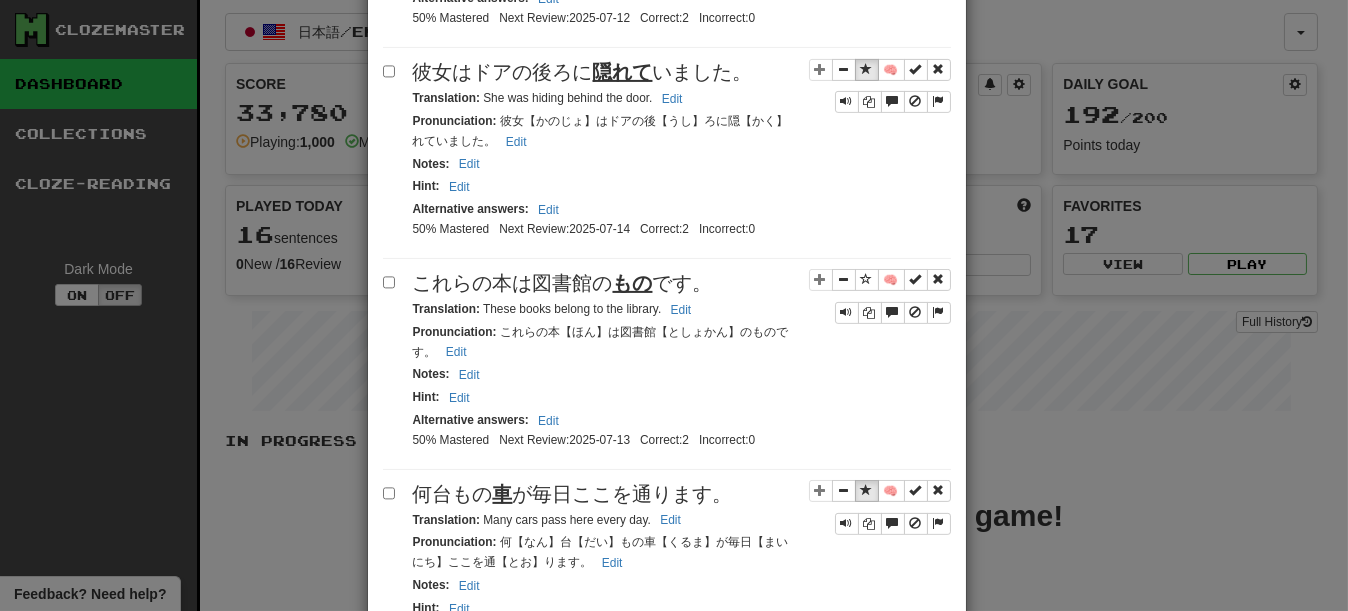 click on "彼女はドアの後ろに 隠れて いました。" at bounding box center [682, 72] 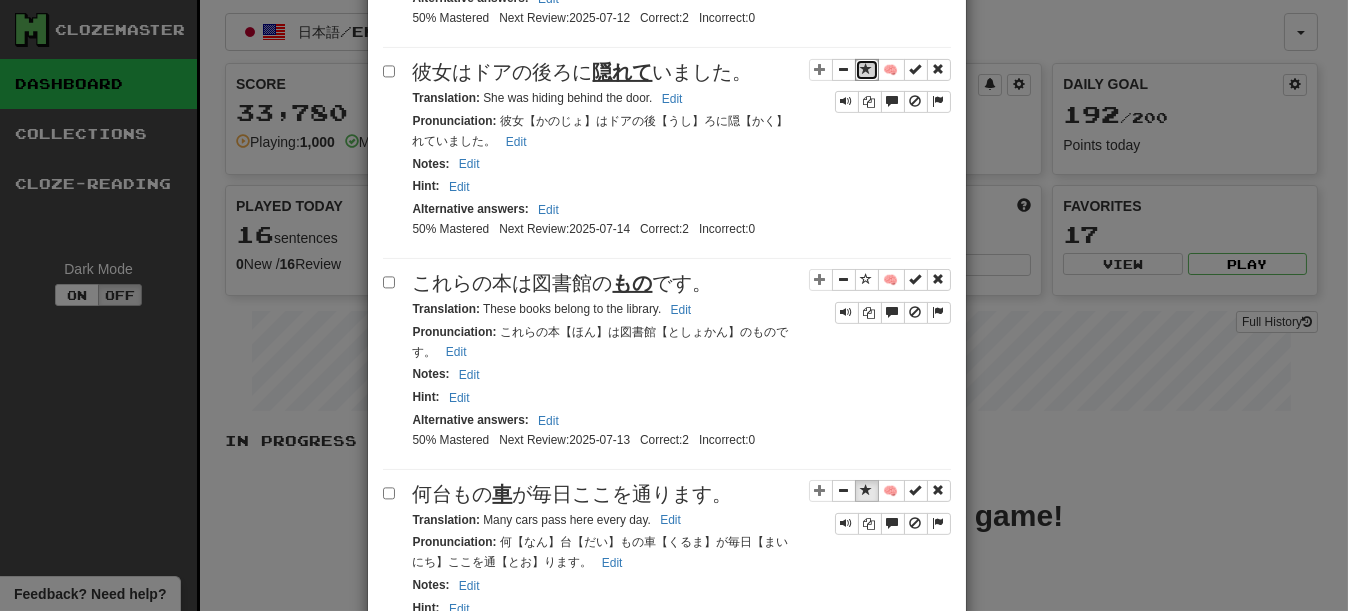 click at bounding box center [867, 69] 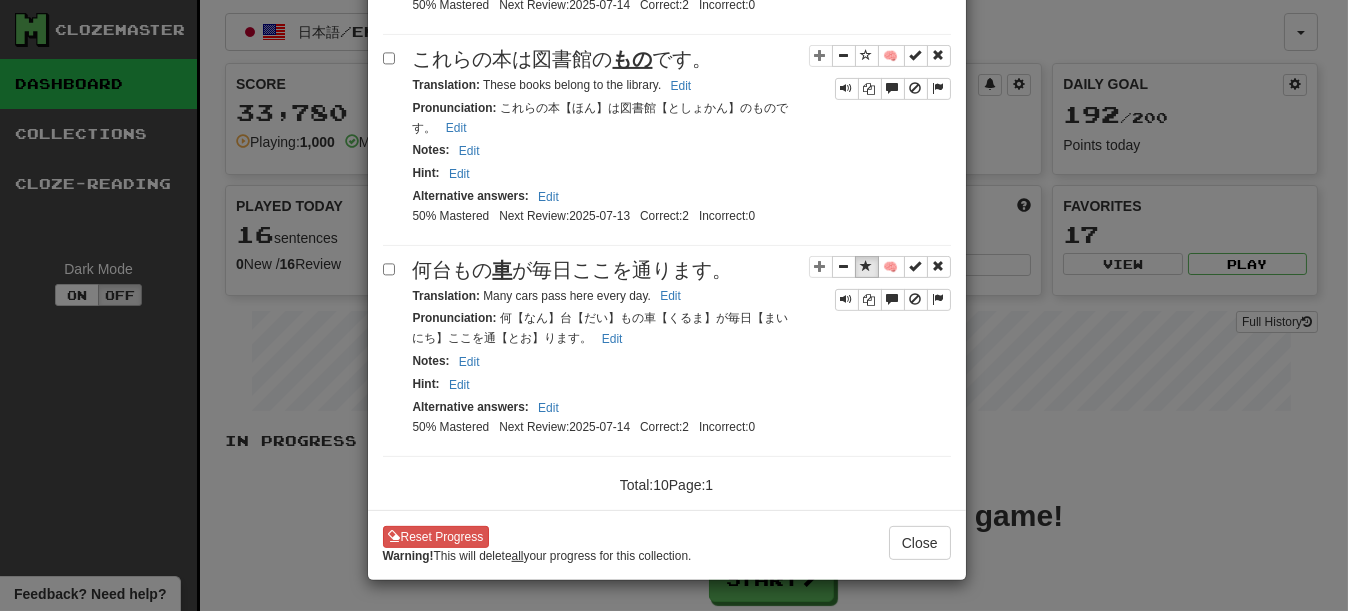 scroll, scrollTop: 2071, scrollLeft: 0, axis: vertical 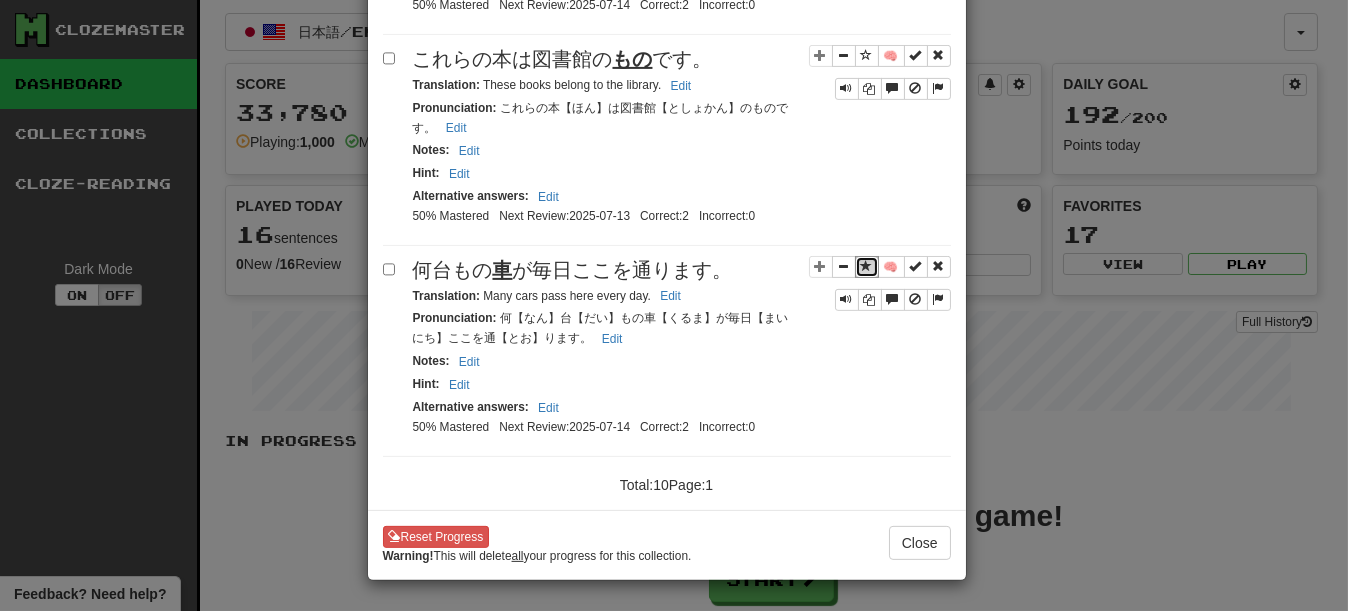 click at bounding box center (867, 266) 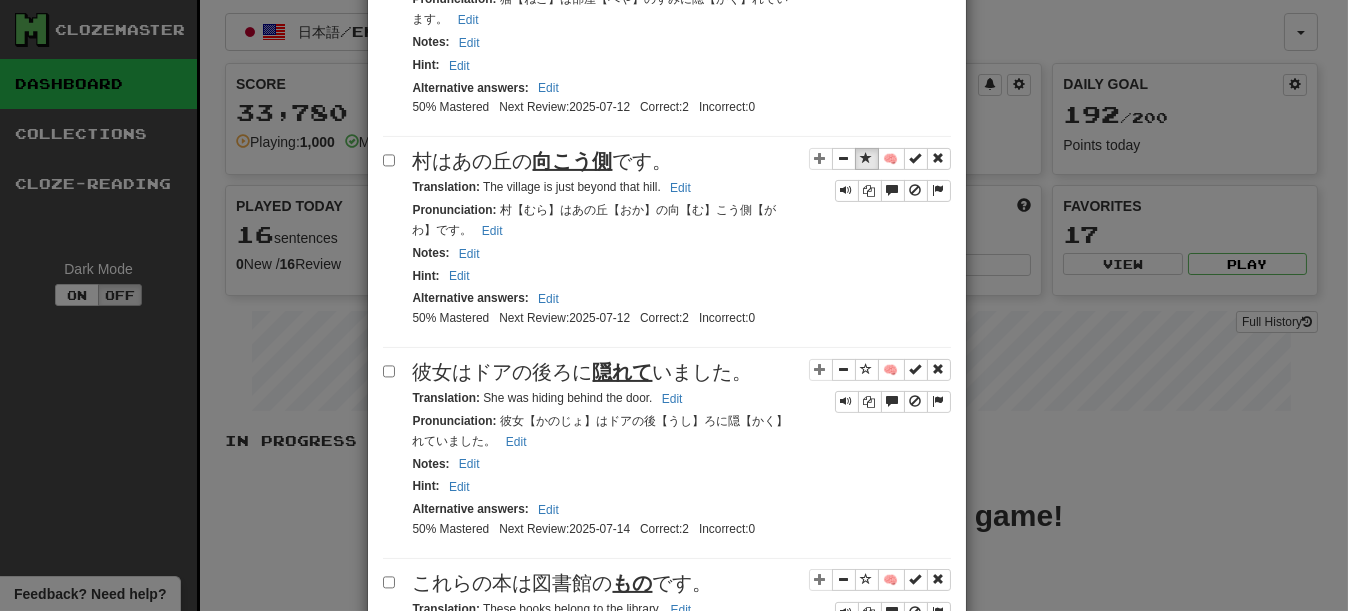scroll, scrollTop: 1271, scrollLeft: 0, axis: vertical 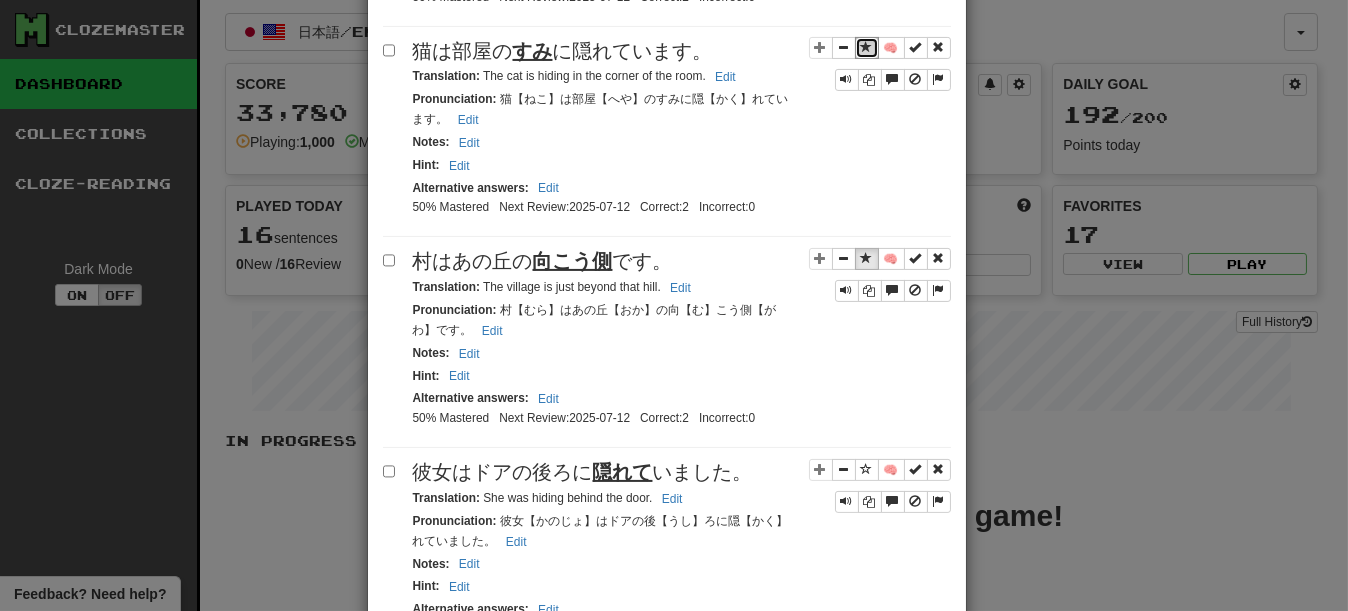 click at bounding box center [867, 47] 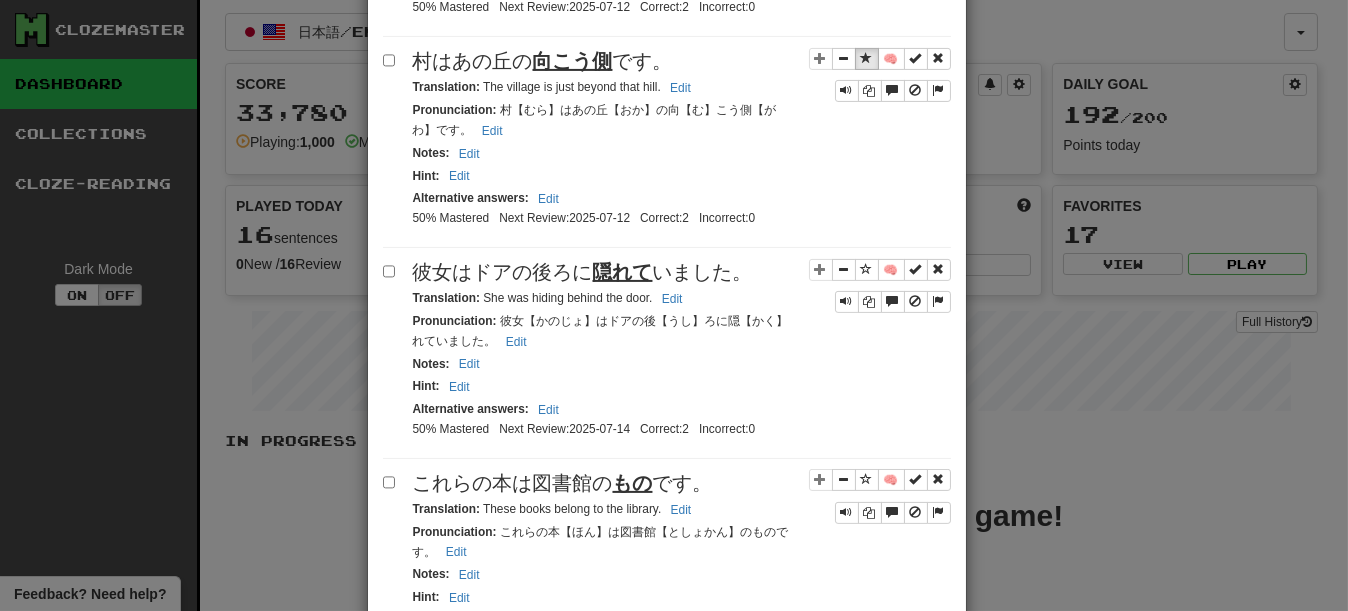 scroll, scrollTop: 2071, scrollLeft: 0, axis: vertical 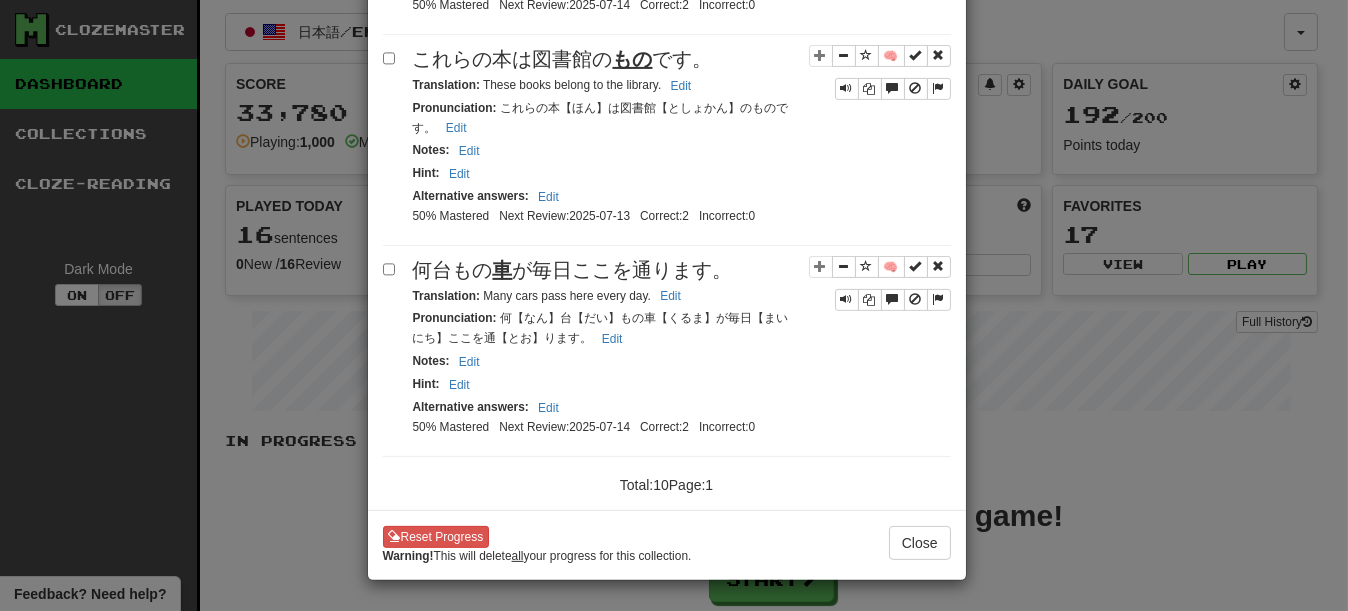 click on "Reset Progress Warning!  This will delete  all  your progress for this collection. Close" at bounding box center [667, 545] 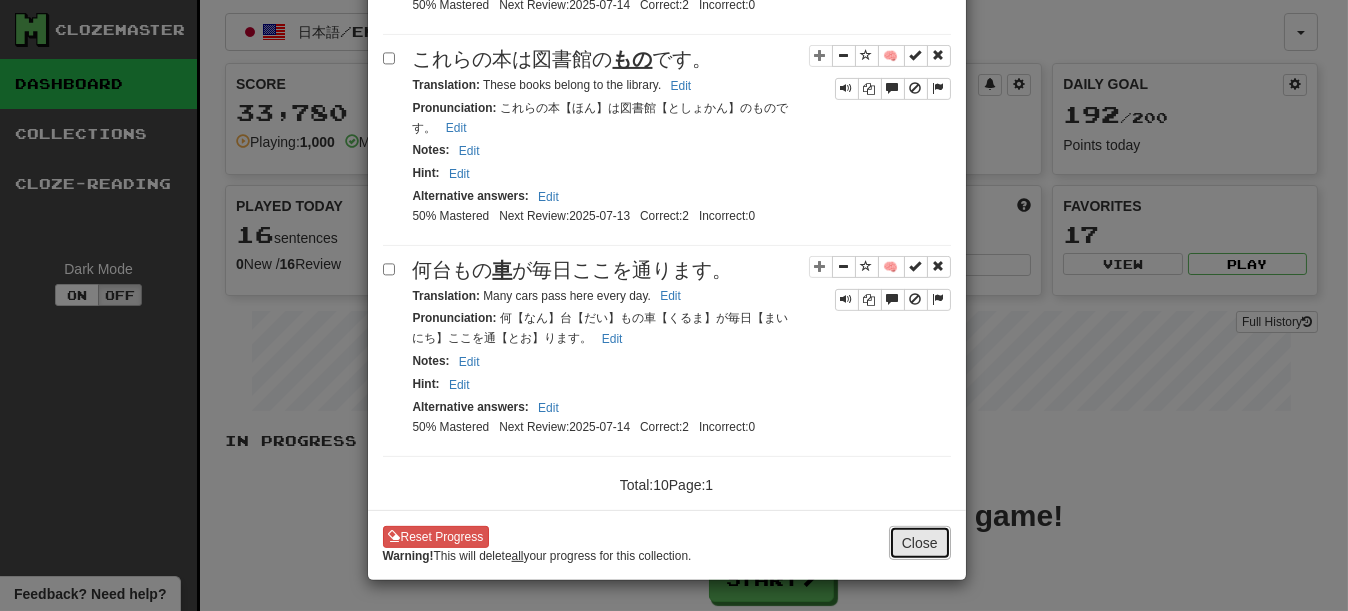 click on "Close" at bounding box center (920, 543) 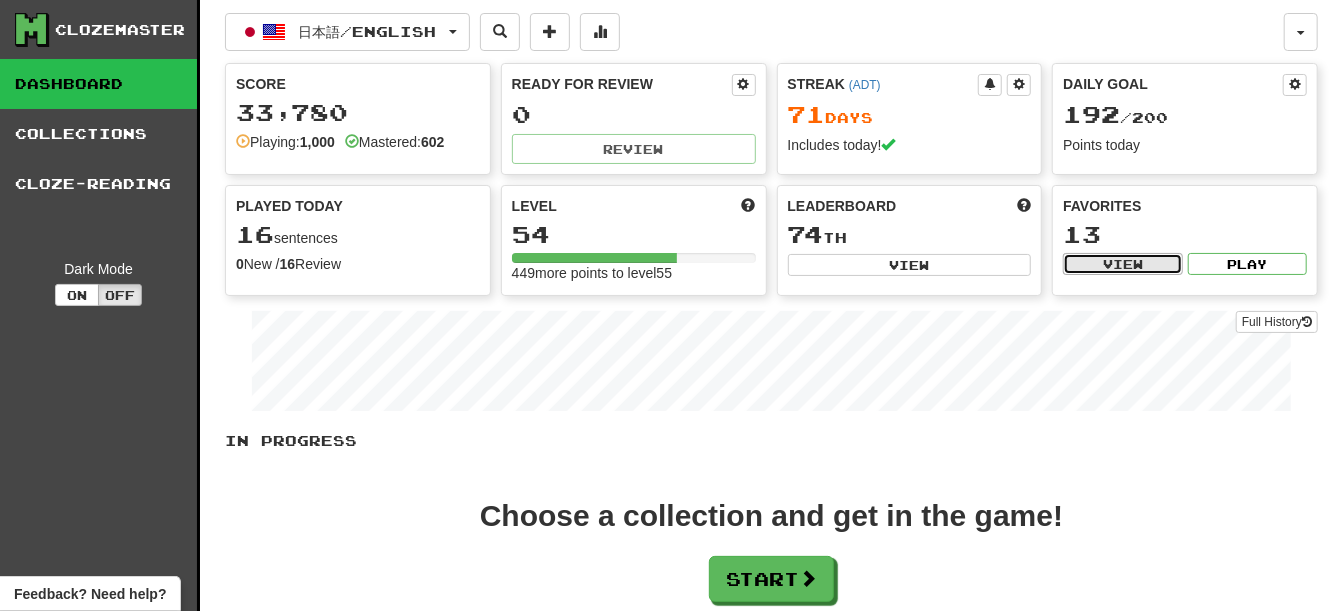 click on "View" at bounding box center (1122, 264) 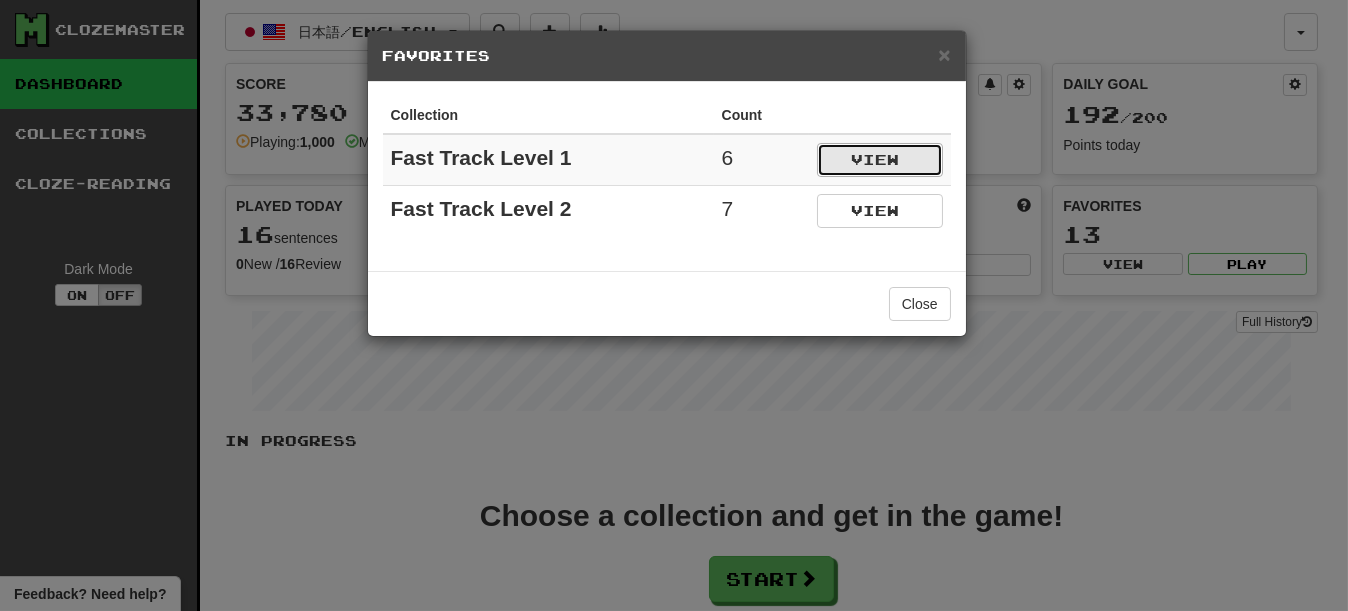 click on "View" at bounding box center [880, 160] 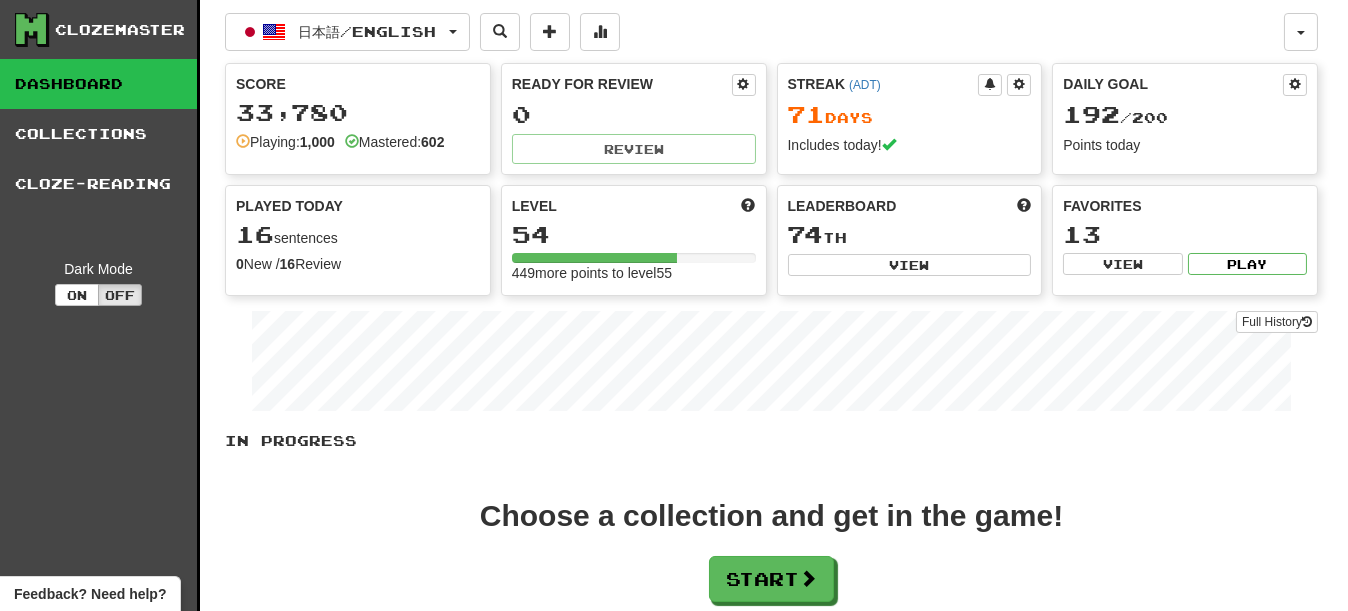 select on "*********" 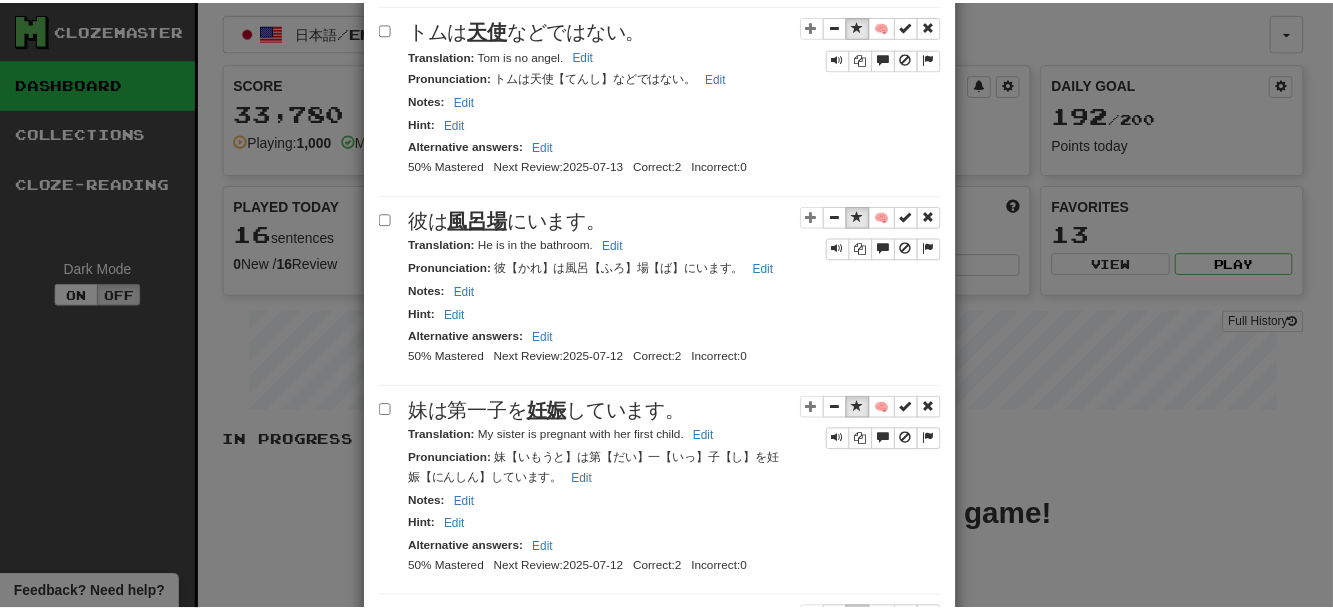 scroll, scrollTop: 1186, scrollLeft: 0, axis: vertical 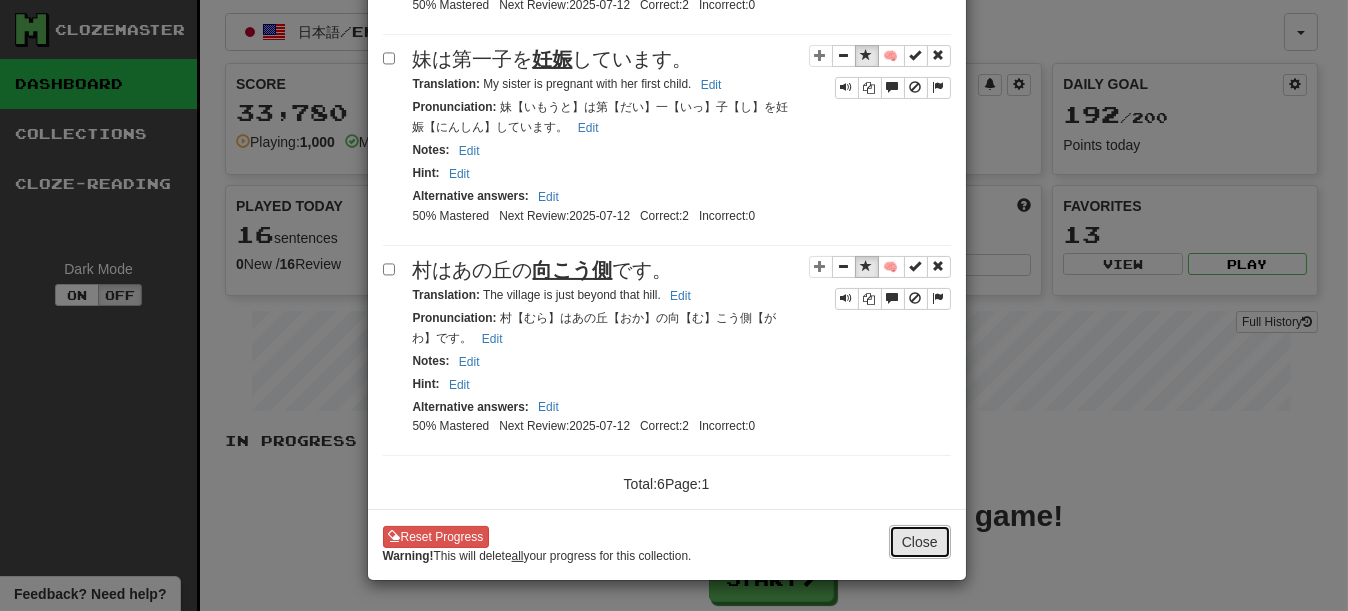 click on "Close" at bounding box center (920, 542) 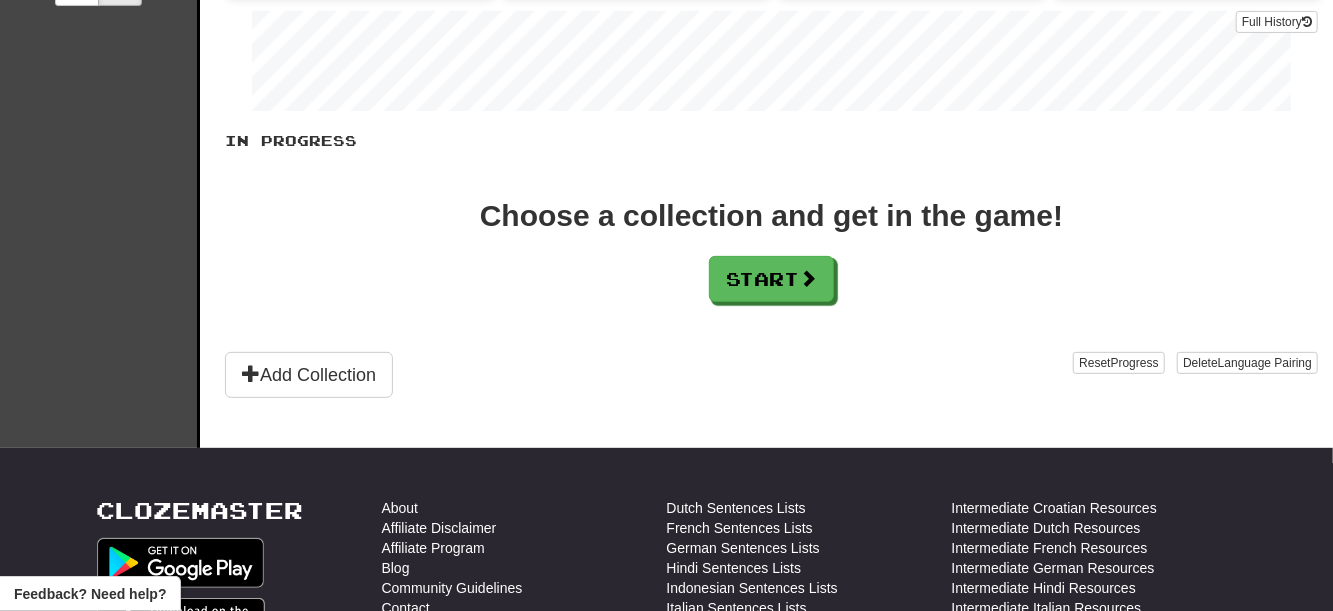 scroll, scrollTop: 0, scrollLeft: 0, axis: both 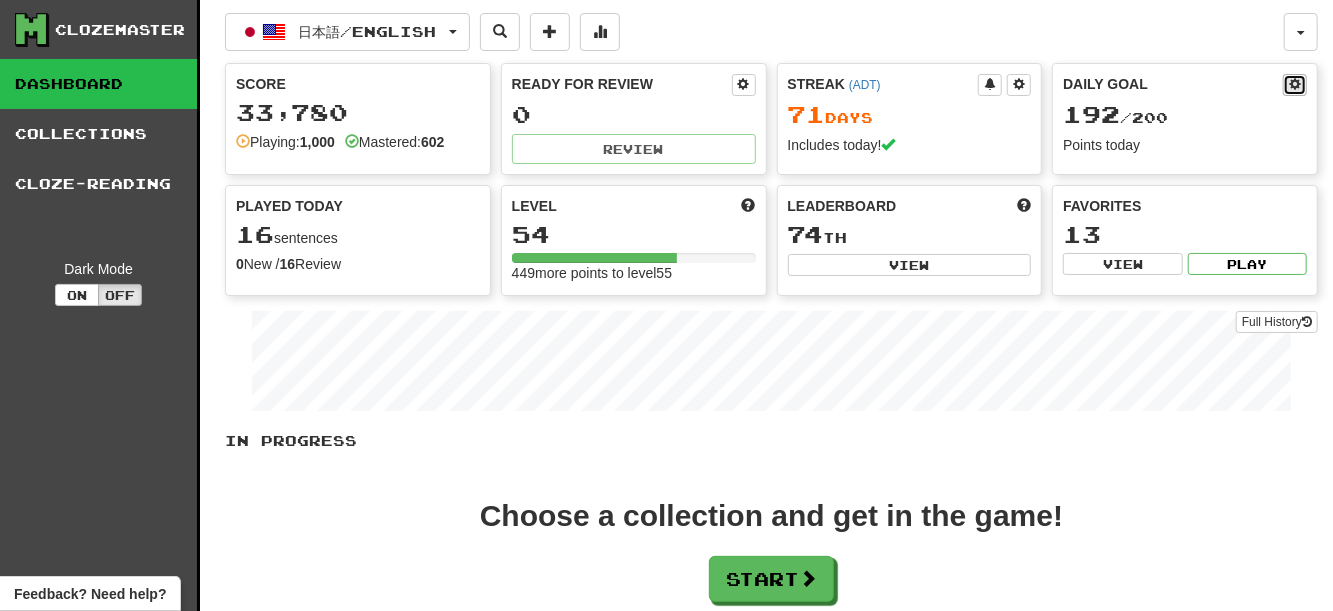 click at bounding box center [1295, 85] 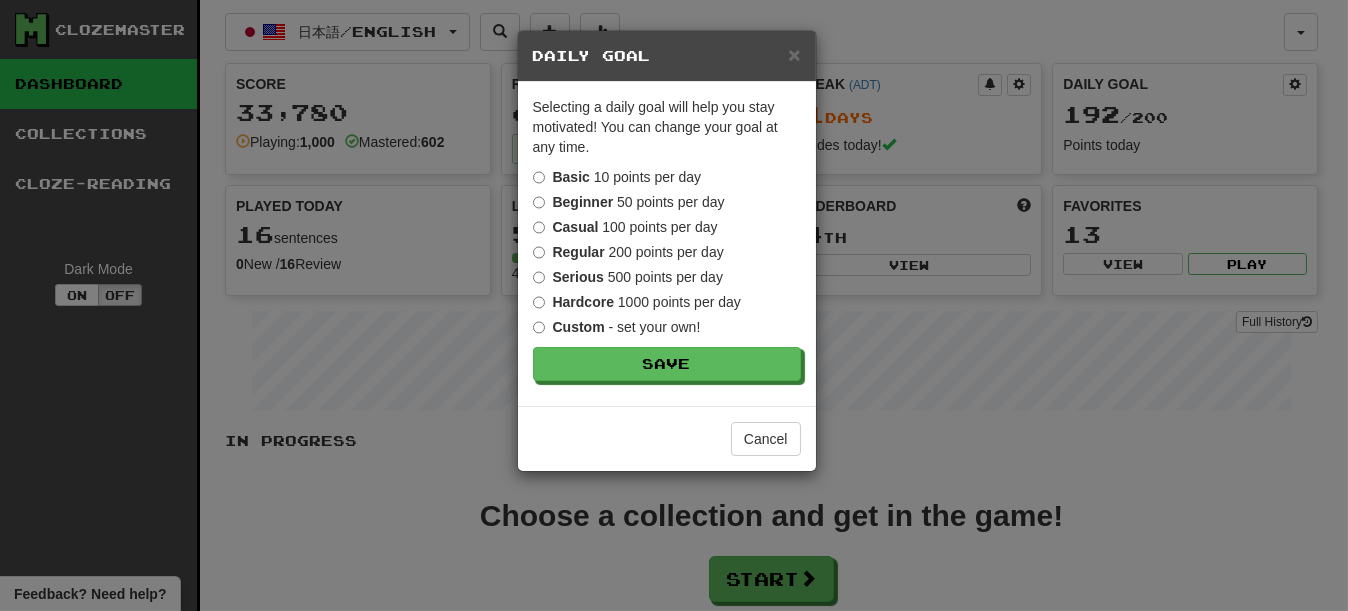 click on "Casual   100 points per day" at bounding box center (625, 227) 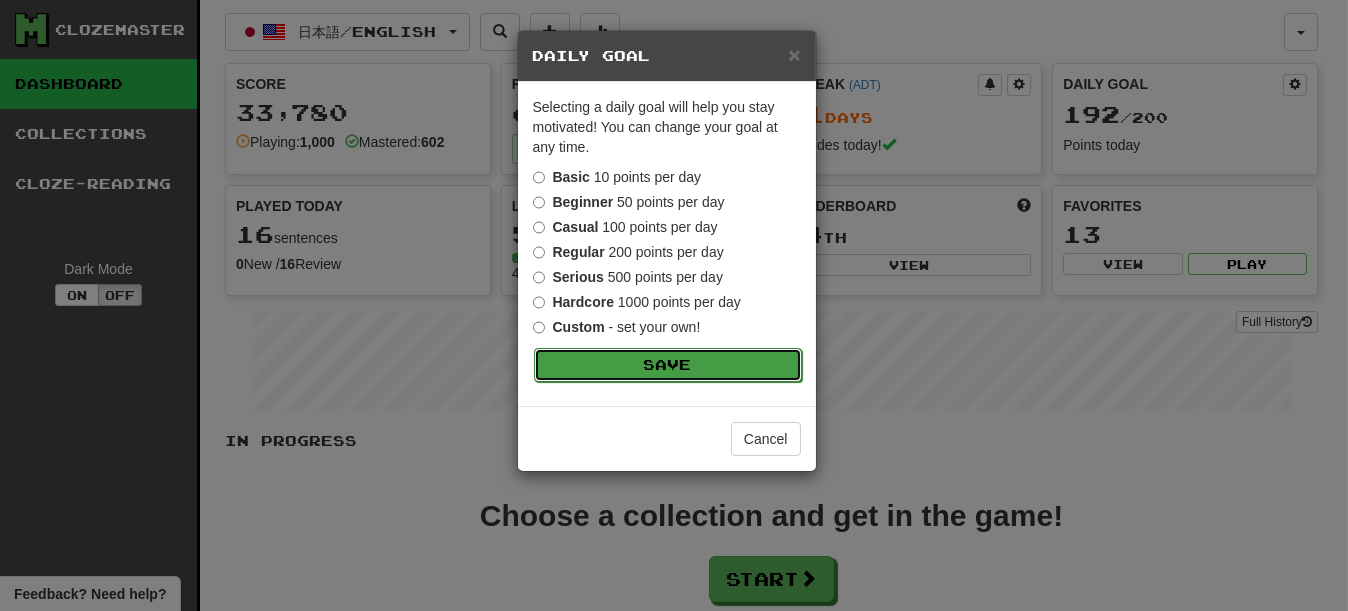 click on "Save" at bounding box center [668, 365] 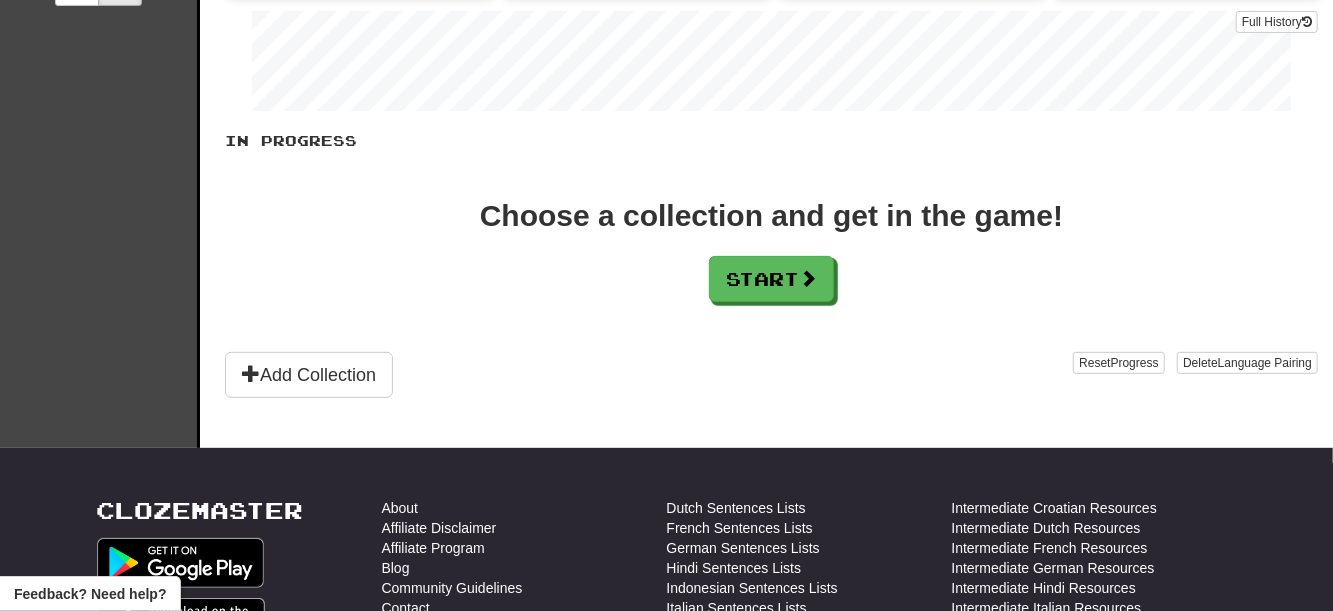 scroll, scrollTop: 0, scrollLeft: 0, axis: both 